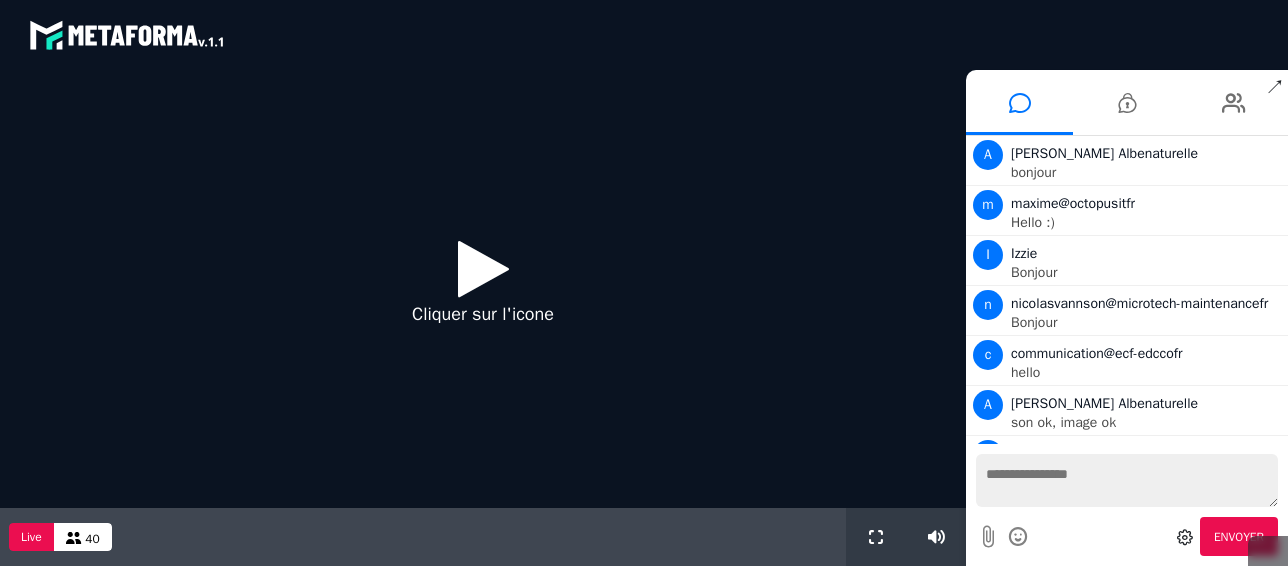 scroll, scrollTop: 0, scrollLeft: 0, axis: both 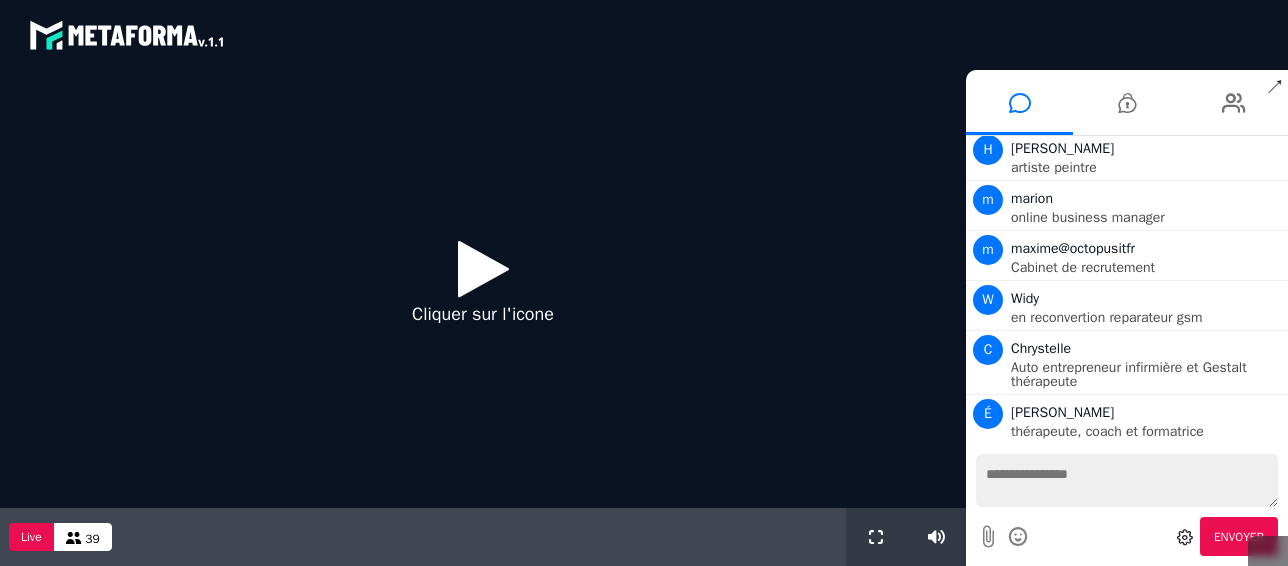click at bounding box center [483, 268] 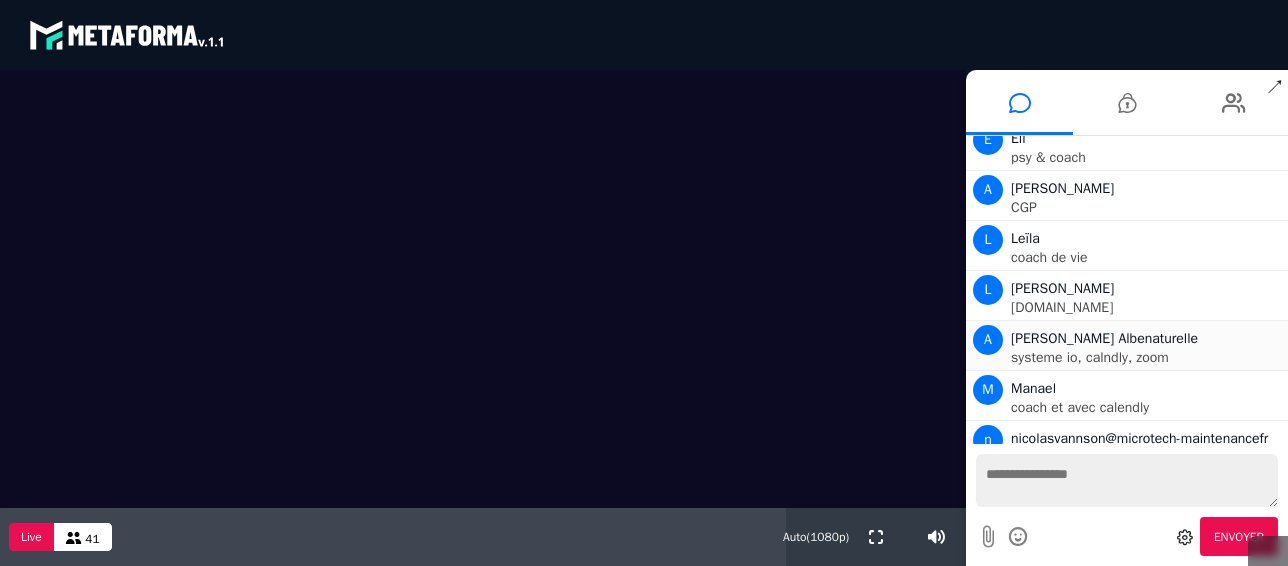 scroll, scrollTop: 2003, scrollLeft: 0, axis: vertical 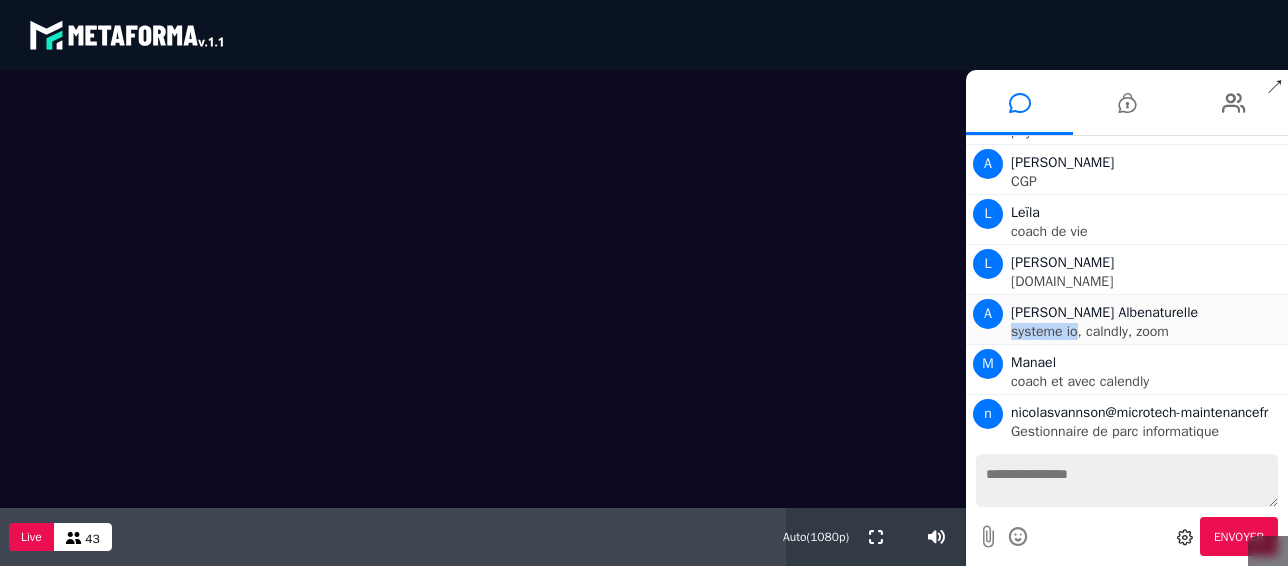 drag, startPoint x: 1076, startPoint y: 309, endPoint x: 1005, endPoint y: 310, distance: 71.00704 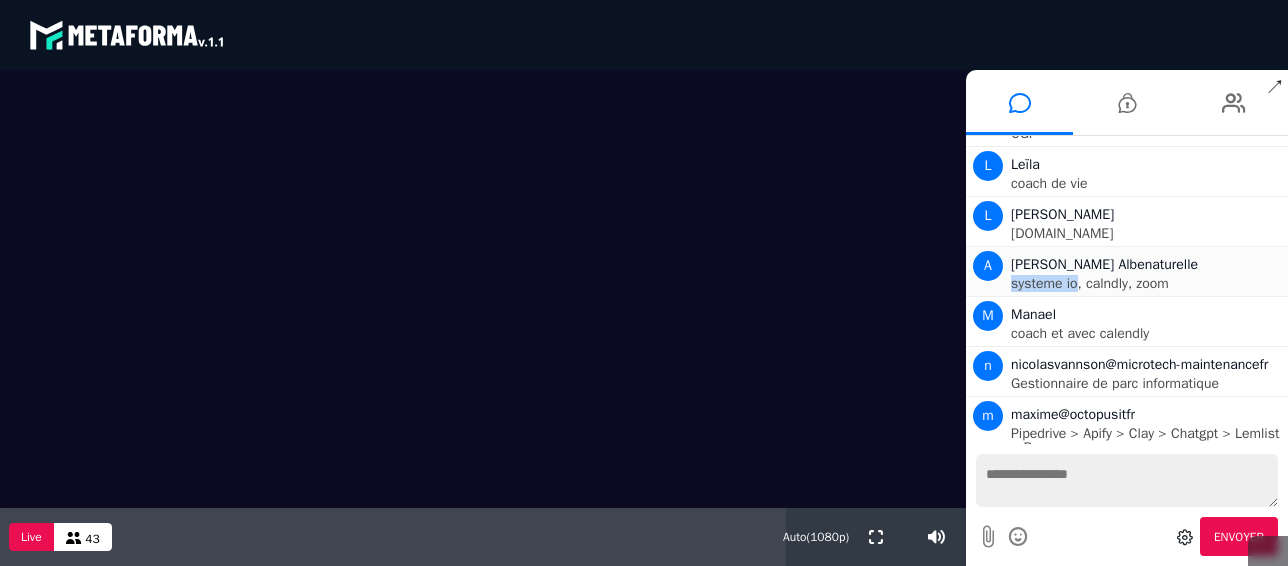 scroll, scrollTop: 2067, scrollLeft: 0, axis: vertical 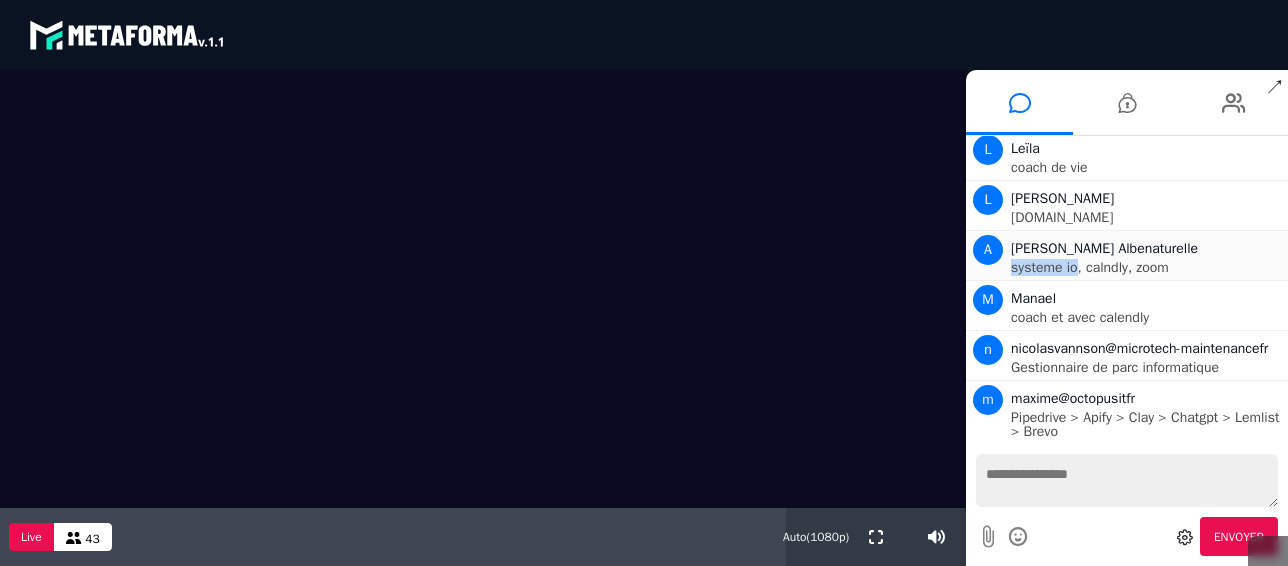 copy on "systeme io" 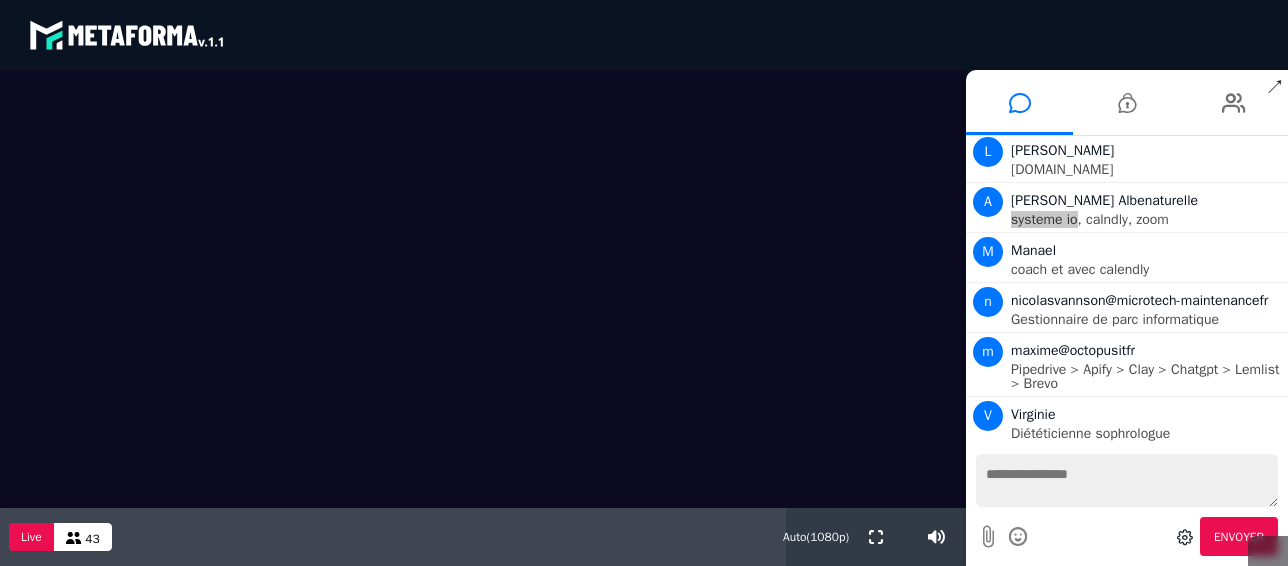 scroll, scrollTop: 2603, scrollLeft: 0, axis: vertical 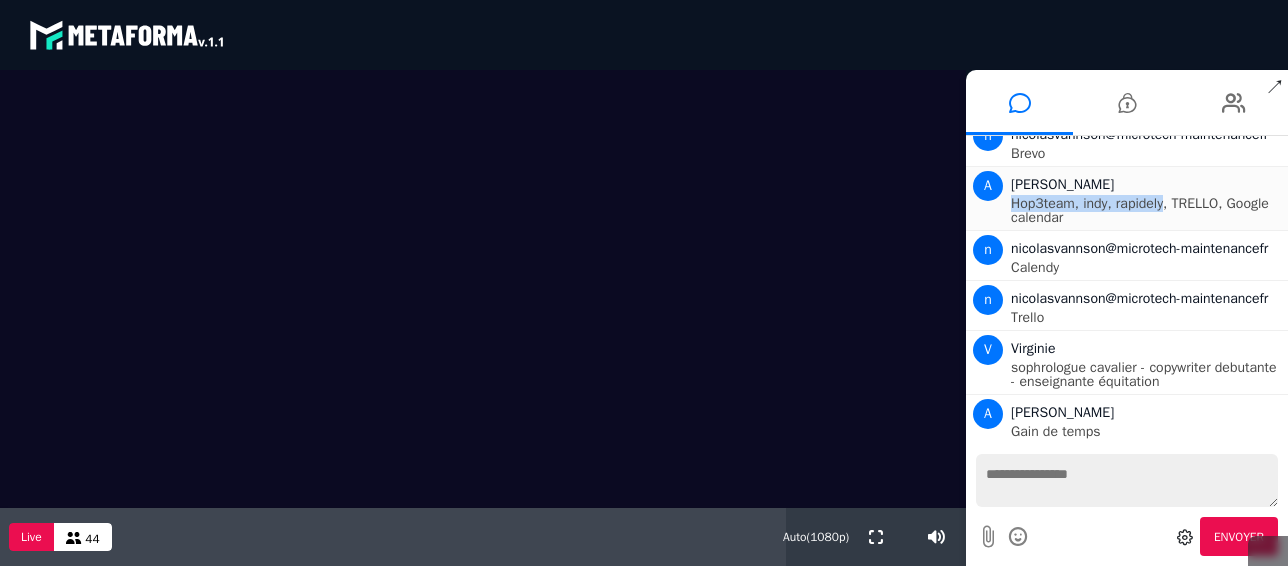 drag, startPoint x: 1013, startPoint y: 271, endPoint x: 1163, endPoint y: 200, distance: 165.95482 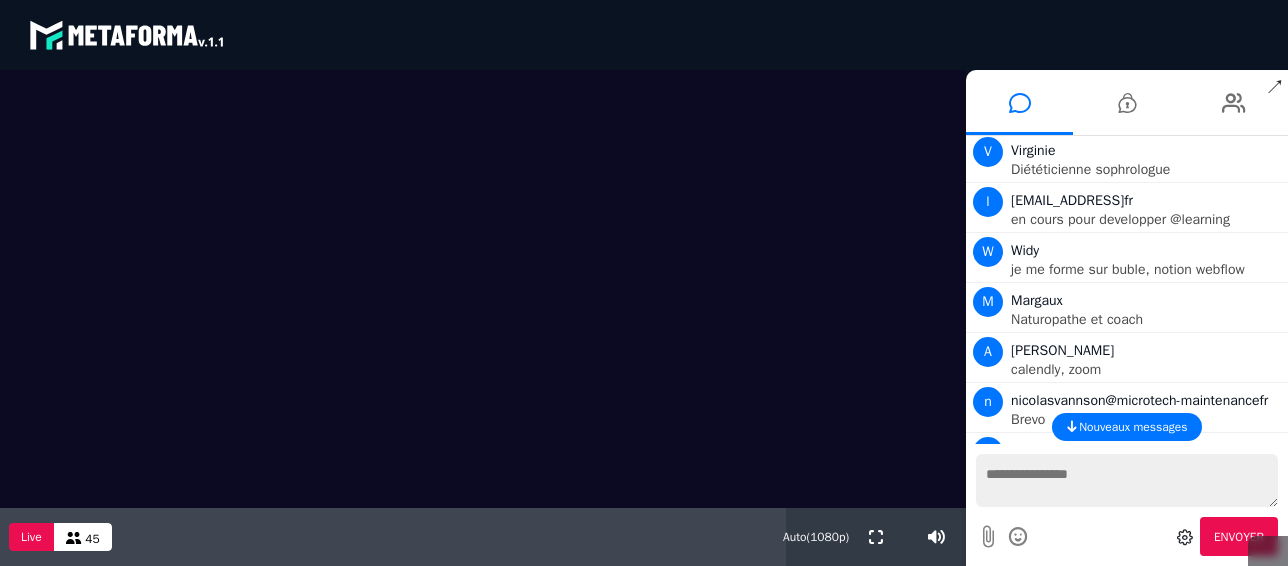 scroll, scrollTop: 2231, scrollLeft: 0, axis: vertical 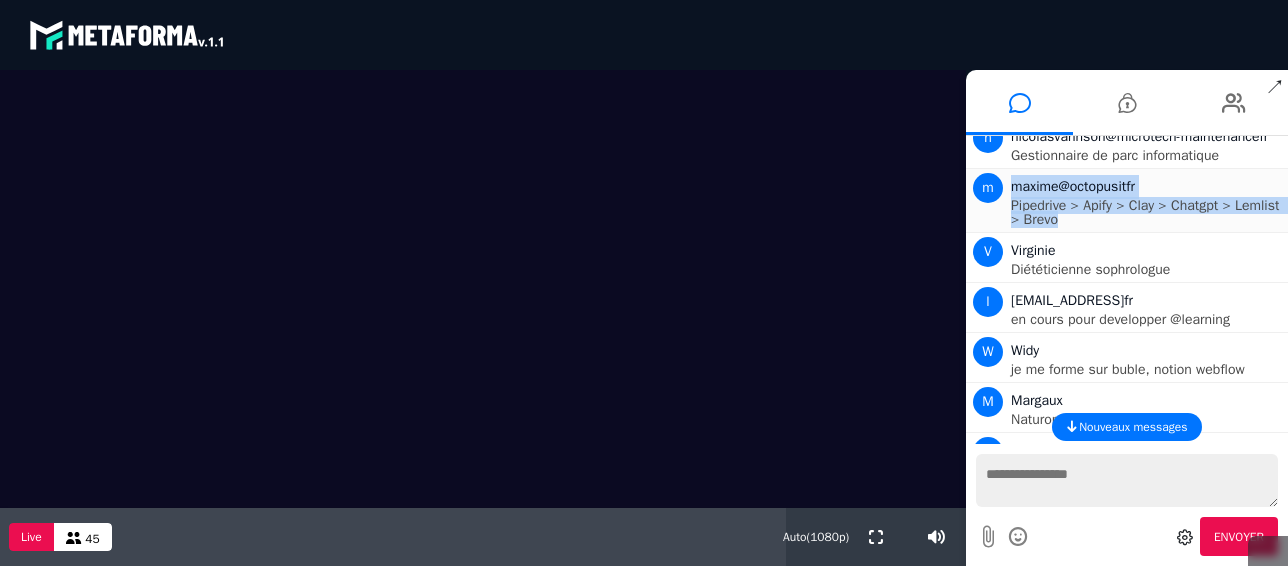 drag, startPoint x: 1117, startPoint y: 269, endPoint x: 1008, endPoint y: 237, distance: 113.600174 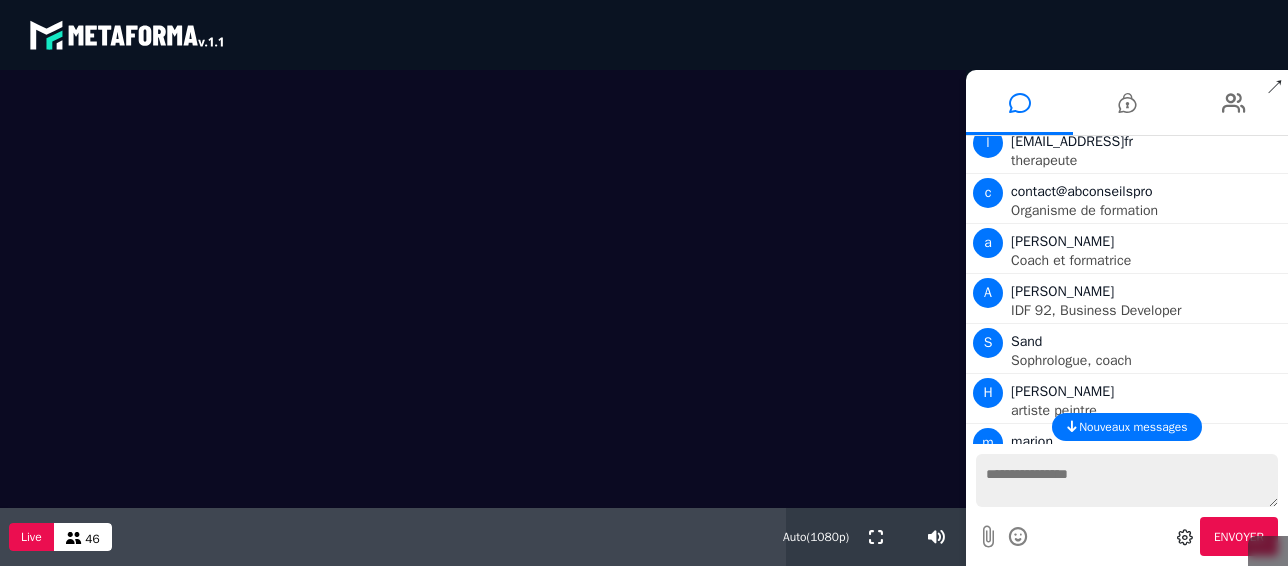 scroll, scrollTop: 1231, scrollLeft: 0, axis: vertical 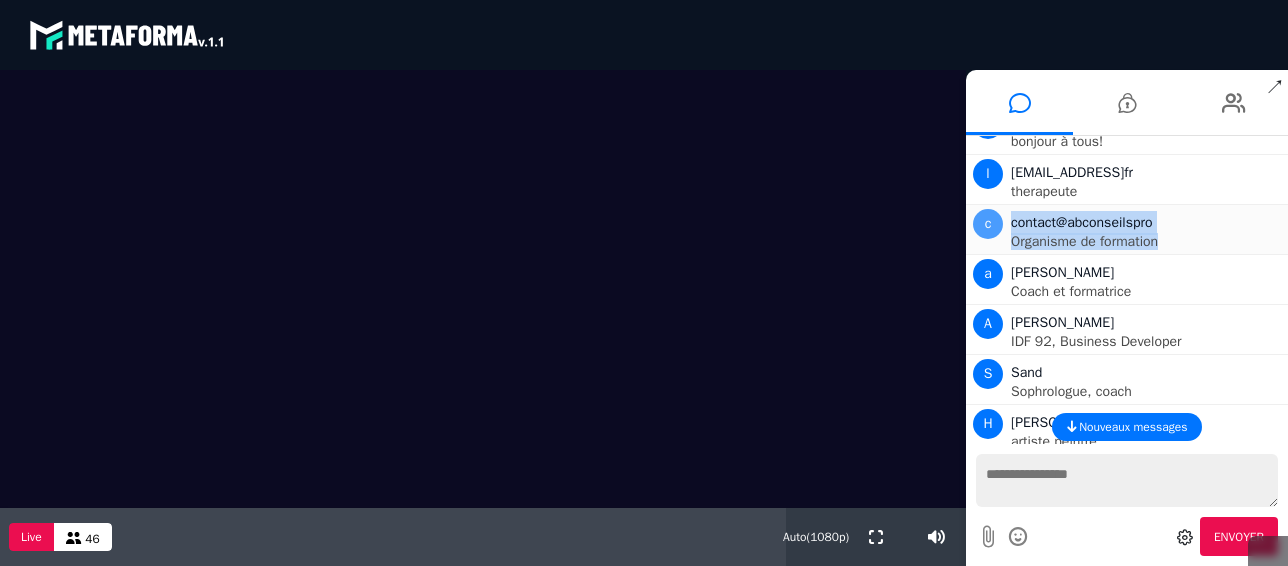 drag, startPoint x: 1175, startPoint y: 262, endPoint x: 995, endPoint y: 251, distance: 180.3358 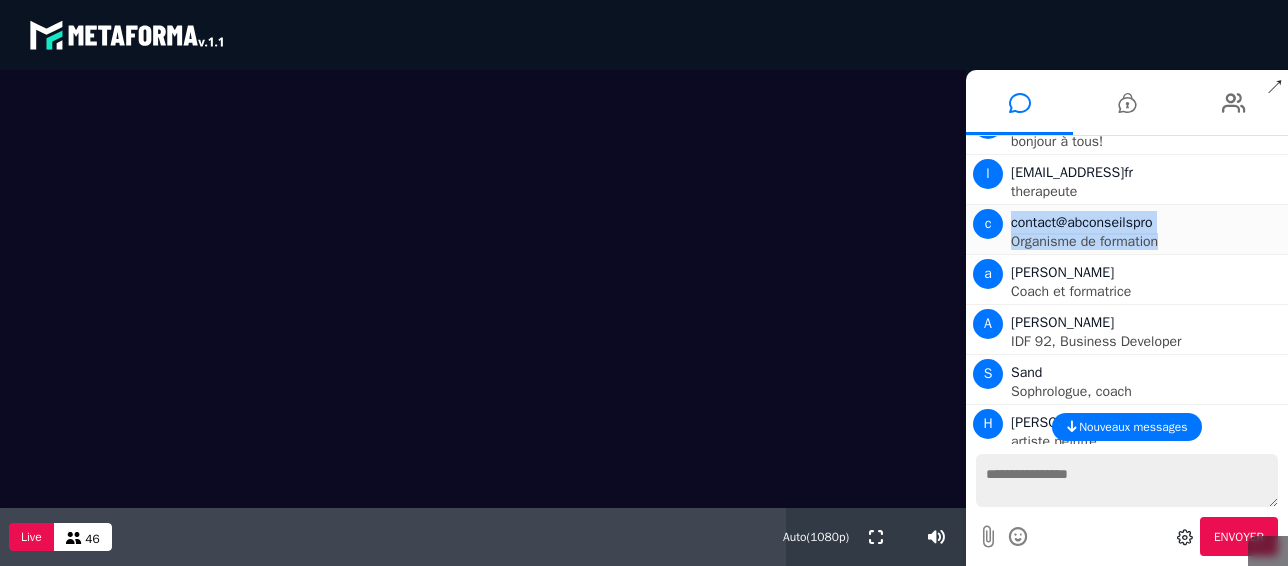 click on "c   contact@abconseilspro Organisme de formation" at bounding box center (1127, 230) 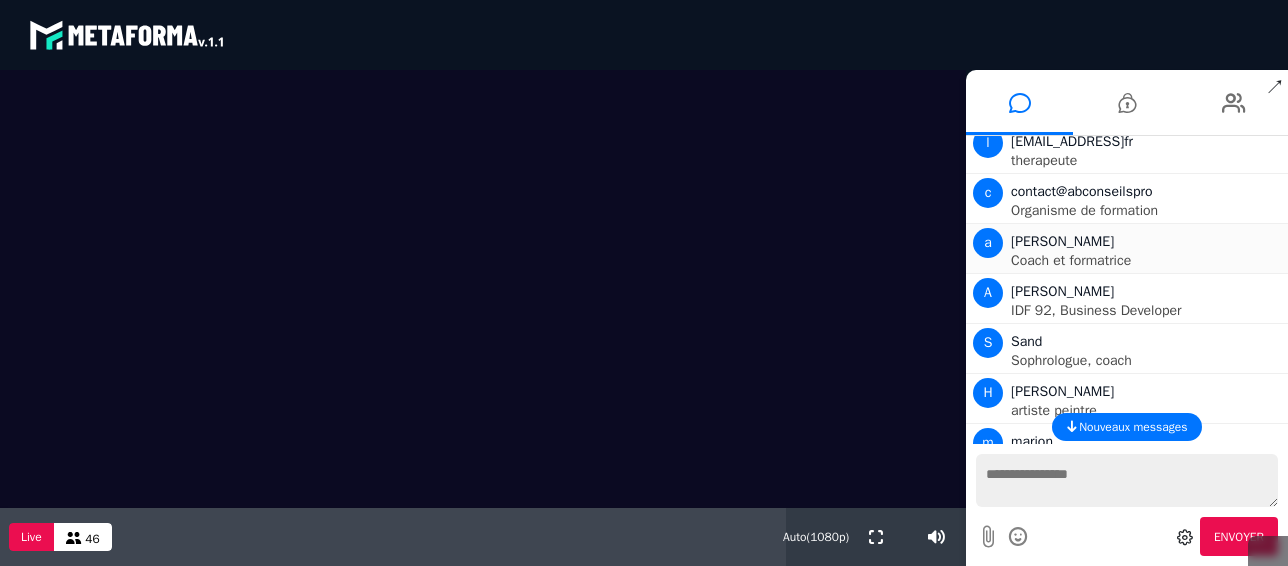 scroll, scrollTop: 1231, scrollLeft: 0, axis: vertical 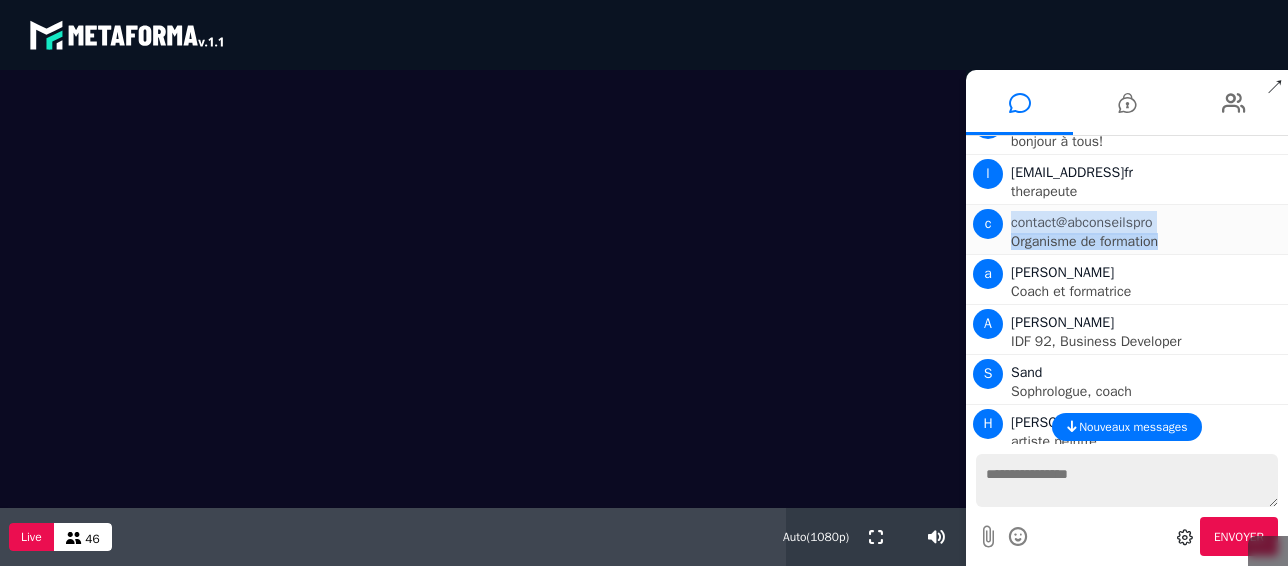 drag, startPoint x: 1170, startPoint y: 266, endPoint x: 1013, endPoint y: 248, distance: 158.02847 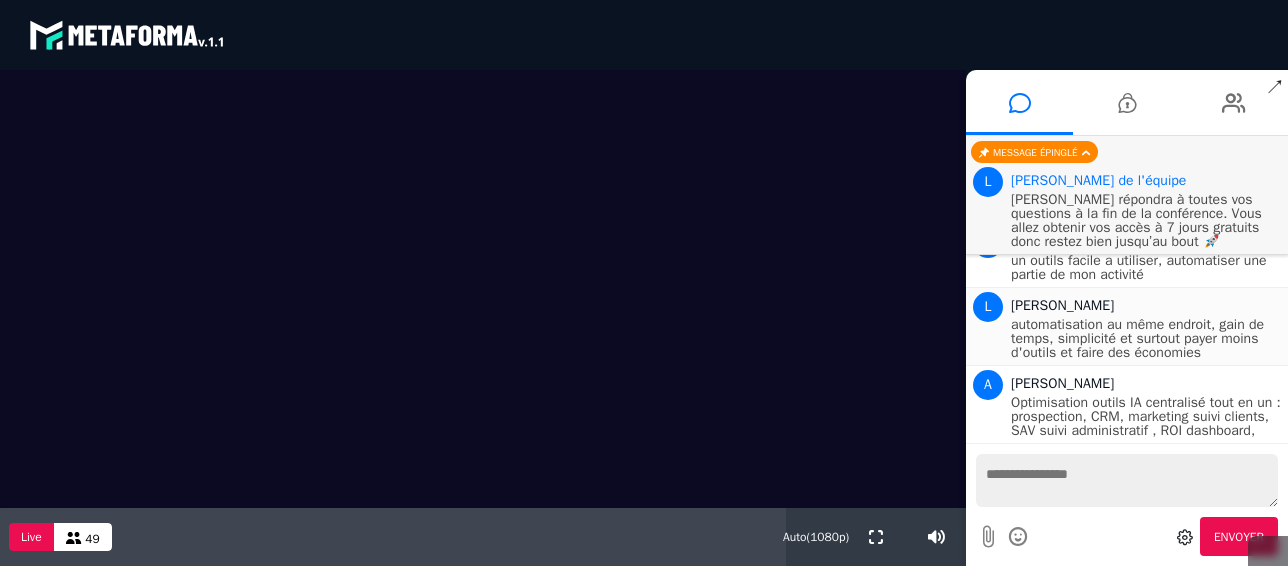 scroll, scrollTop: 3682, scrollLeft: 0, axis: vertical 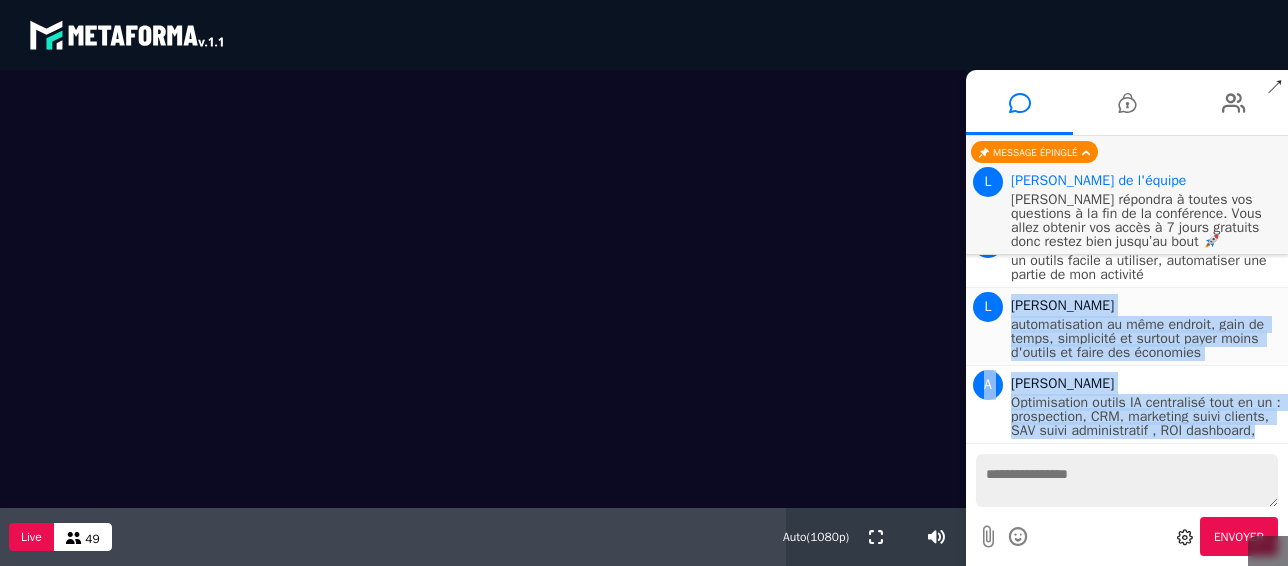 drag, startPoint x: 1254, startPoint y: 431, endPoint x: 1010, endPoint y: 312, distance: 271.47192 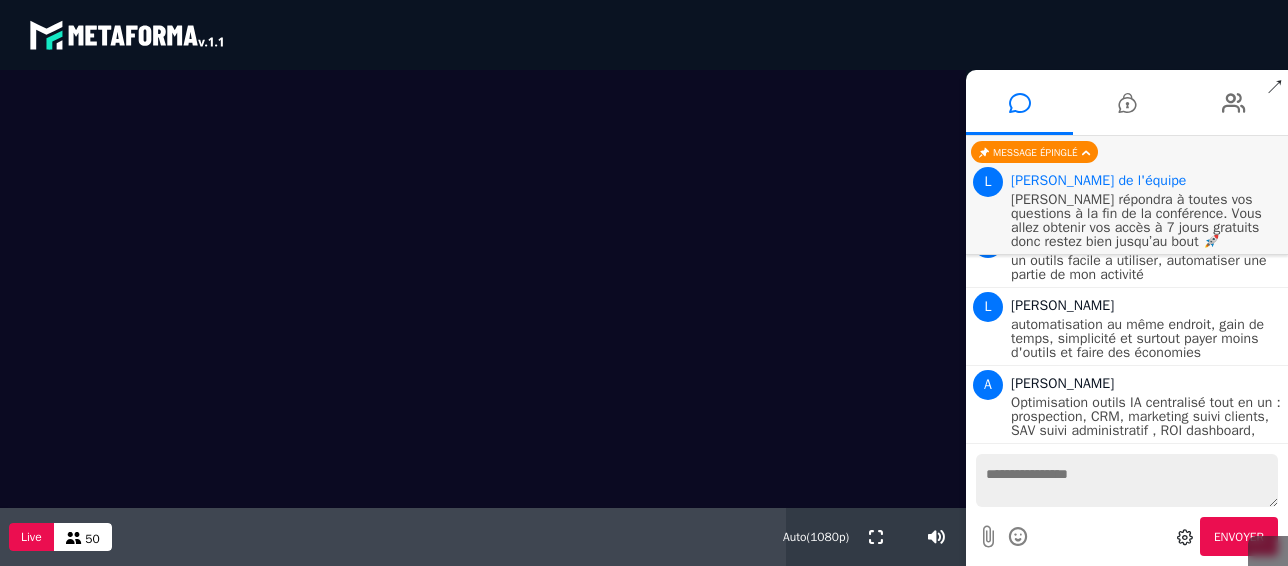 click at bounding box center [1127, 480] 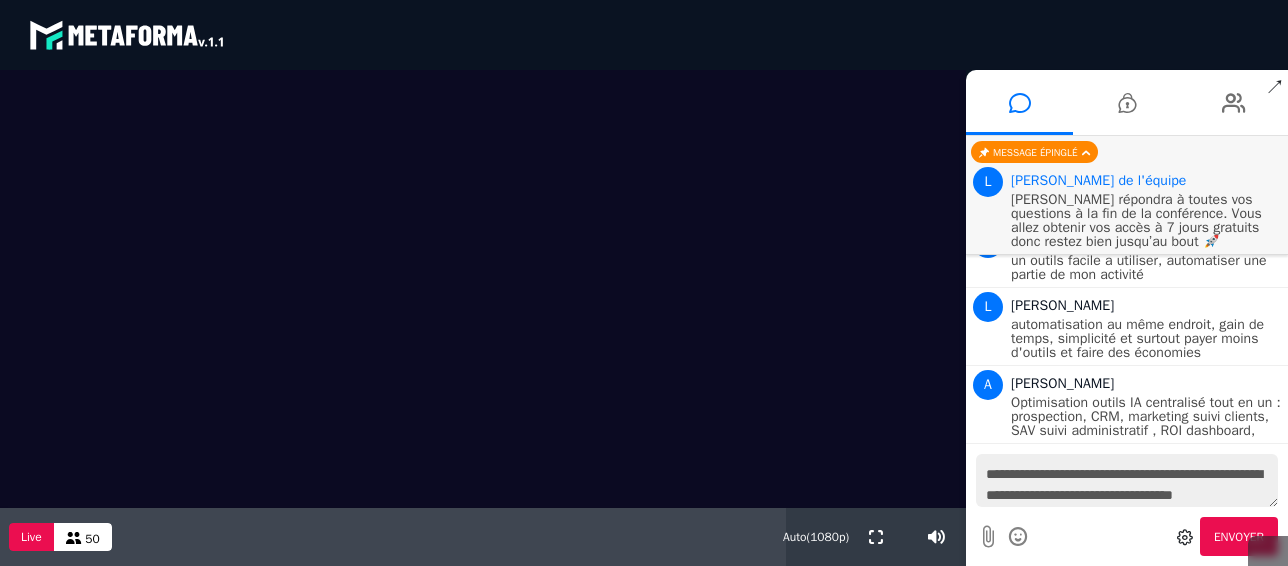 scroll, scrollTop: 19, scrollLeft: 0, axis: vertical 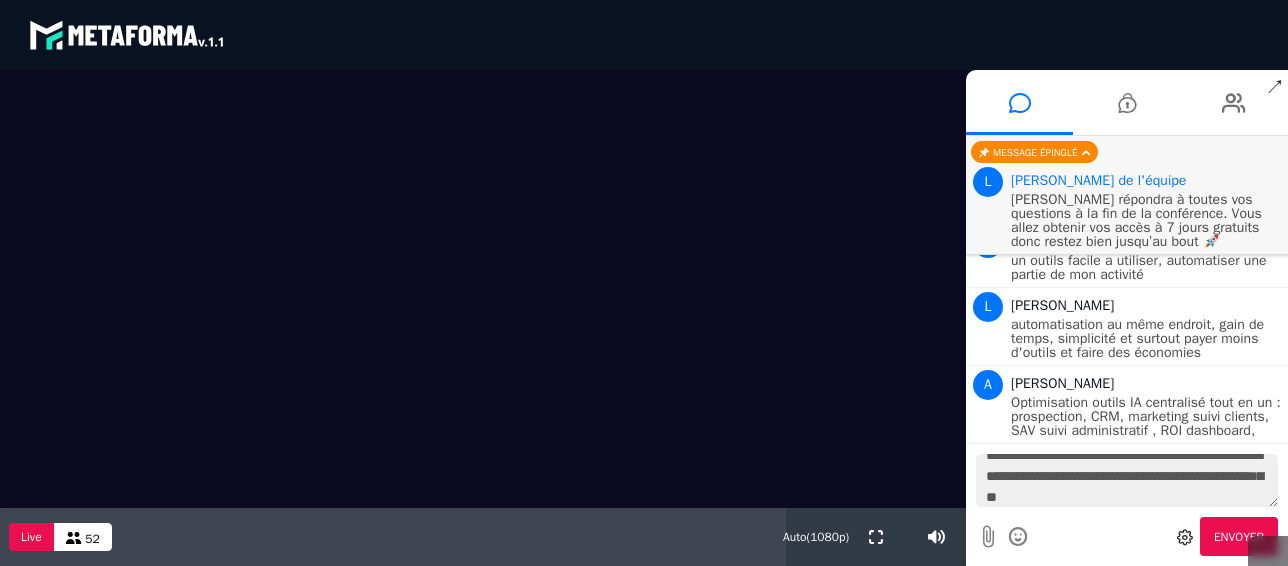 click on "**********" at bounding box center [1127, 480] 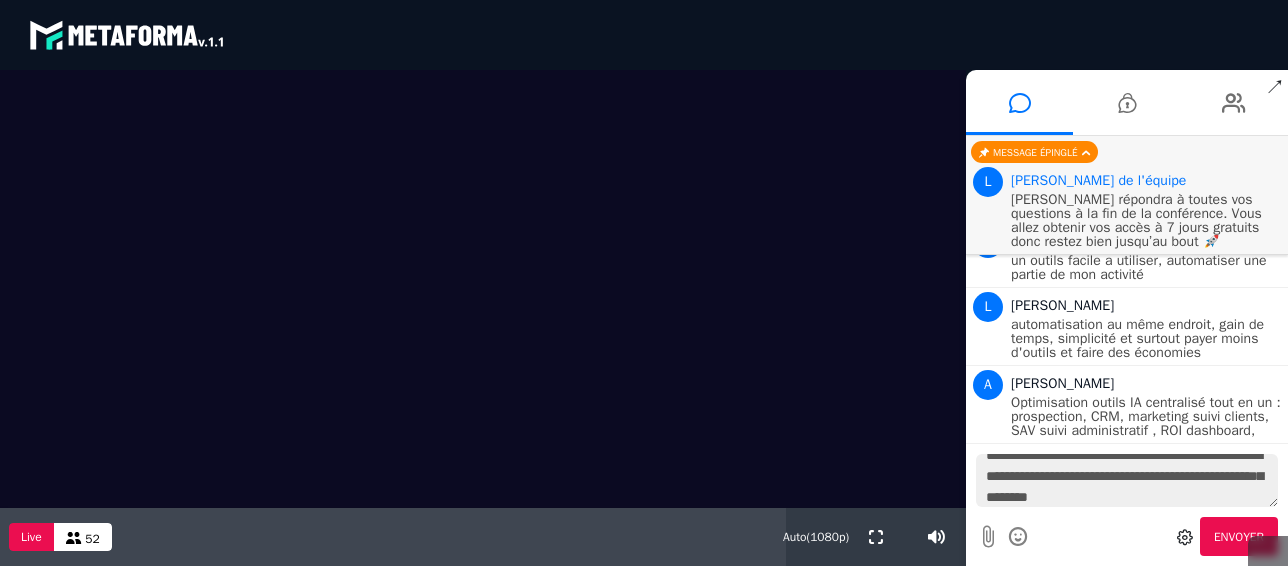 click on "**********" at bounding box center [1127, 480] 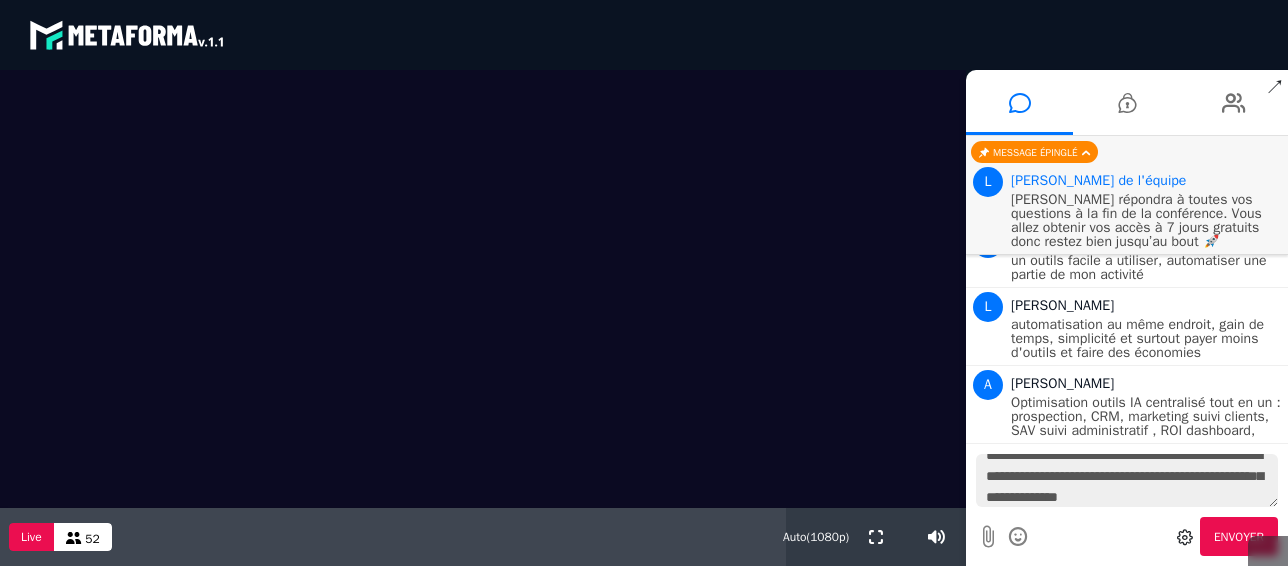 type on "**********" 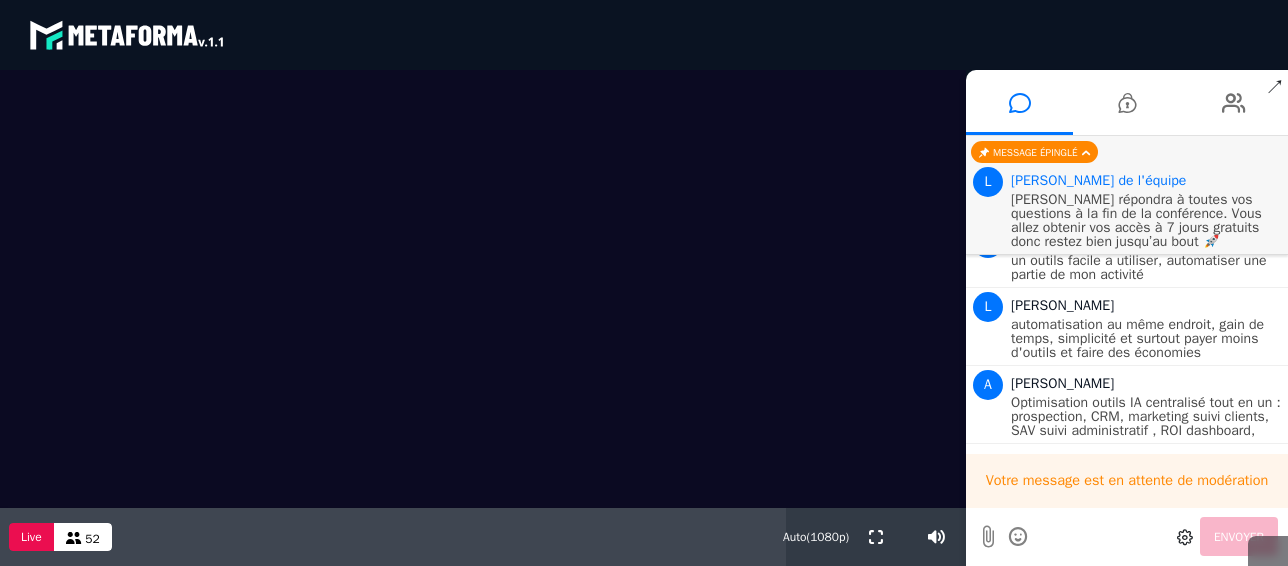 type 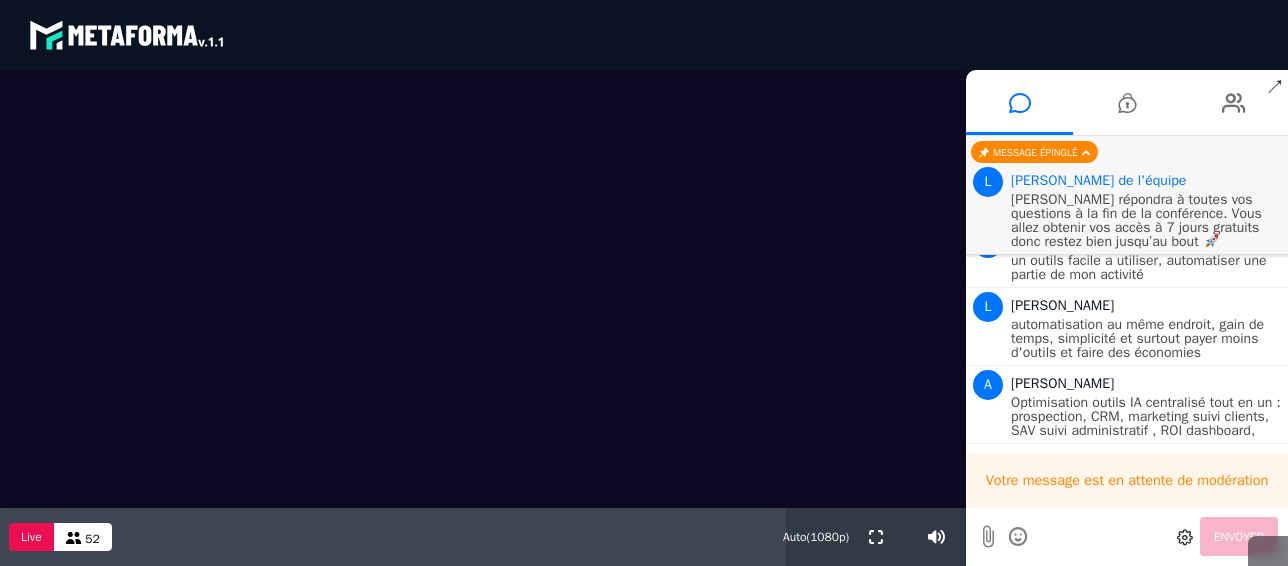 scroll, scrollTop: 0, scrollLeft: 0, axis: both 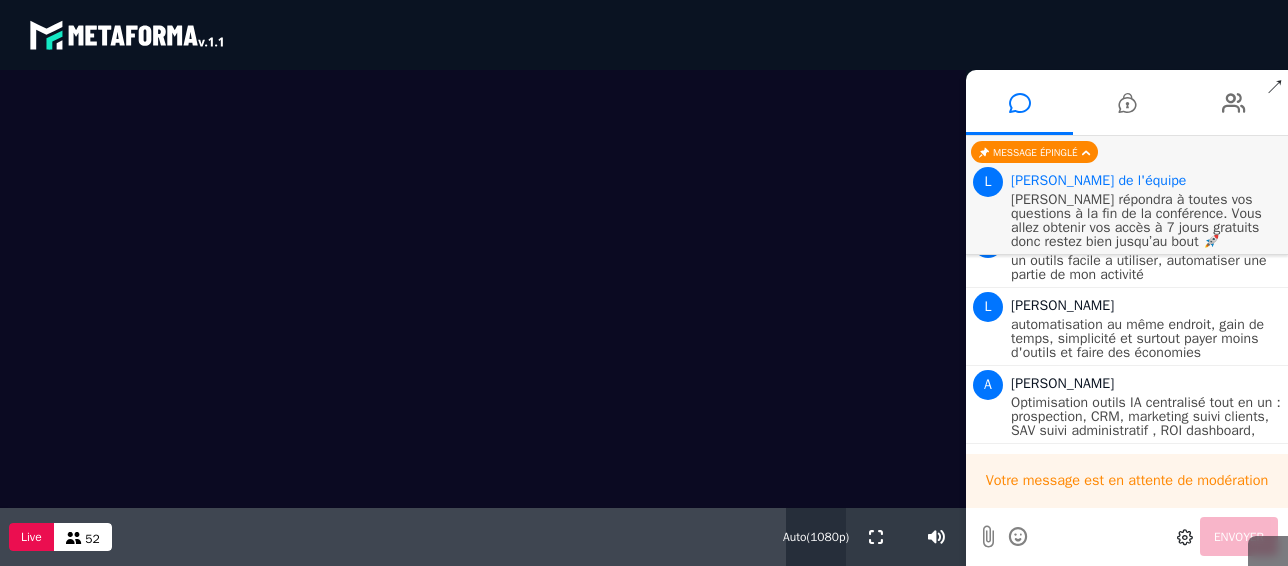 click on "Auto  ( 1080 p)" at bounding box center [816, 537] 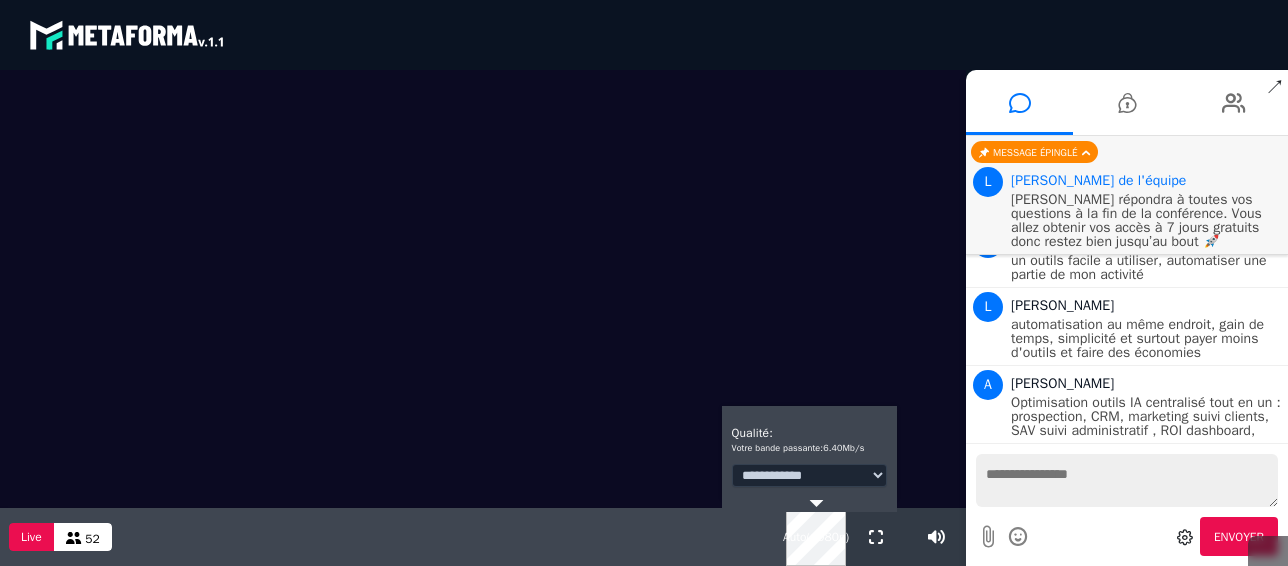 click on "**********" at bounding box center (809, 475) 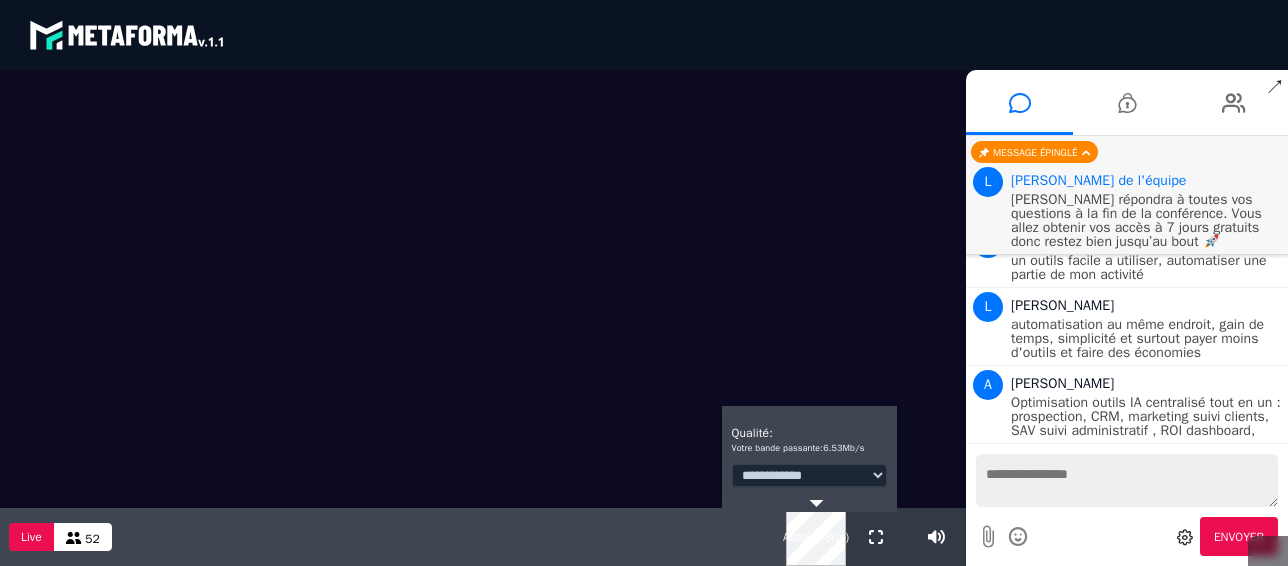 select on "*" 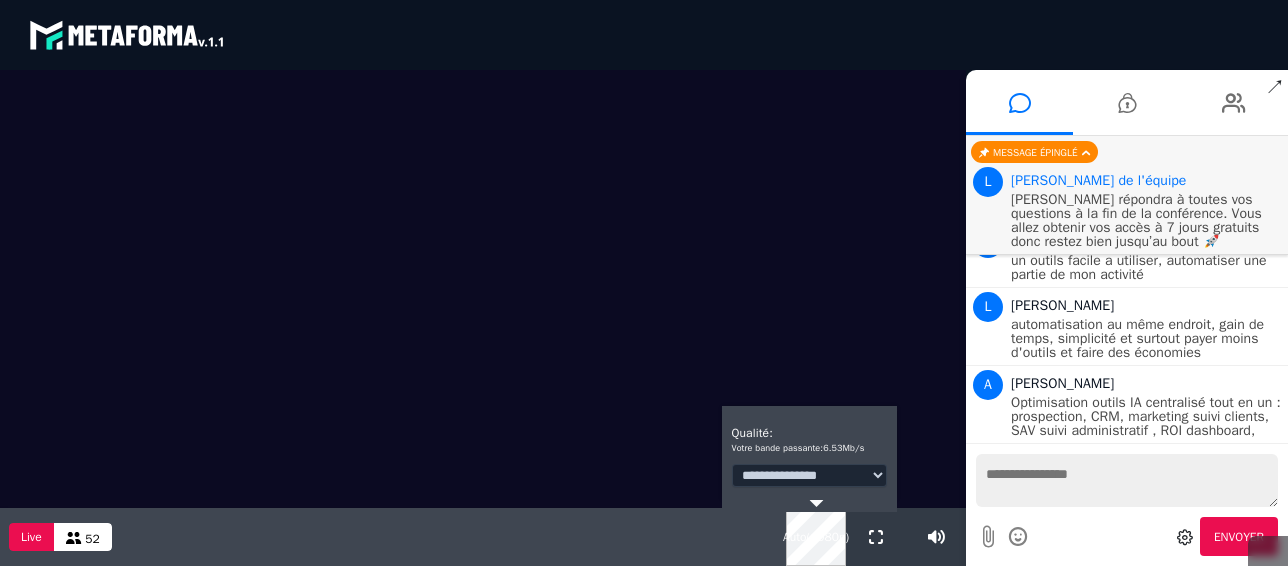 click on "**********" at bounding box center [809, 475] 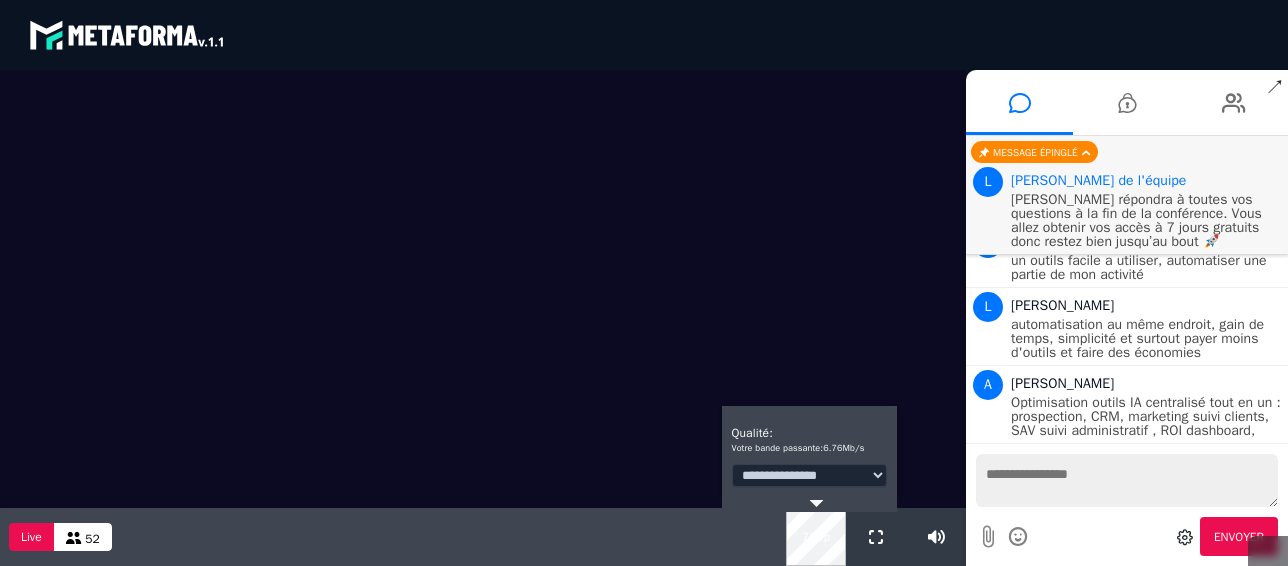 click at bounding box center [483, 289] 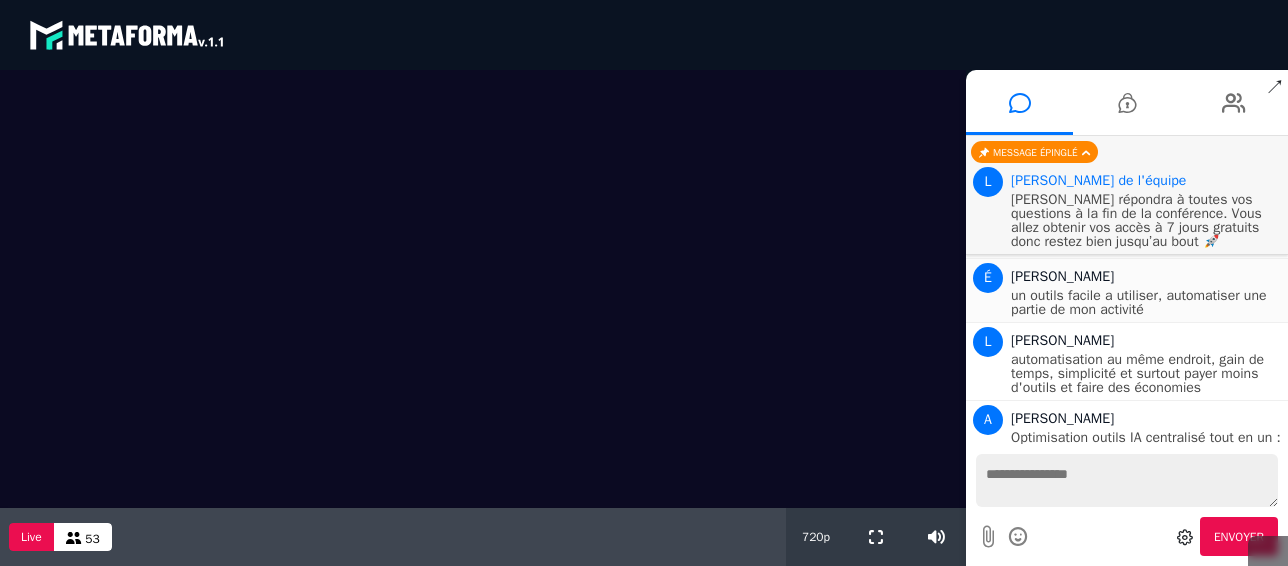 scroll, scrollTop: 3482, scrollLeft: 0, axis: vertical 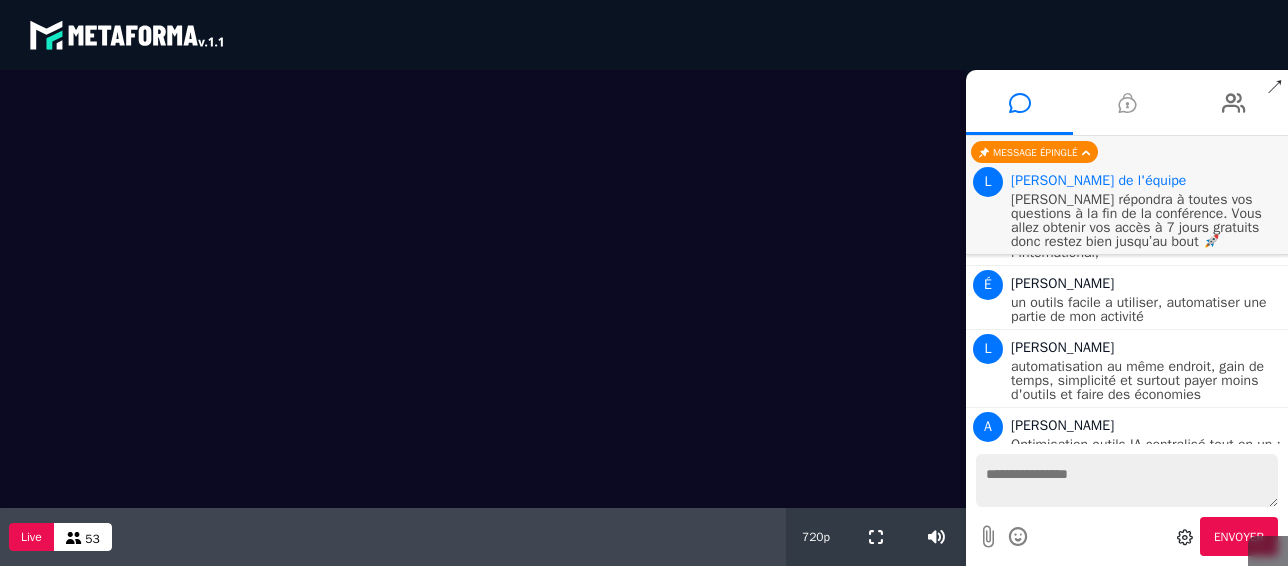 click at bounding box center (1127, 103) 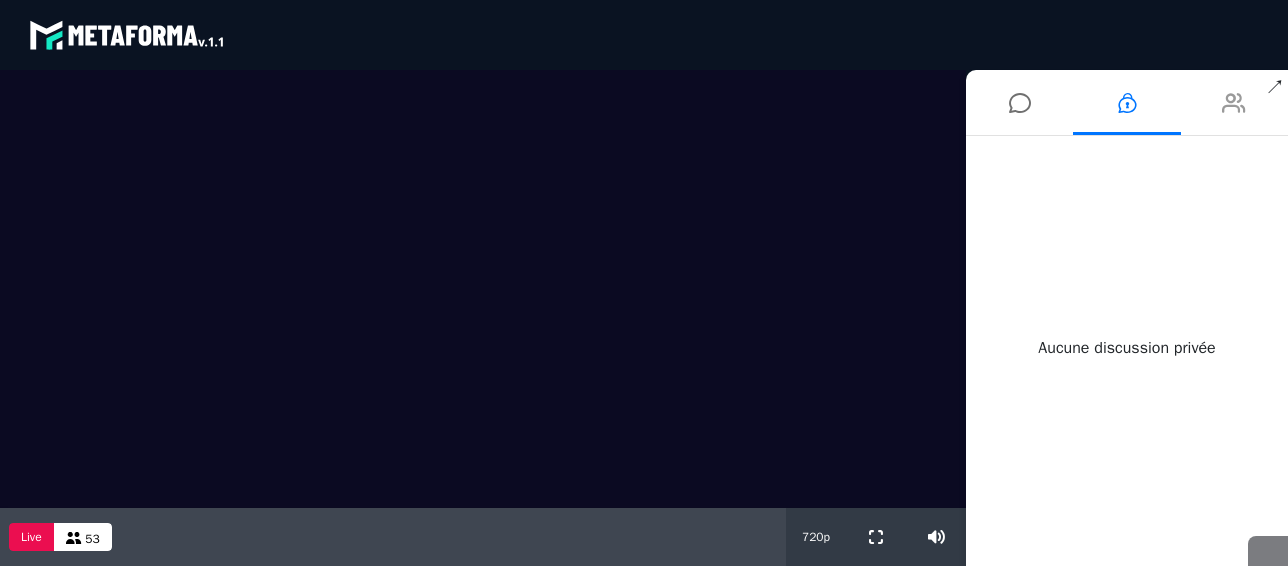 click at bounding box center (1234, 103) 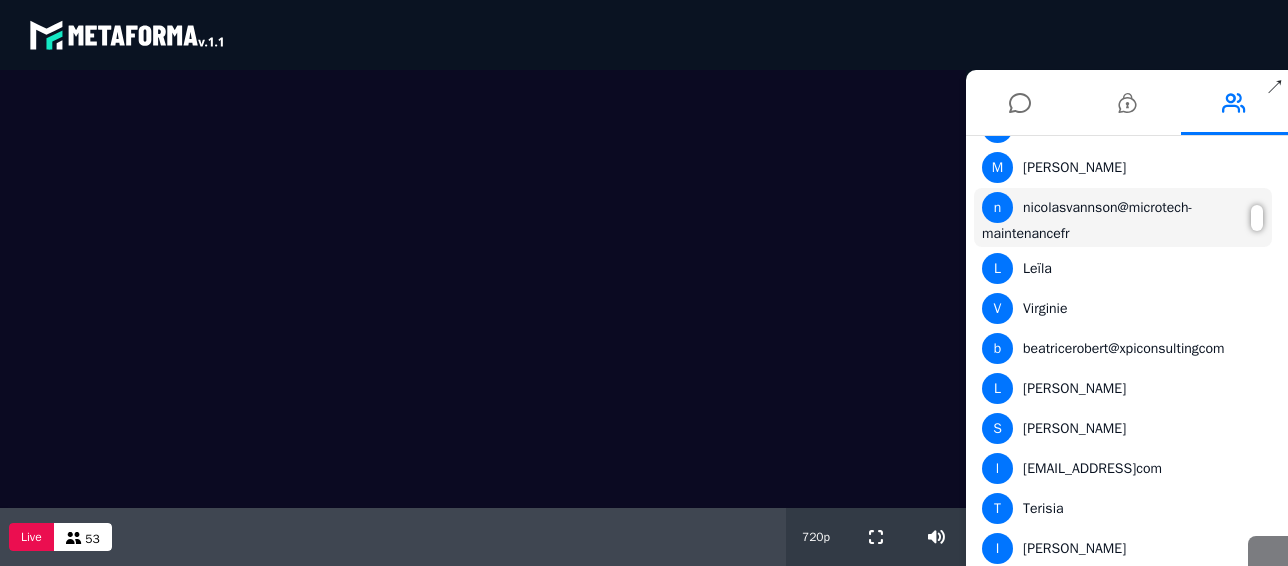 scroll, scrollTop: 1500, scrollLeft: 0, axis: vertical 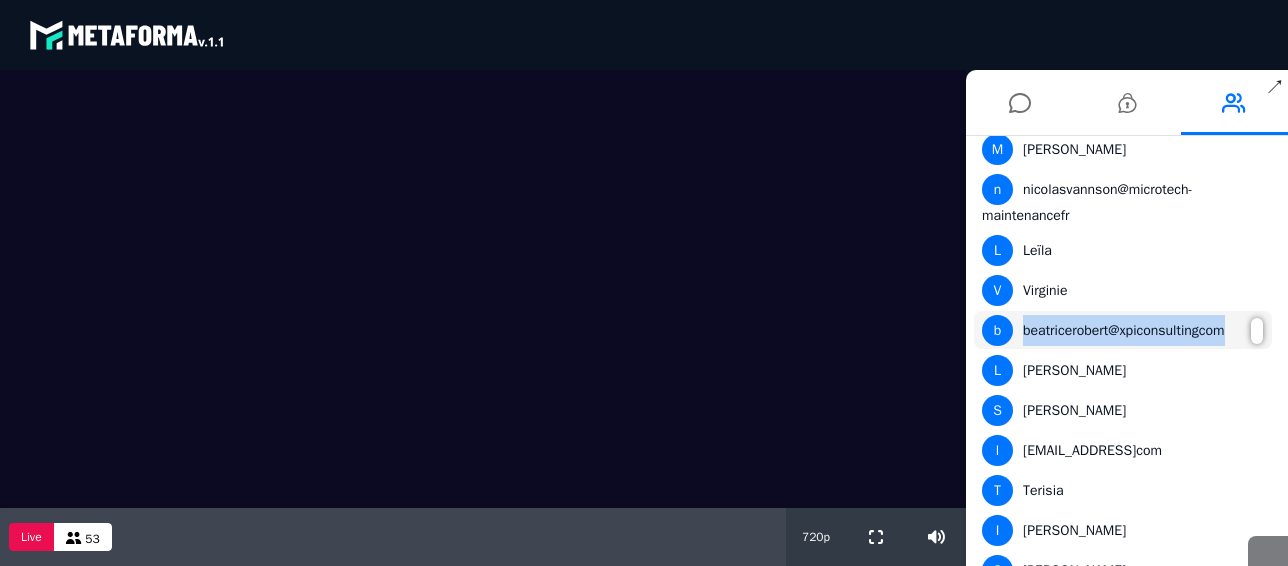 drag, startPoint x: 1020, startPoint y: 330, endPoint x: 1239, endPoint y: 332, distance: 219.00912 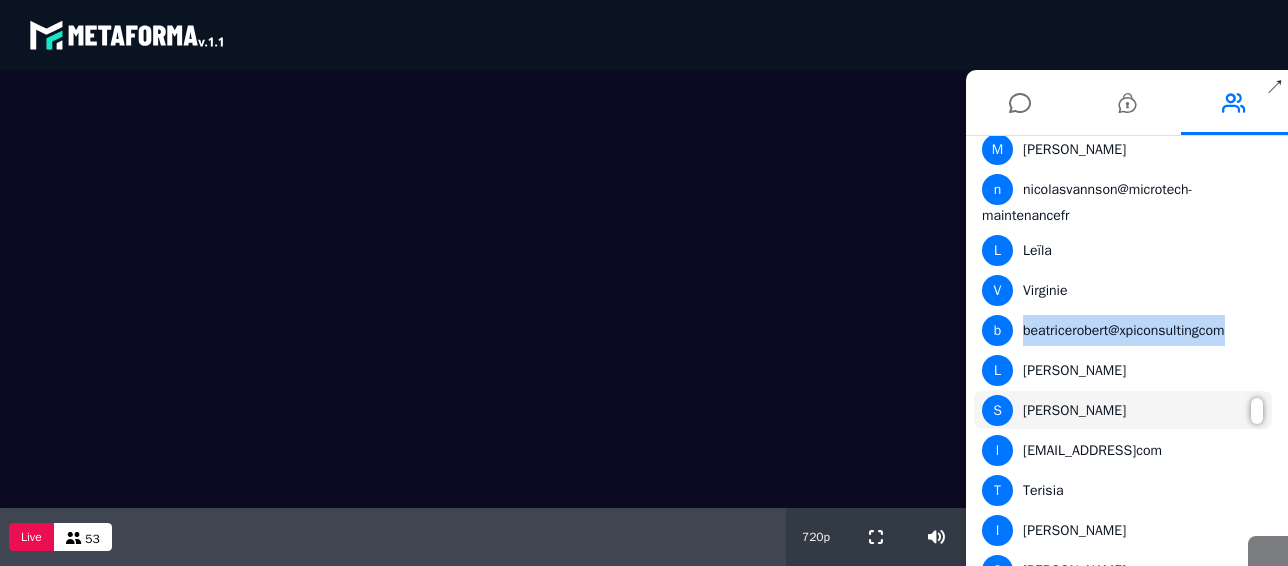 copy on "beatricerobert@xpiconsultingcom" 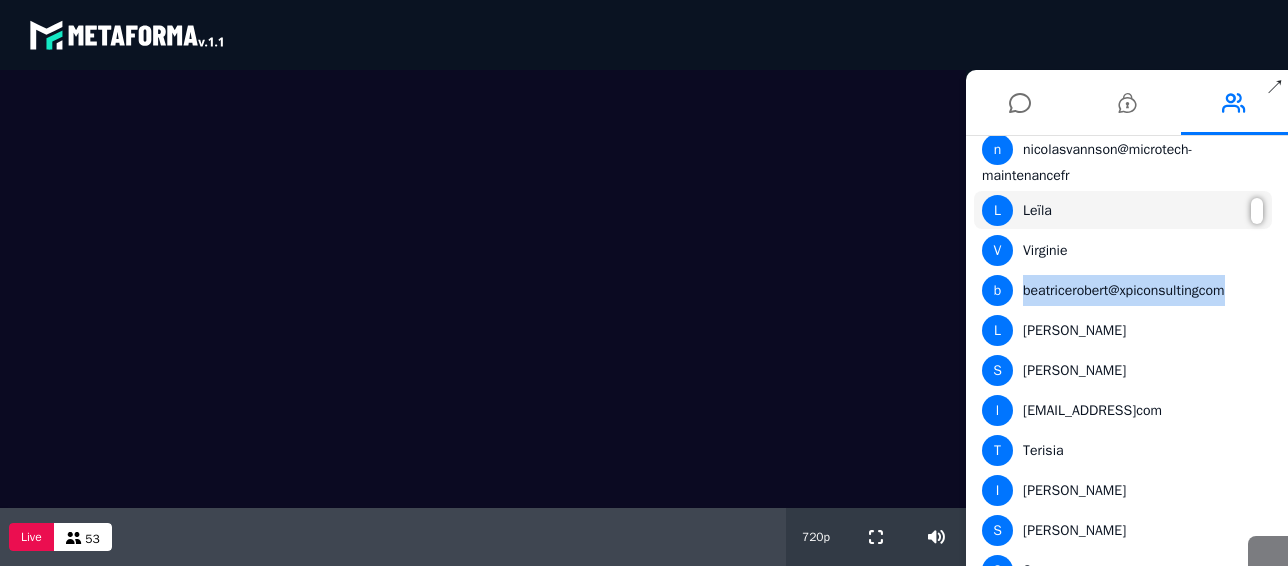 scroll, scrollTop: 1460, scrollLeft: 0, axis: vertical 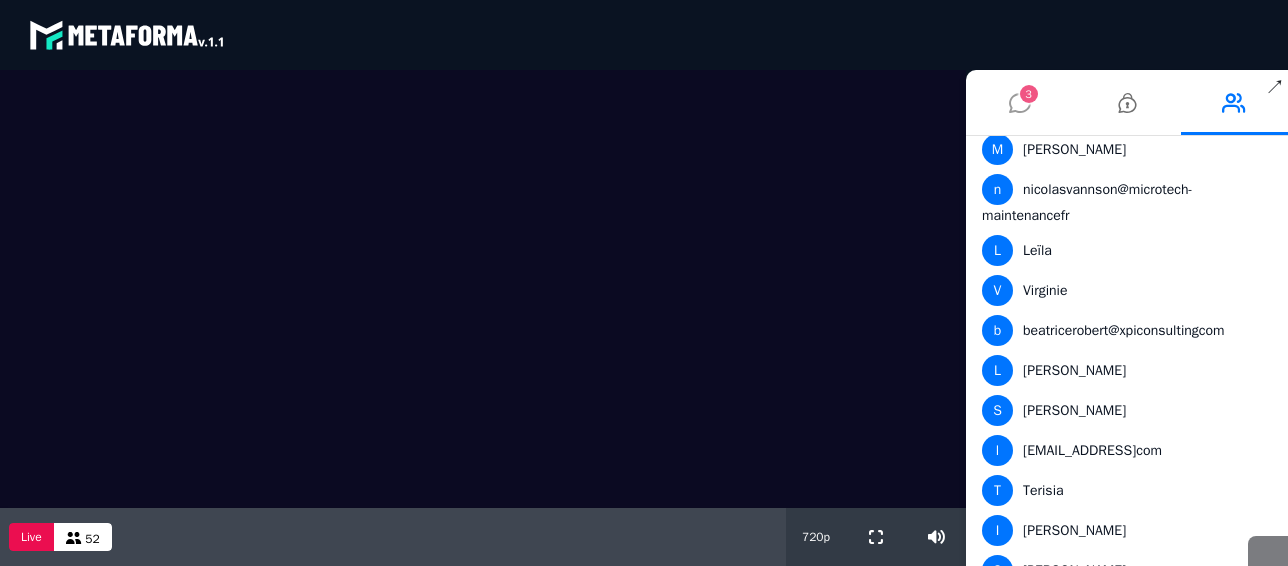 click at bounding box center (1020, 103) 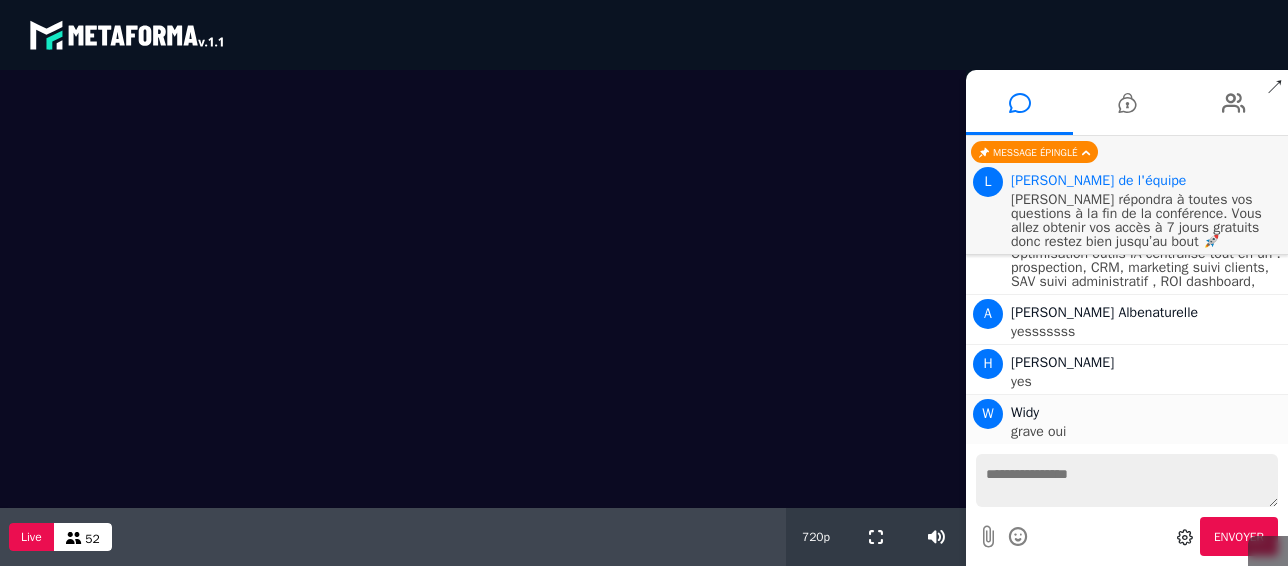 scroll, scrollTop: 3881, scrollLeft: 0, axis: vertical 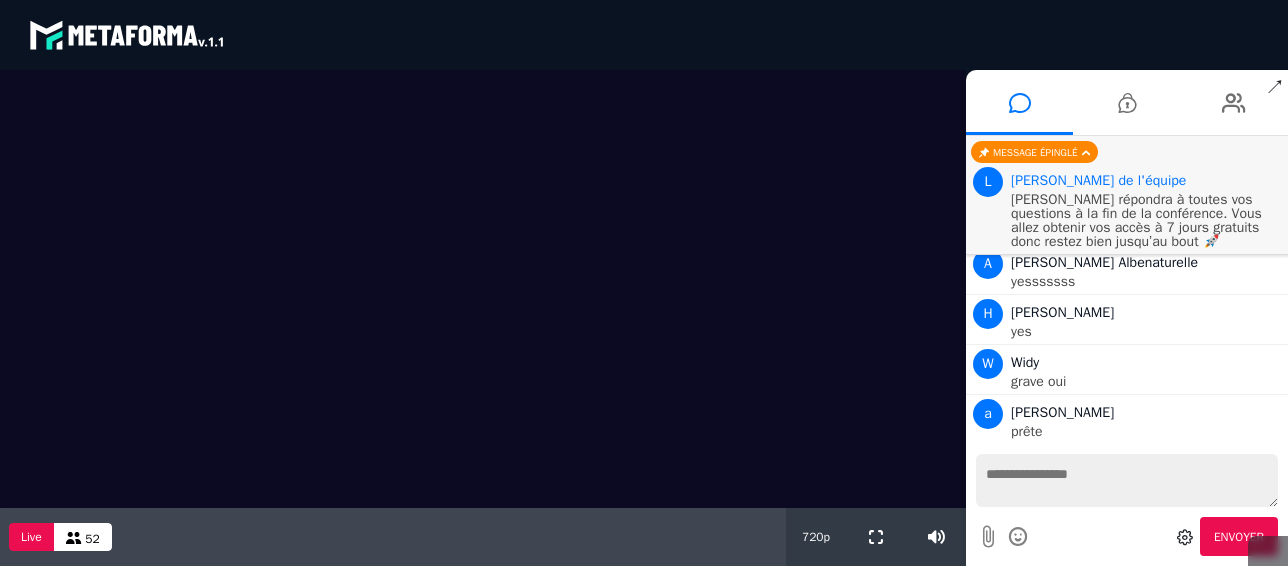 click at bounding box center (1127, 480) 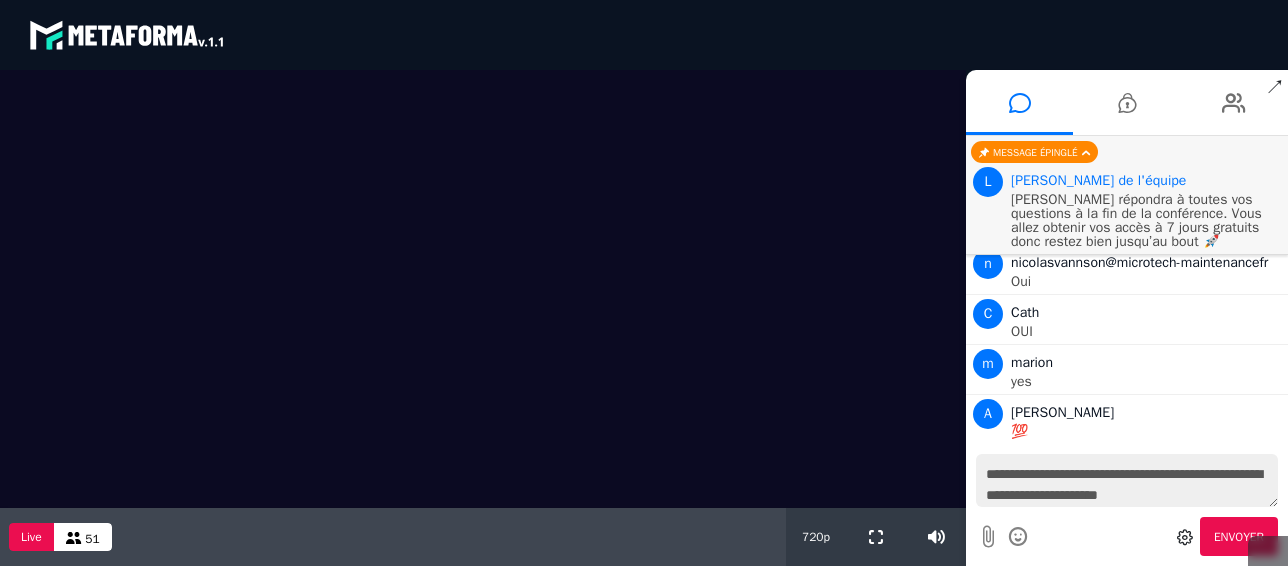scroll, scrollTop: 4305, scrollLeft: 0, axis: vertical 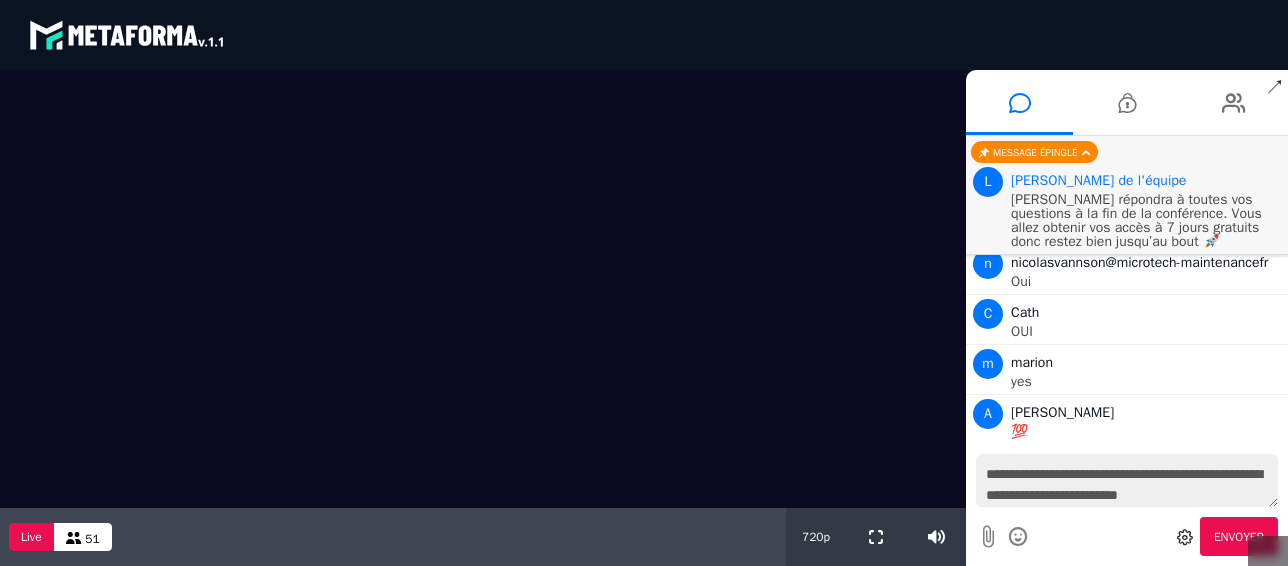 type on "**********" 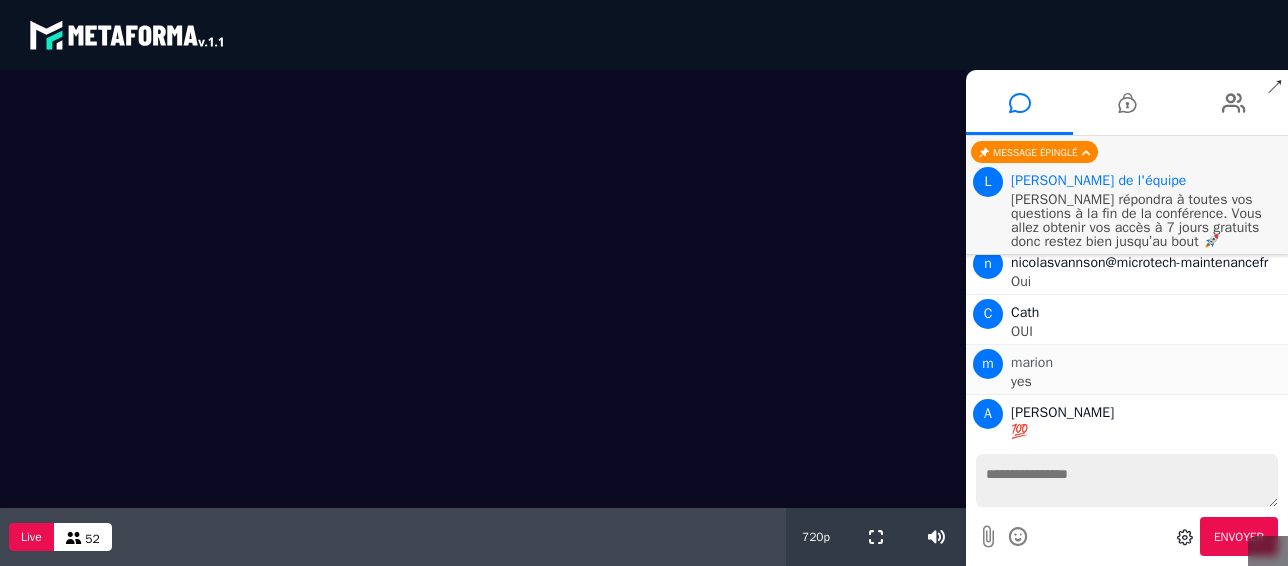 scroll, scrollTop: 4305, scrollLeft: 0, axis: vertical 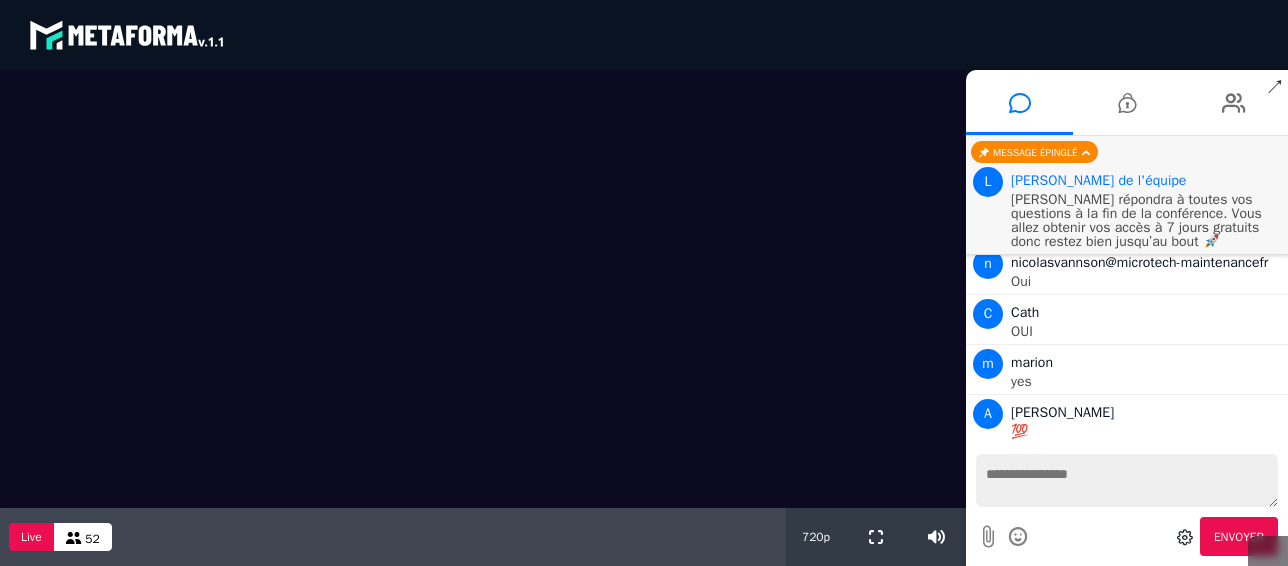 click at bounding box center [1127, 480] 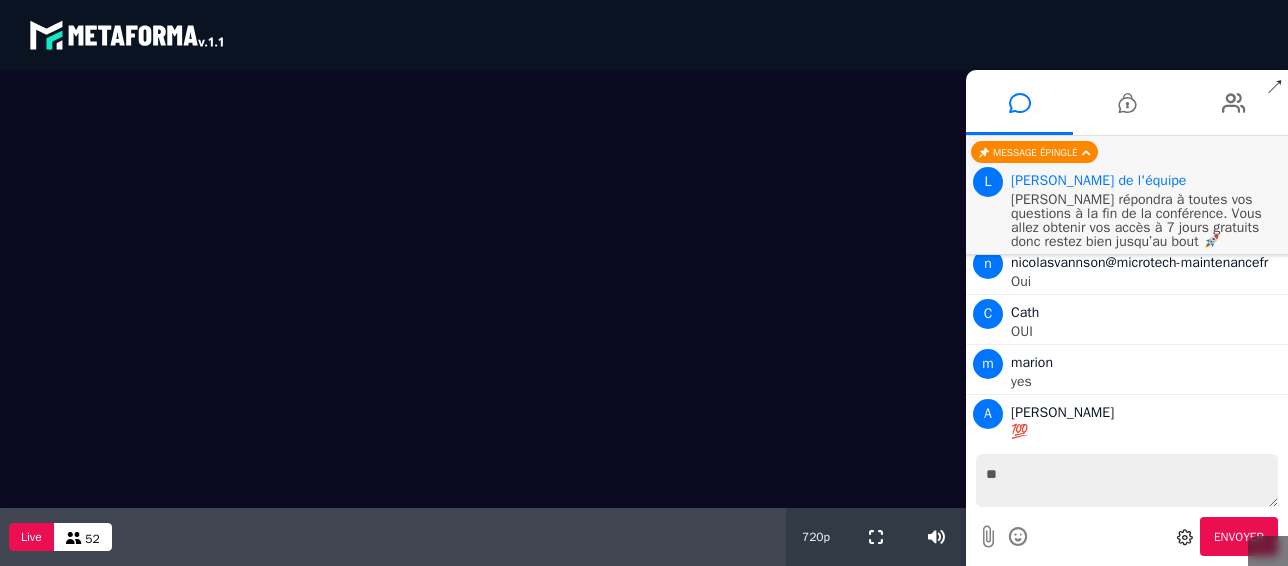 type on "***" 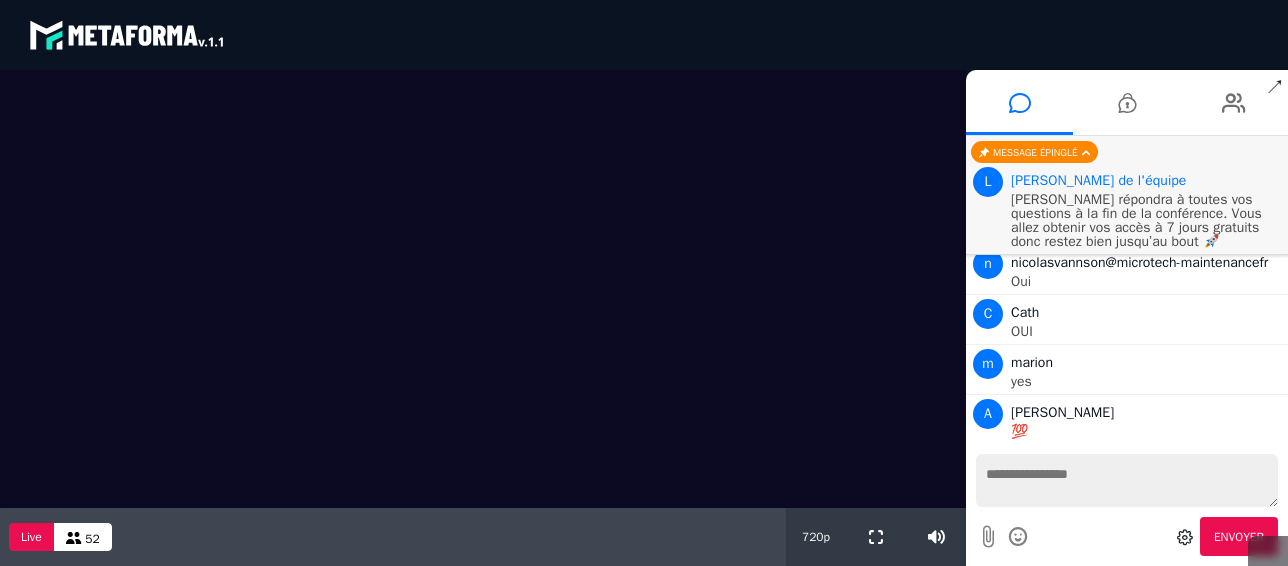 scroll, scrollTop: 4355, scrollLeft: 0, axis: vertical 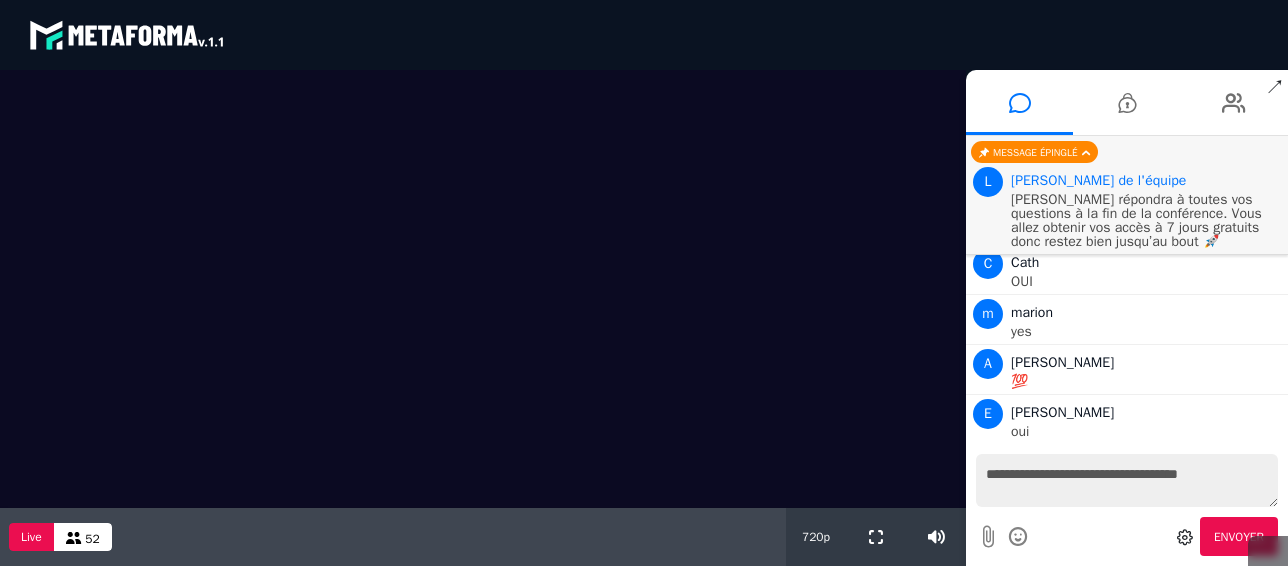 type on "**********" 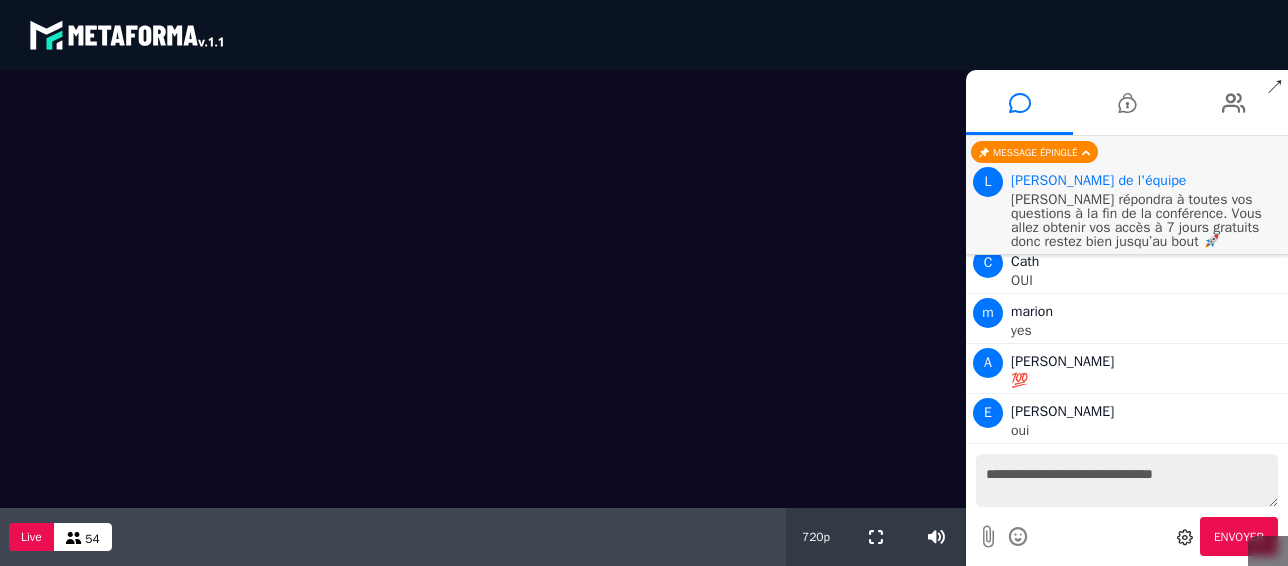 scroll, scrollTop: 4356, scrollLeft: 0, axis: vertical 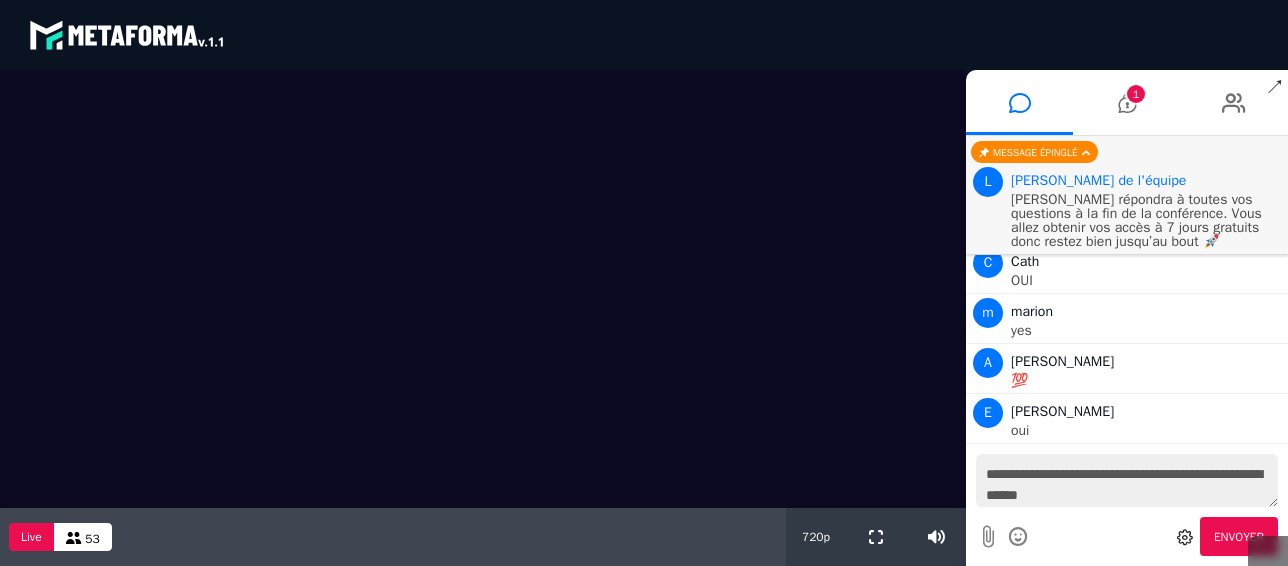 type on "**********" 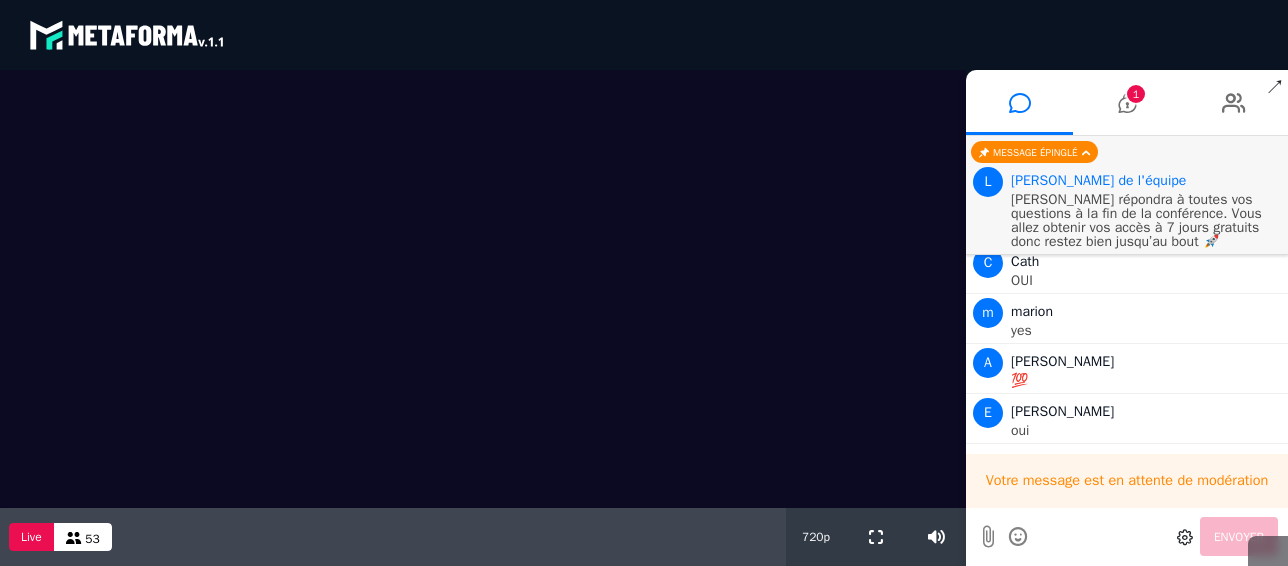 type 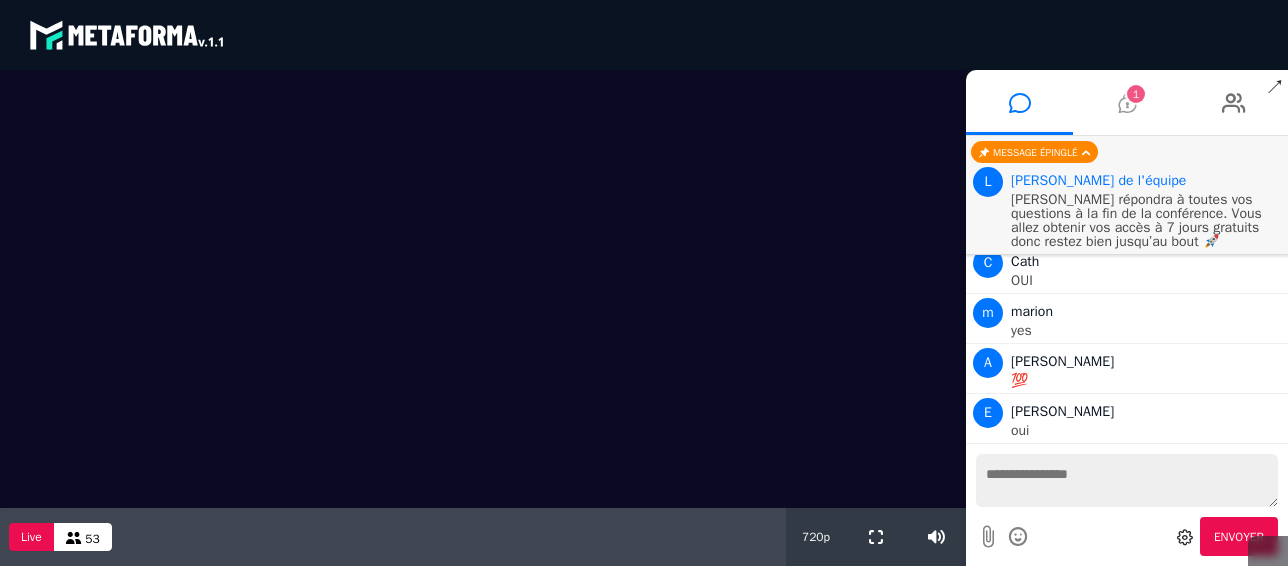 click on "1" at bounding box center (1136, 94) 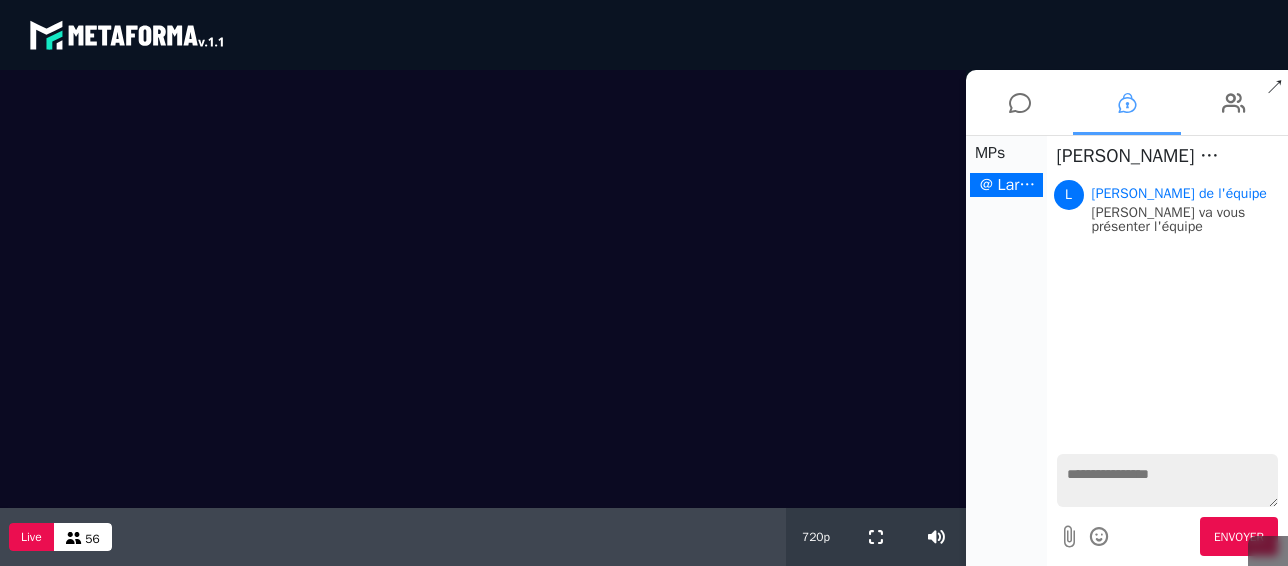 click at bounding box center [1168, 480] 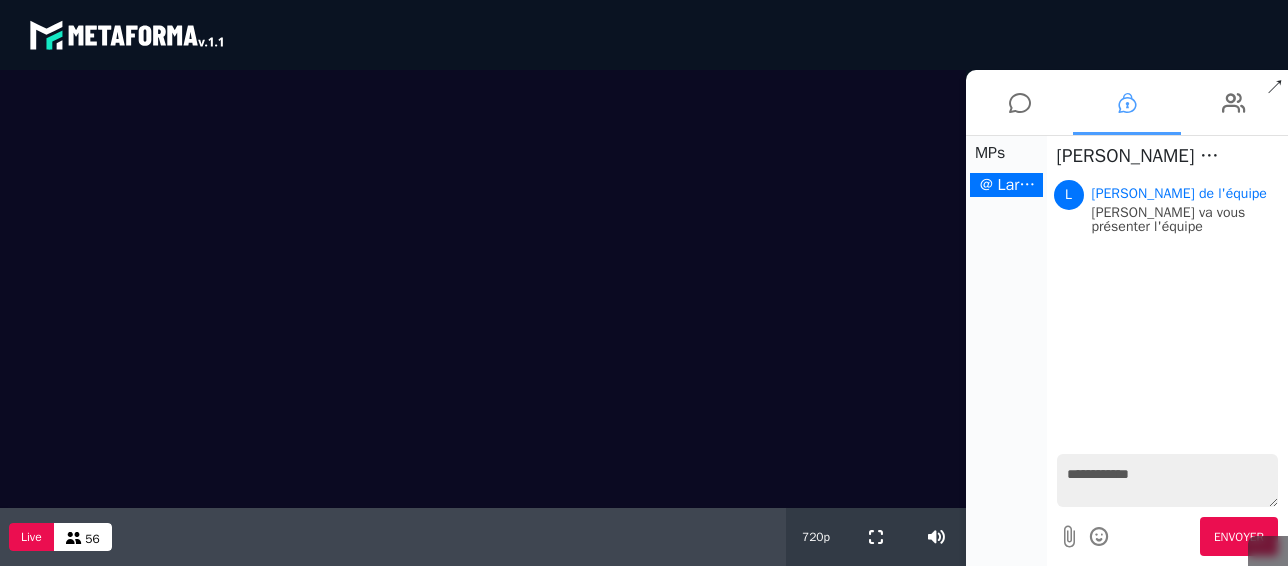 type on "**********" 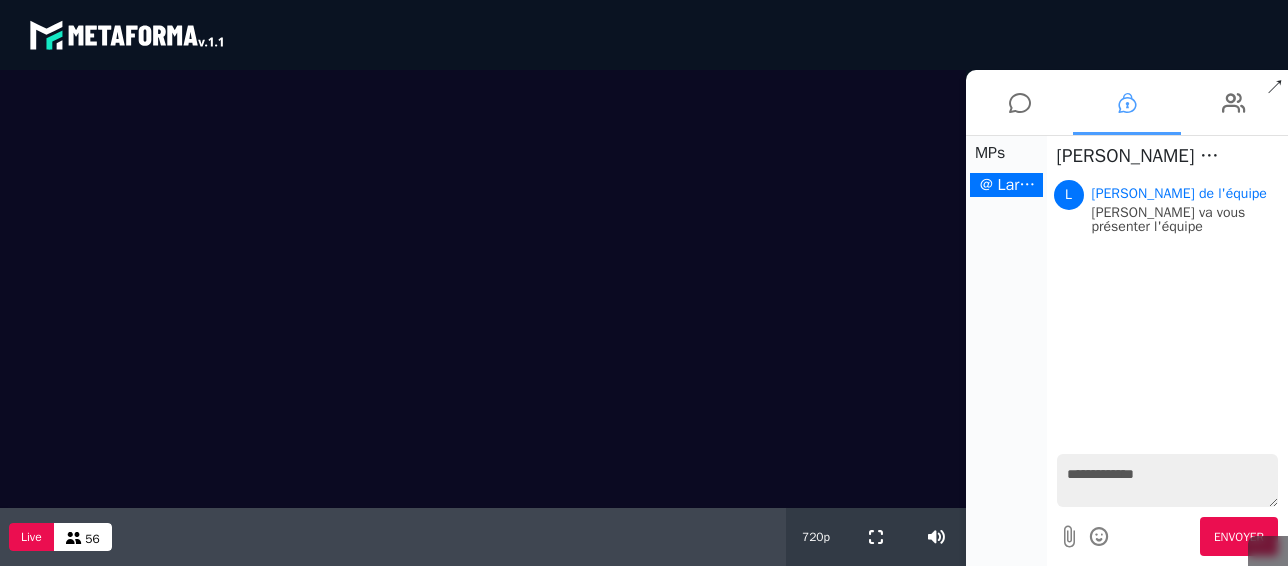 type 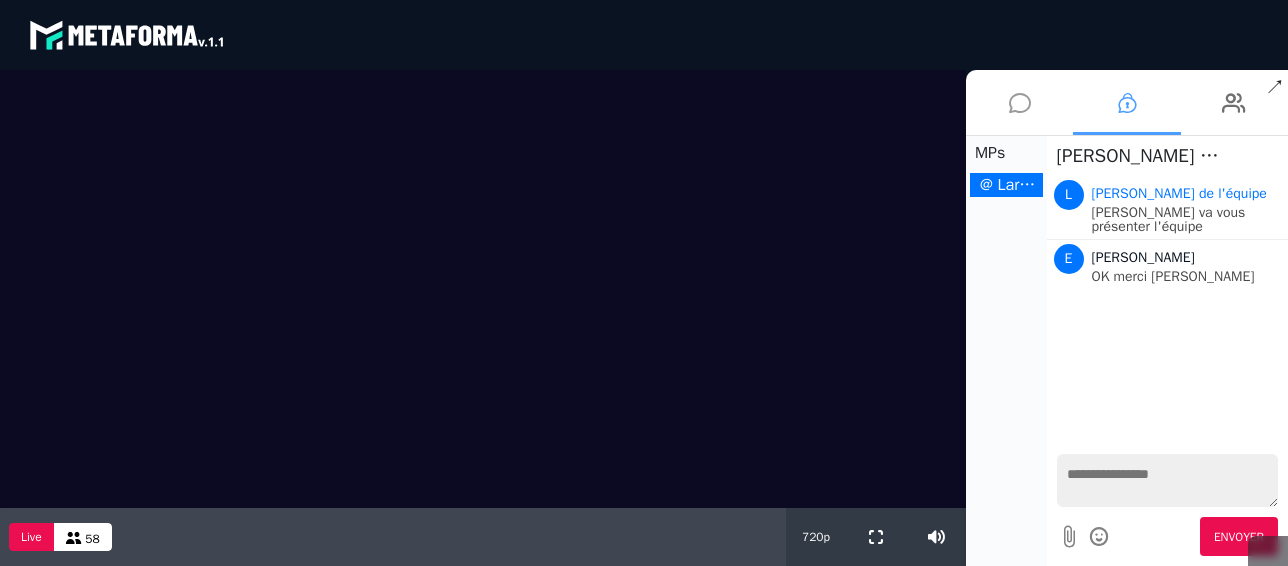 click at bounding box center [1020, 103] 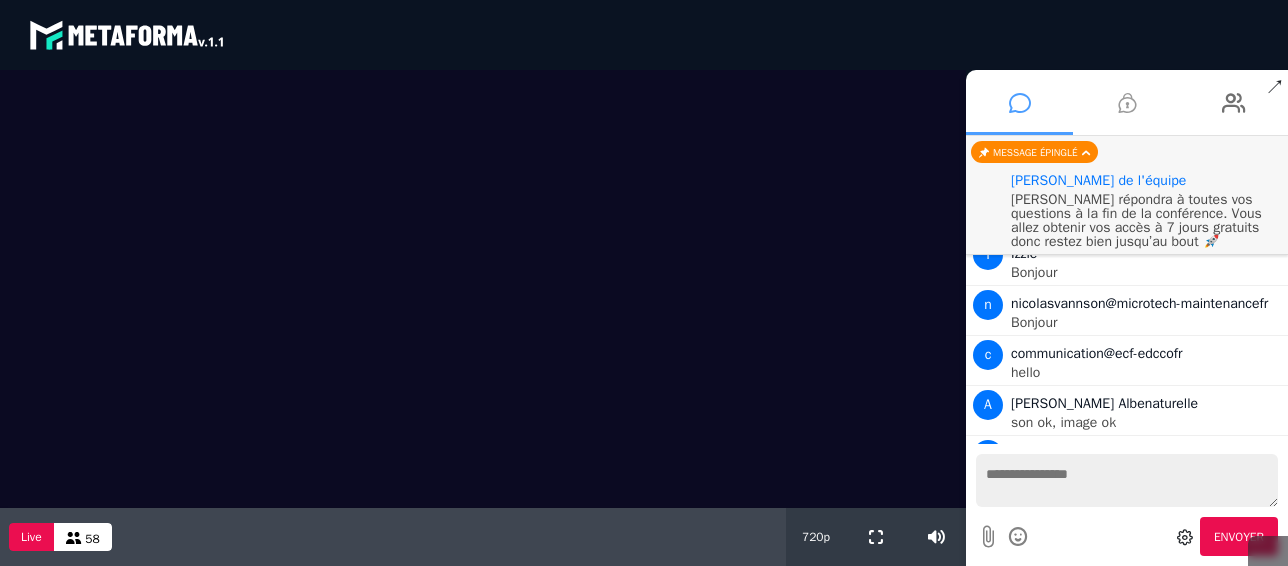 scroll, scrollTop: 4356, scrollLeft: 0, axis: vertical 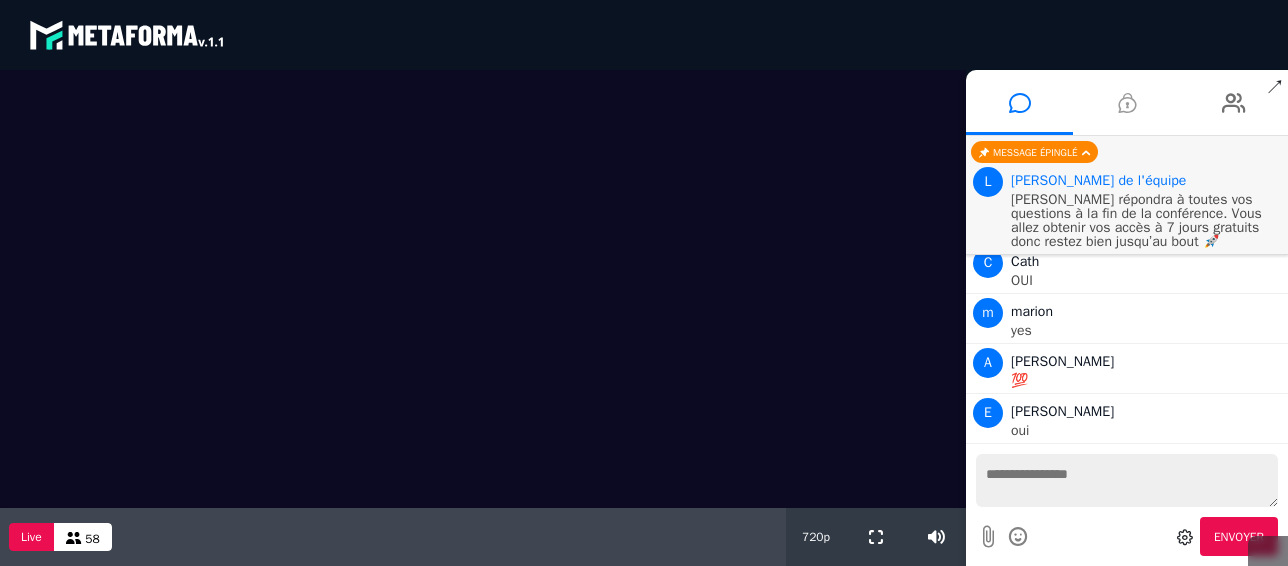 click at bounding box center [1127, 480] 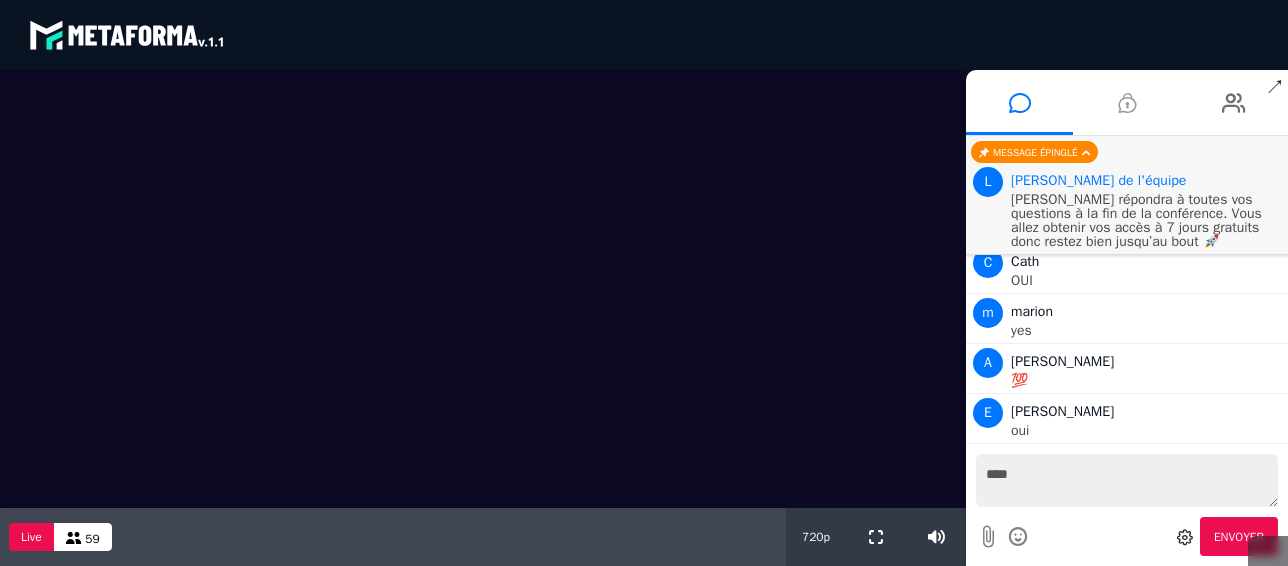 scroll, scrollTop: 4448, scrollLeft: 0, axis: vertical 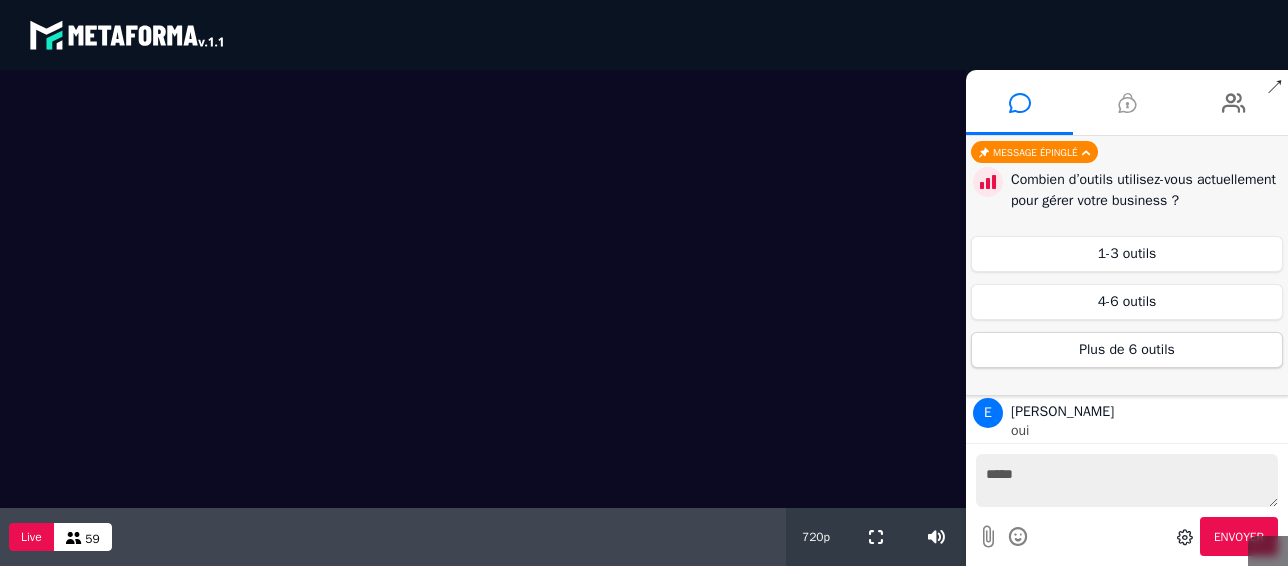 type on "****" 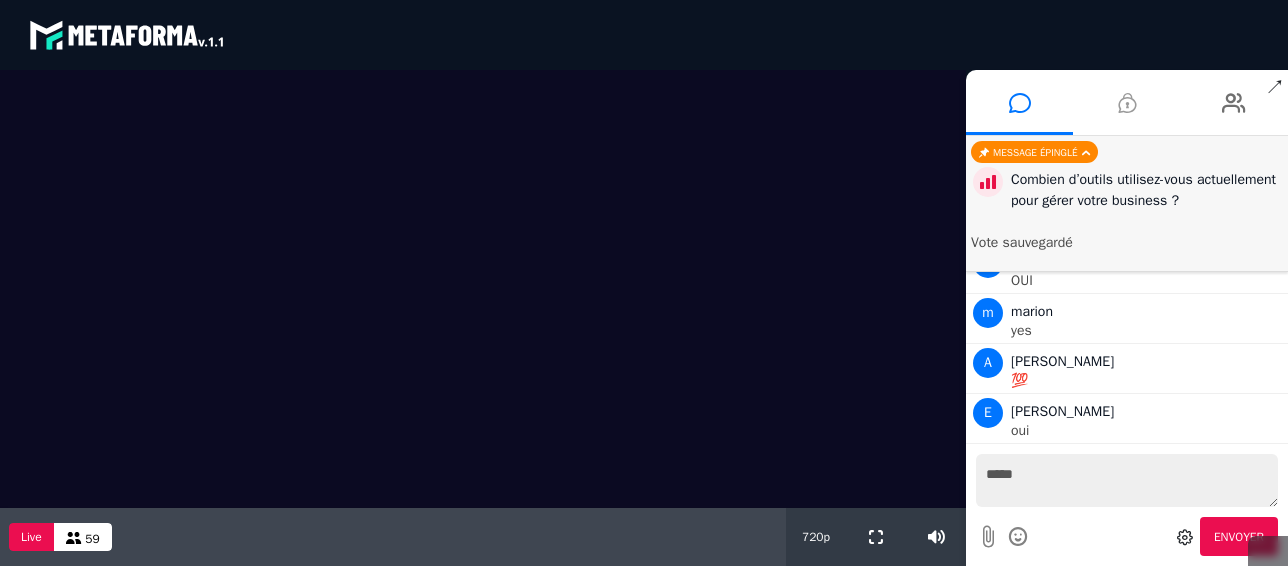 scroll, scrollTop: 4448, scrollLeft: 0, axis: vertical 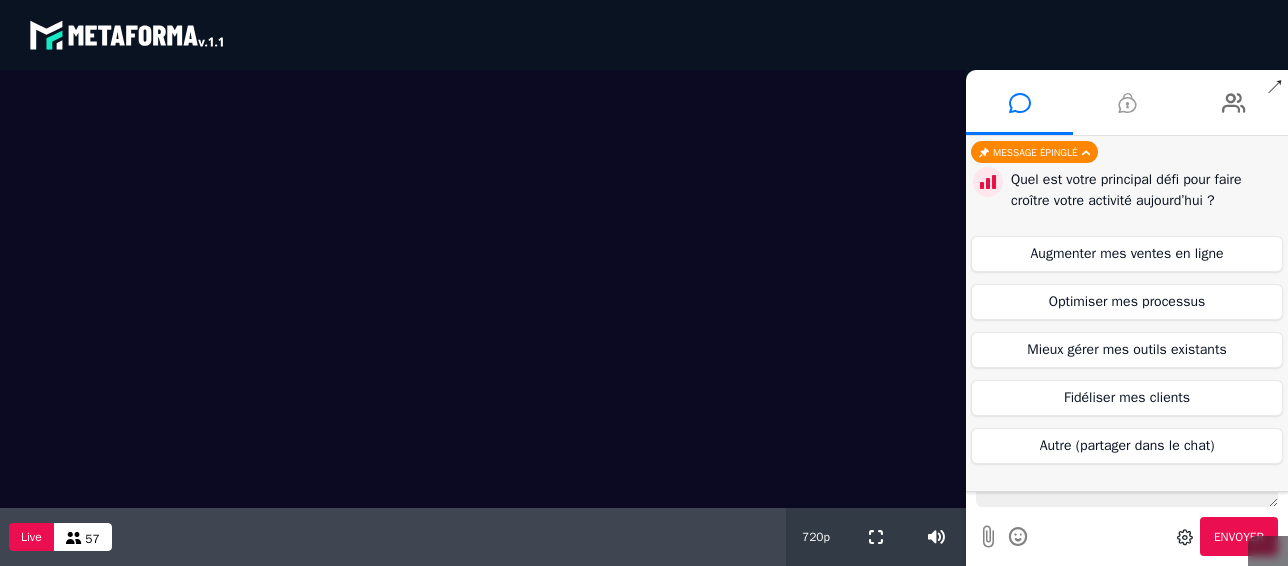 click on "blastream met_channel-b75402aa3198a961a33137d6ed46a688 fr en fr" at bounding box center (644, 35) 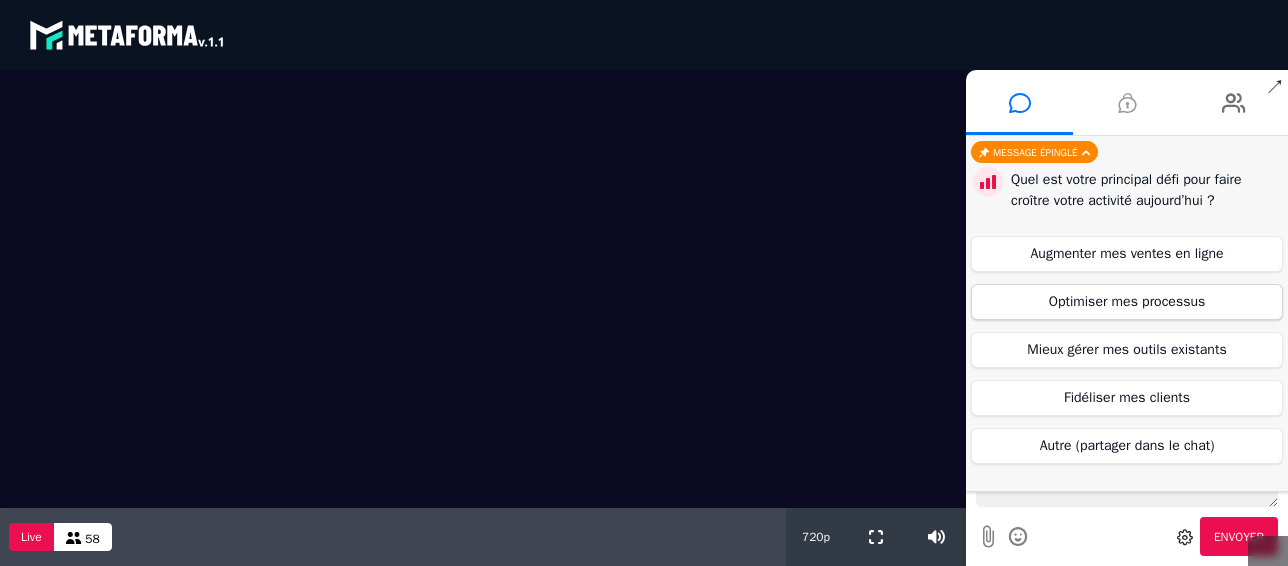click on "Optimiser mes processus" at bounding box center (1127, 302) 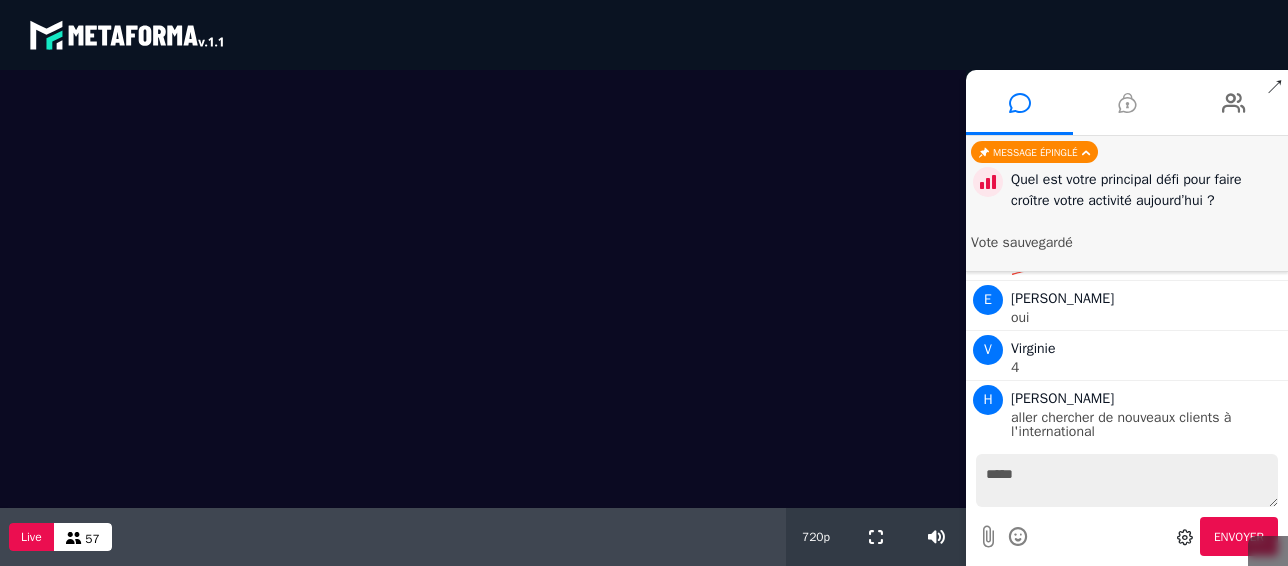 scroll, scrollTop: 4635, scrollLeft: 0, axis: vertical 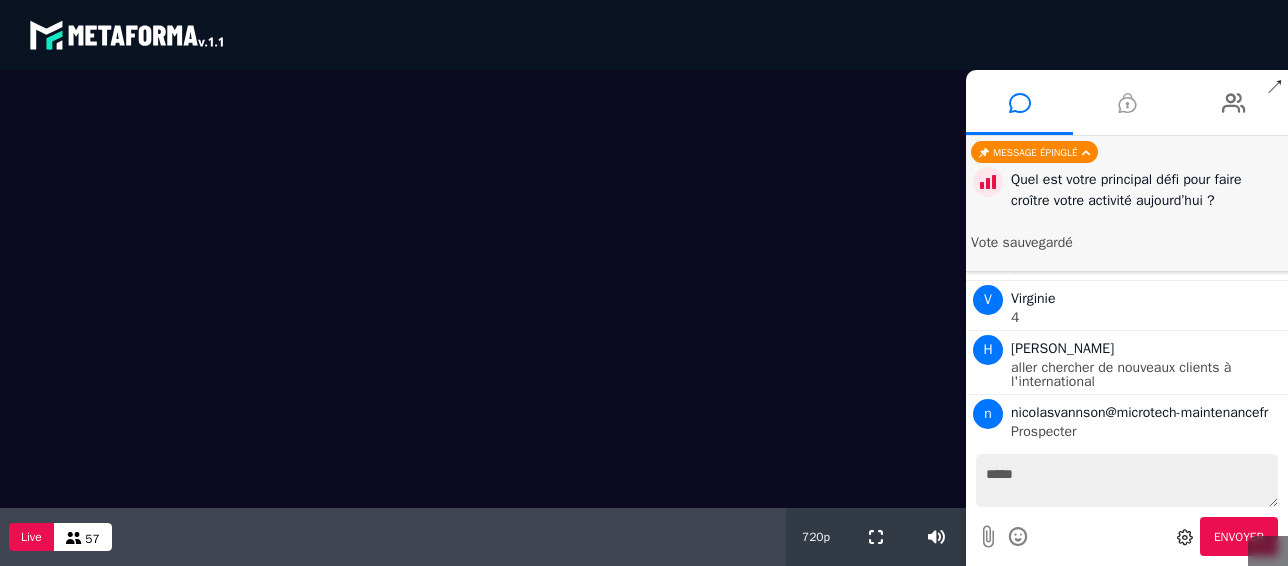 click at bounding box center (483, 289) 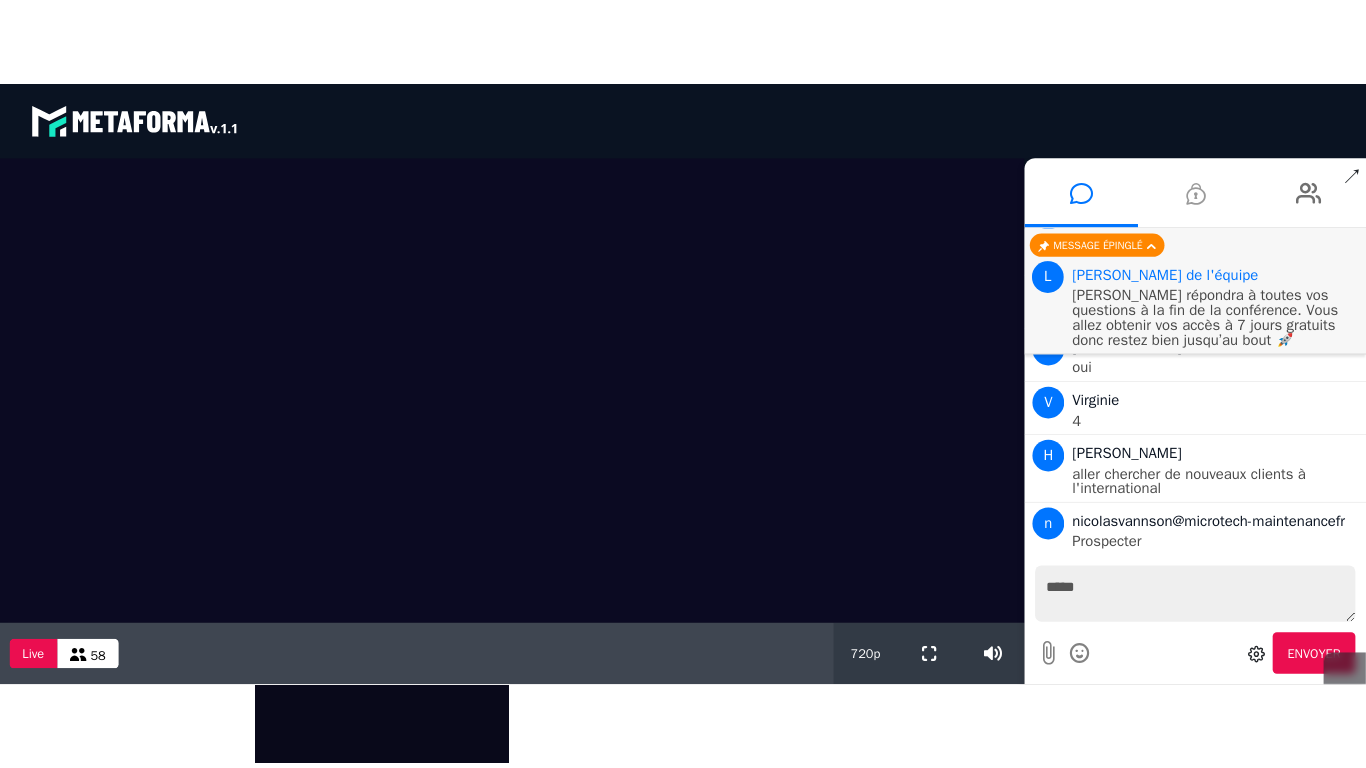 scroll, scrollTop: 4543, scrollLeft: 0, axis: vertical 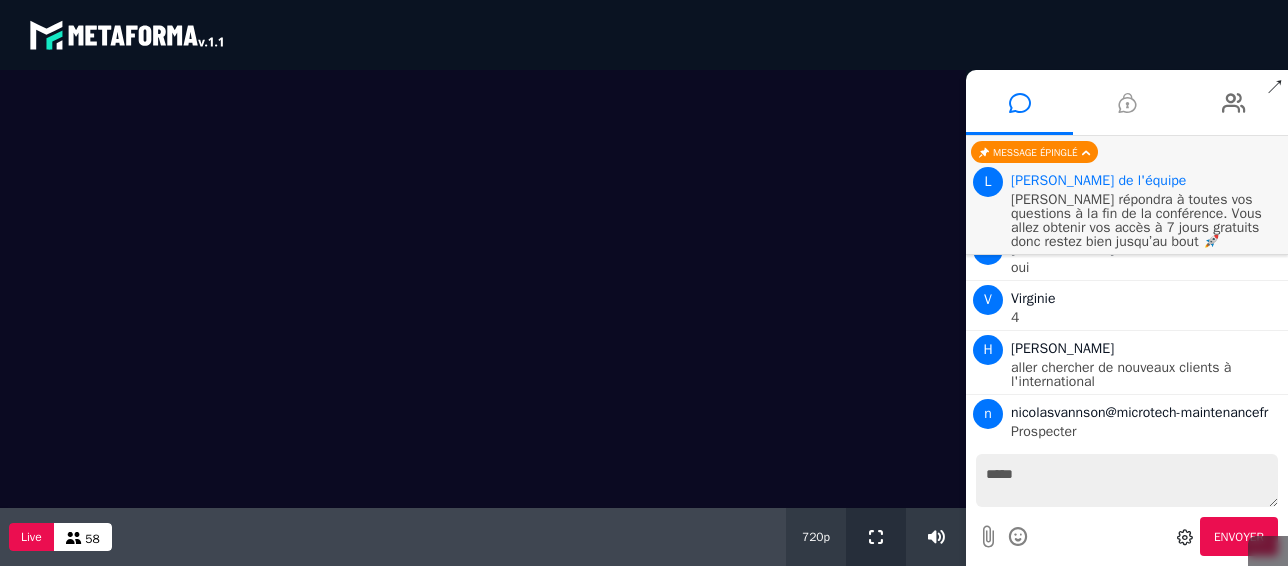 click at bounding box center [876, 537] 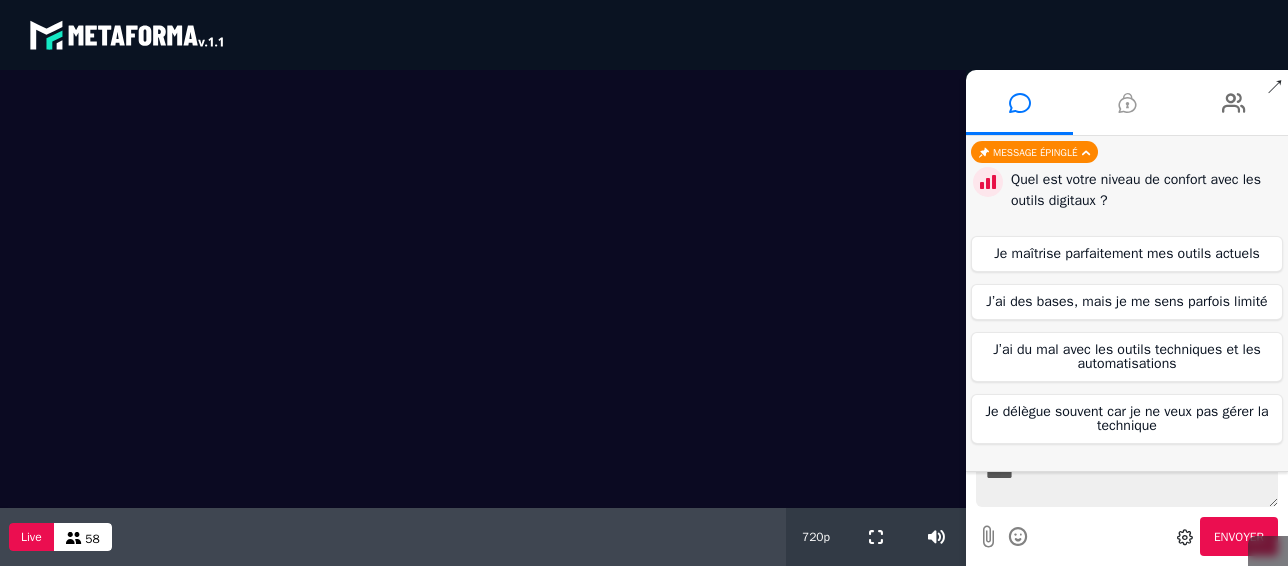 scroll, scrollTop: 4386, scrollLeft: 0, axis: vertical 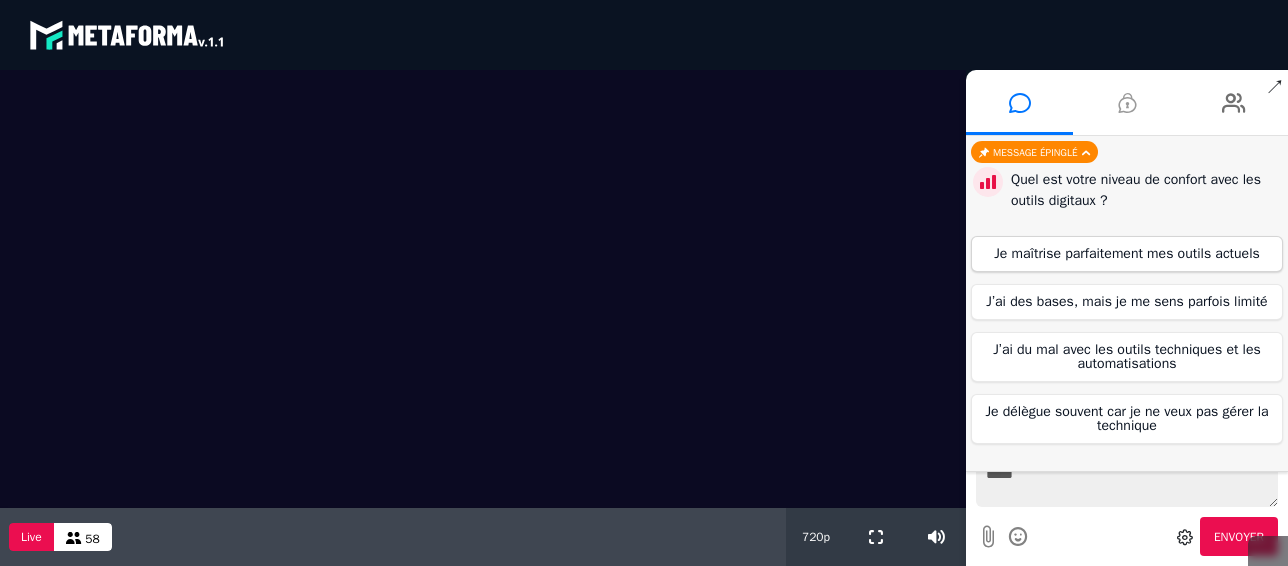 click on "Je maîtrise parfaitement mes outils actuels" at bounding box center [1127, 254] 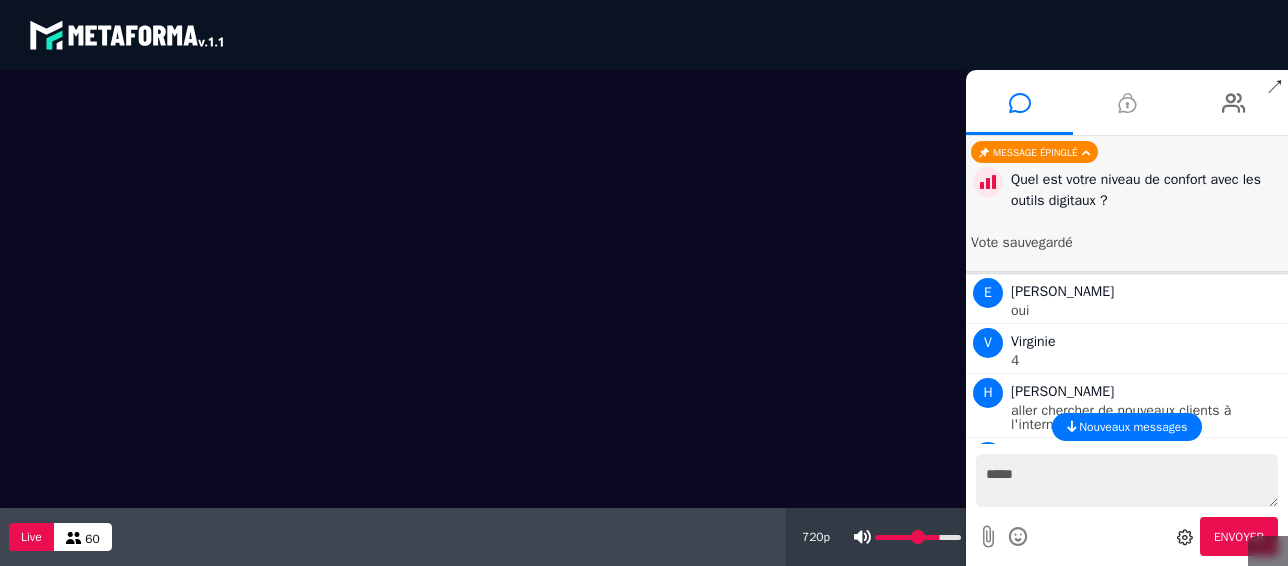 click at bounding box center (908, 537) 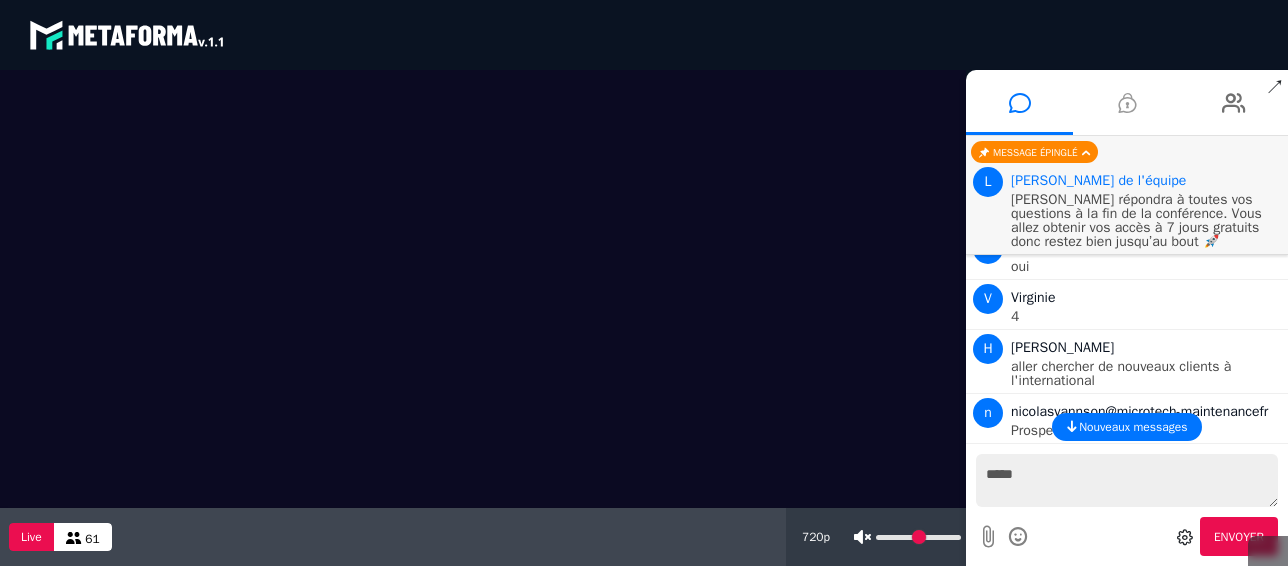 click at bounding box center (908, 537) 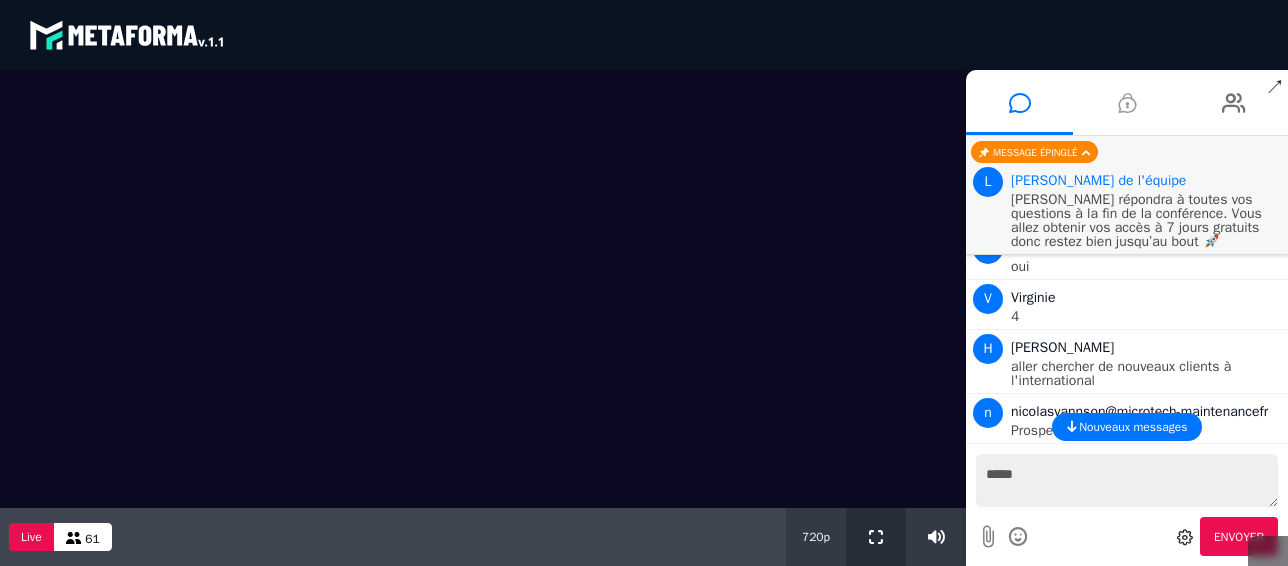 click at bounding box center [876, 537] 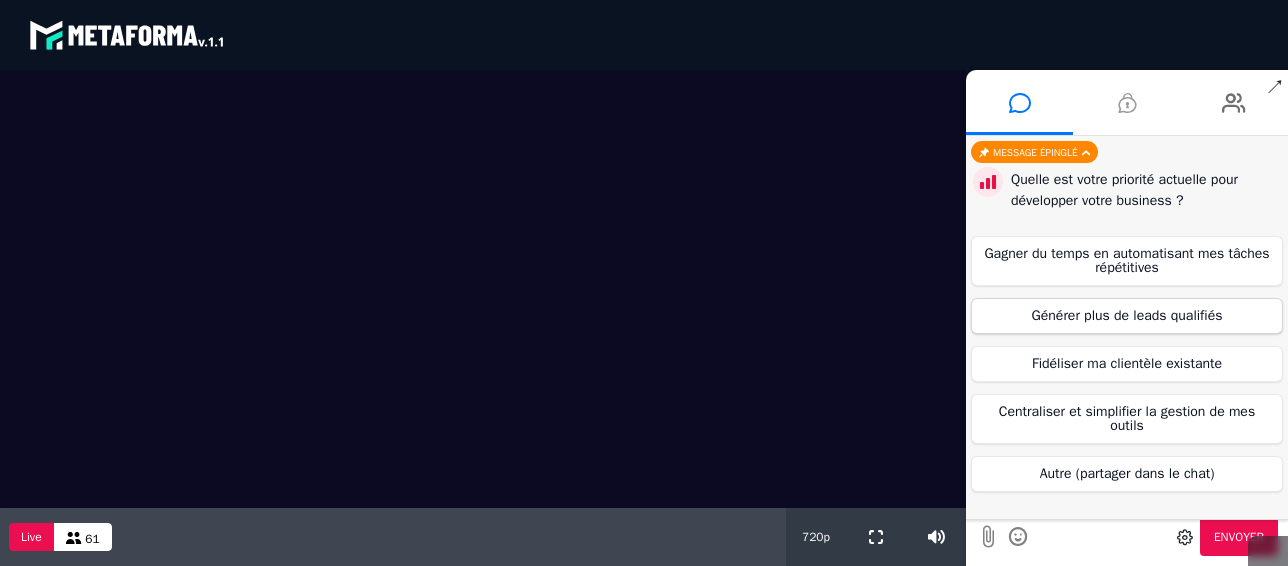 click on "Générer plus de leads qualifiés" at bounding box center (1127, 316) 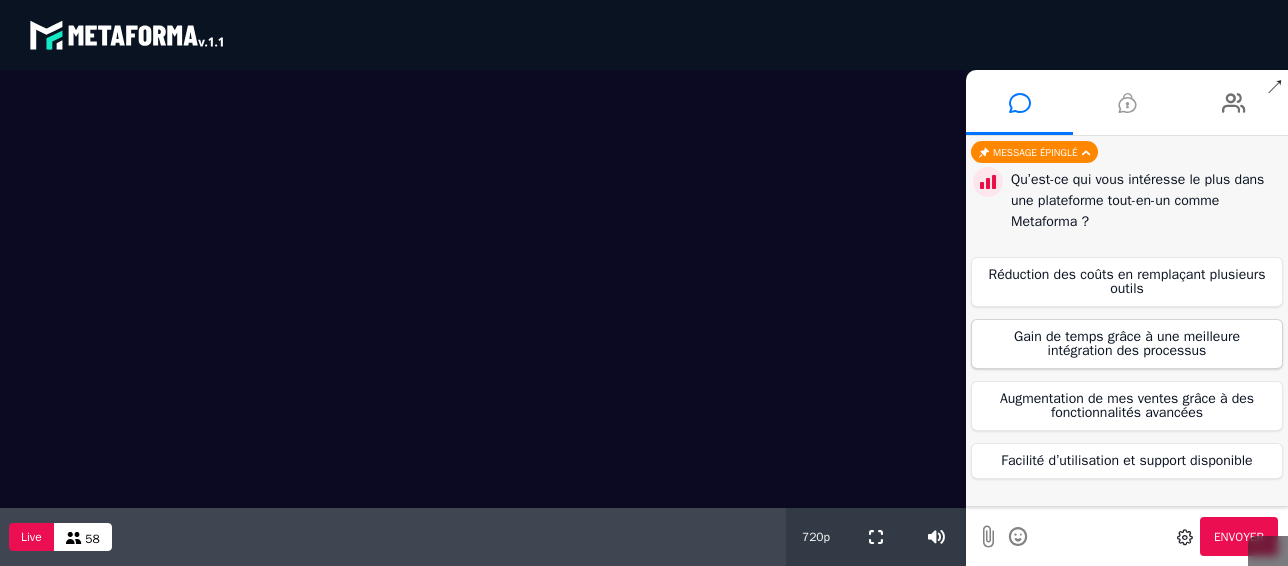click on "Gain de temps grâce à une meilleure intégration des processus" at bounding box center [1127, 344] 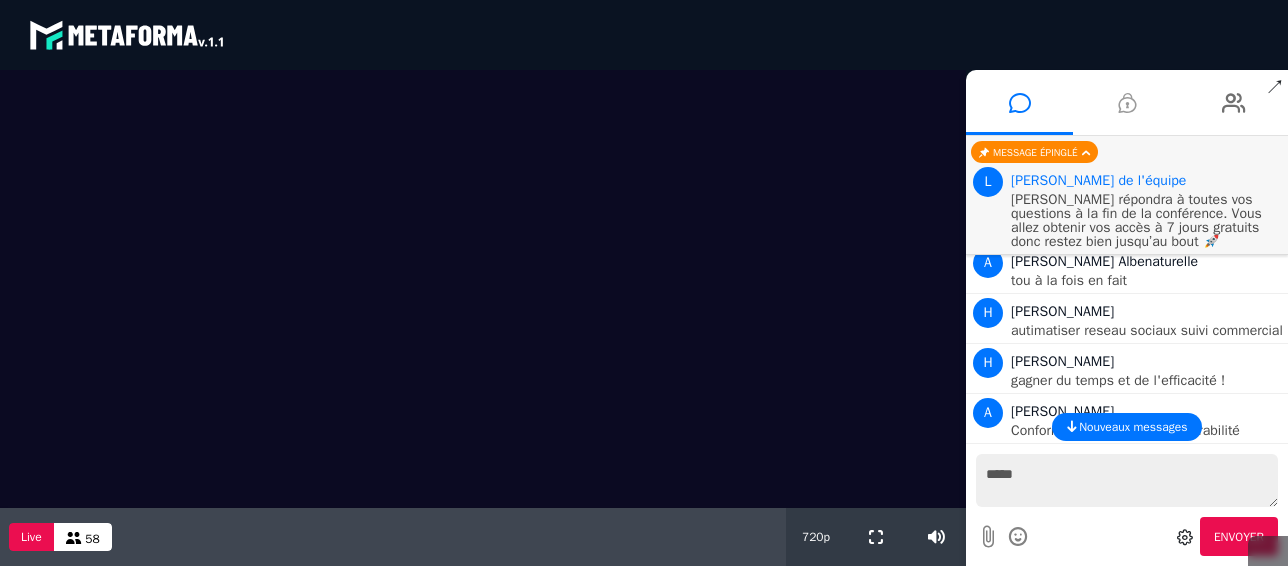 scroll, scrollTop: 4758, scrollLeft: 0, axis: vertical 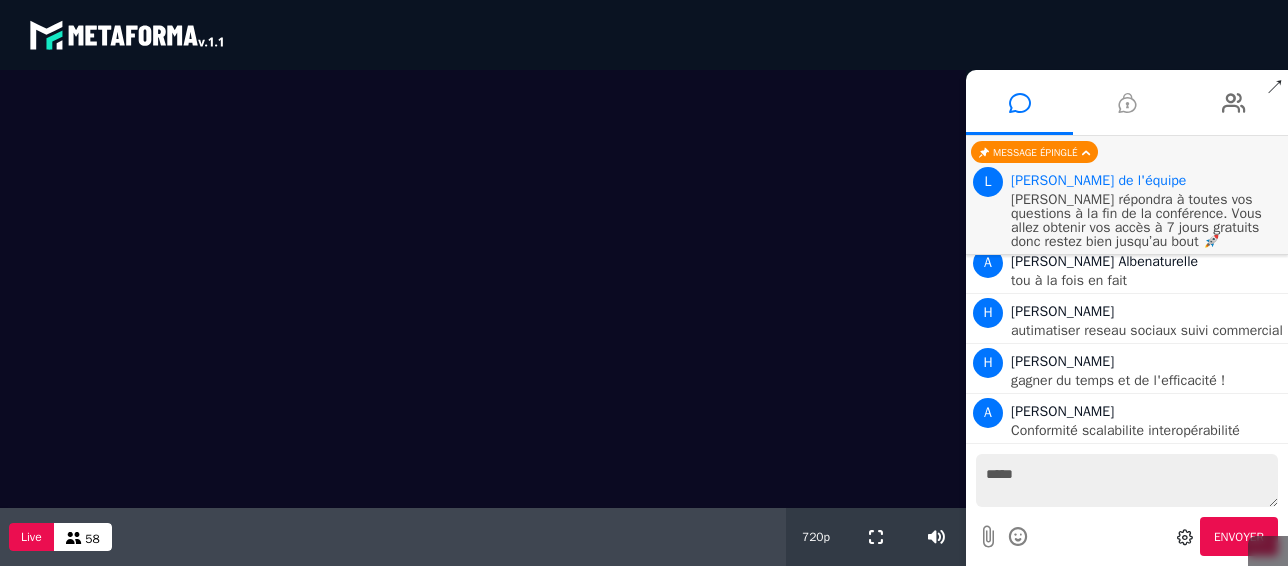 click on "****" at bounding box center (1127, 480) 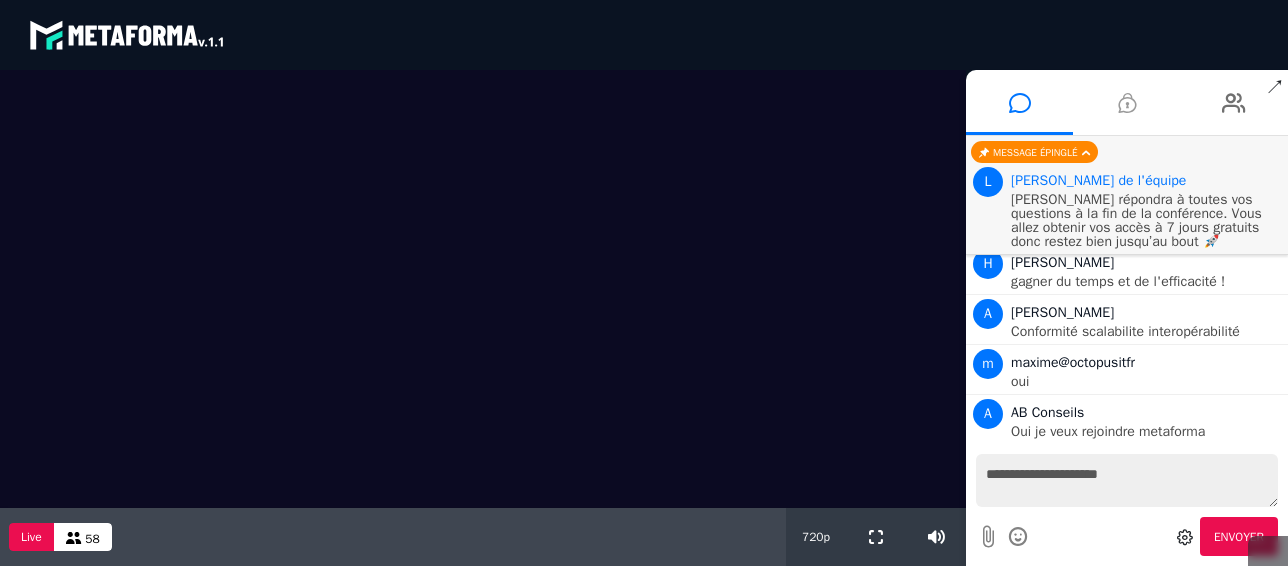 scroll, scrollTop: 4907, scrollLeft: 0, axis: vertical 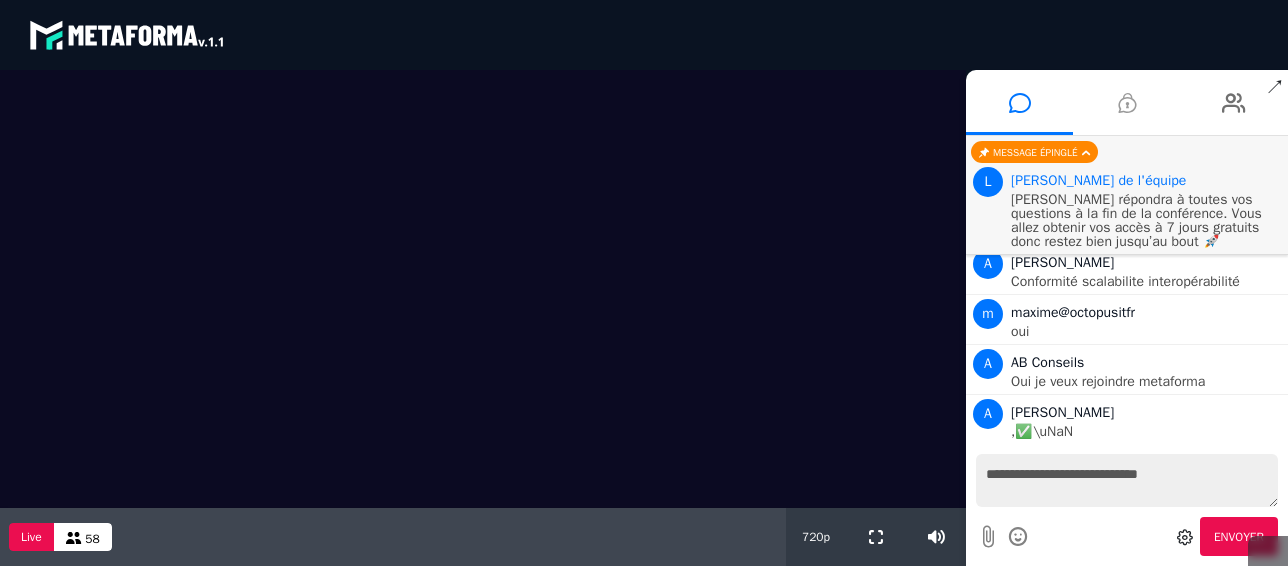 type on "**********" 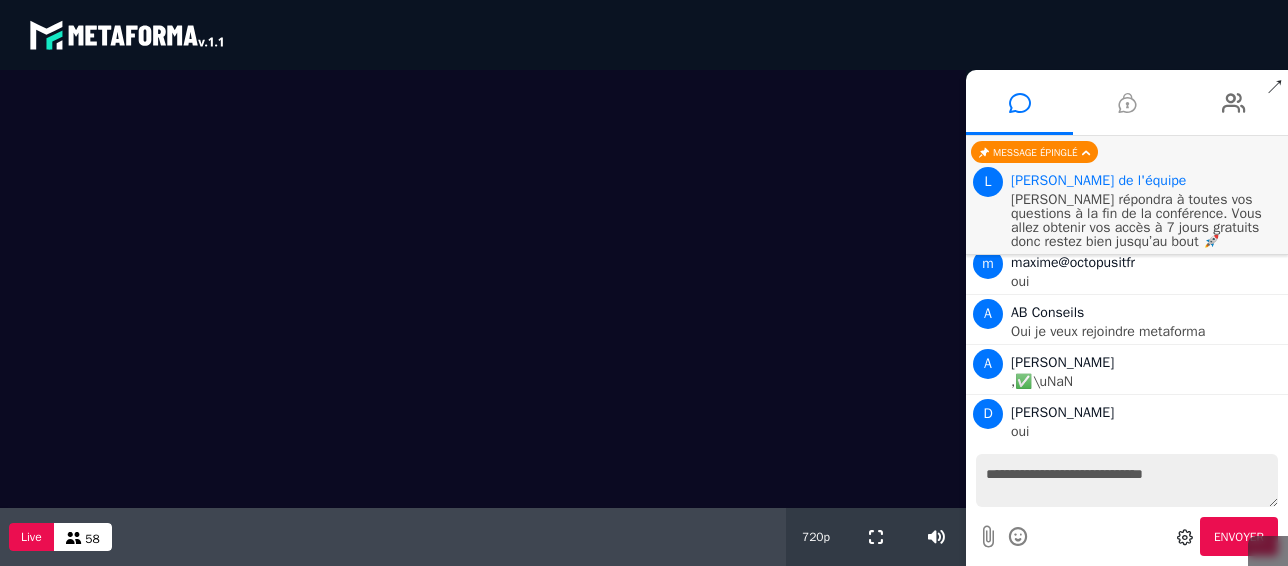 scroll, scrollTop: 5007, scrollLeft: 0, axis: vertical 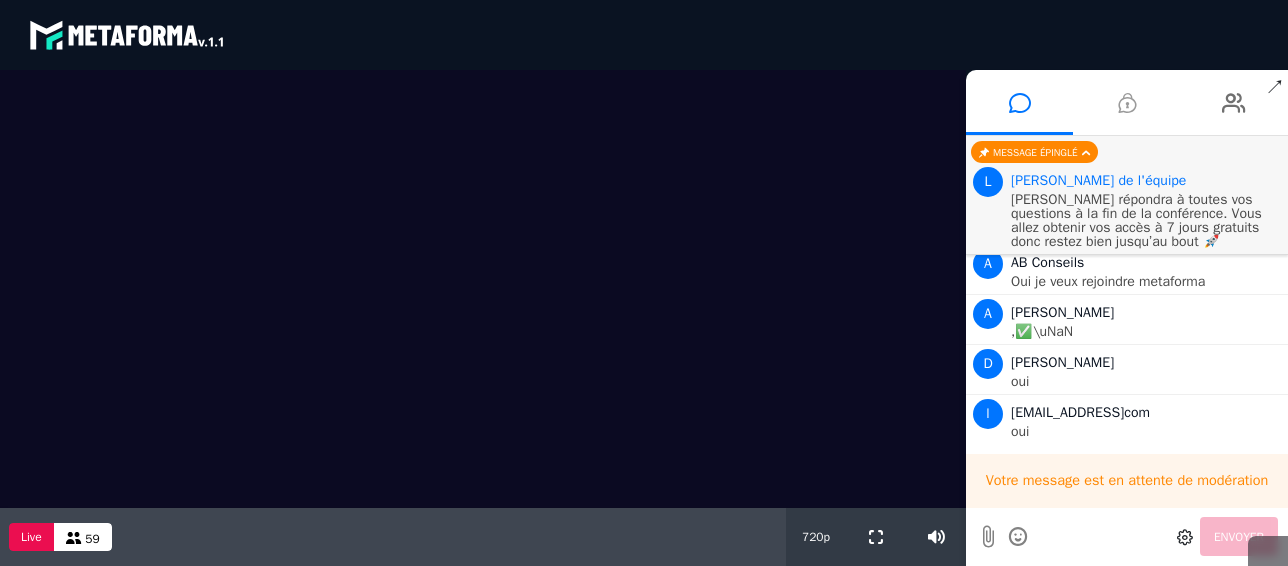 type 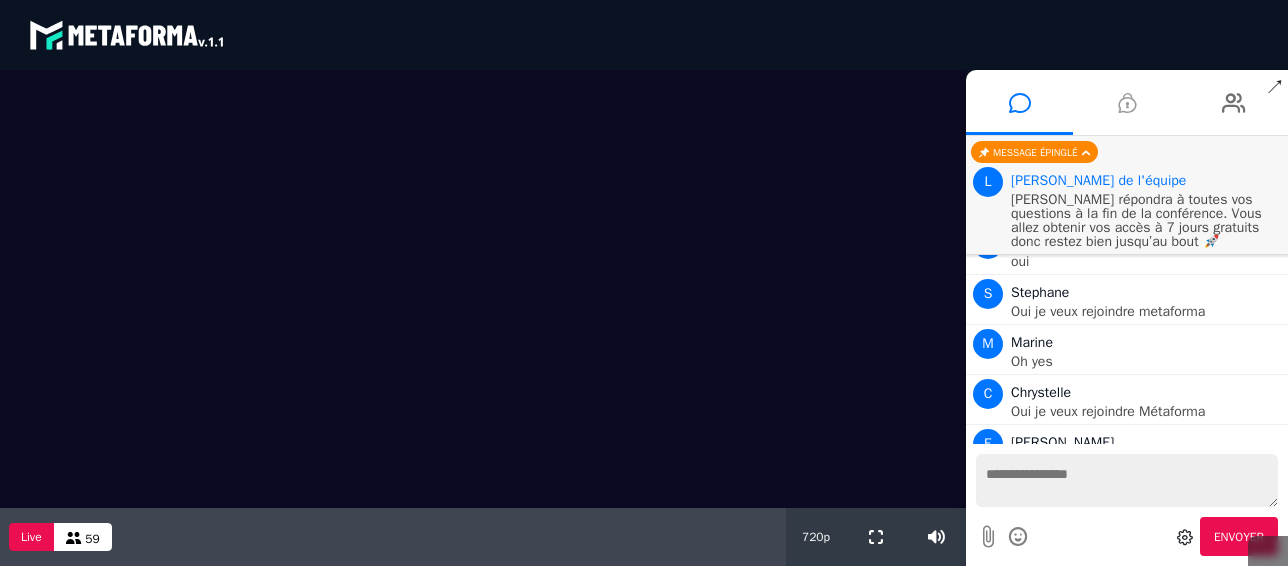 scroll, scrollTop: 5657, scrollLeft: 0, axis: vertical 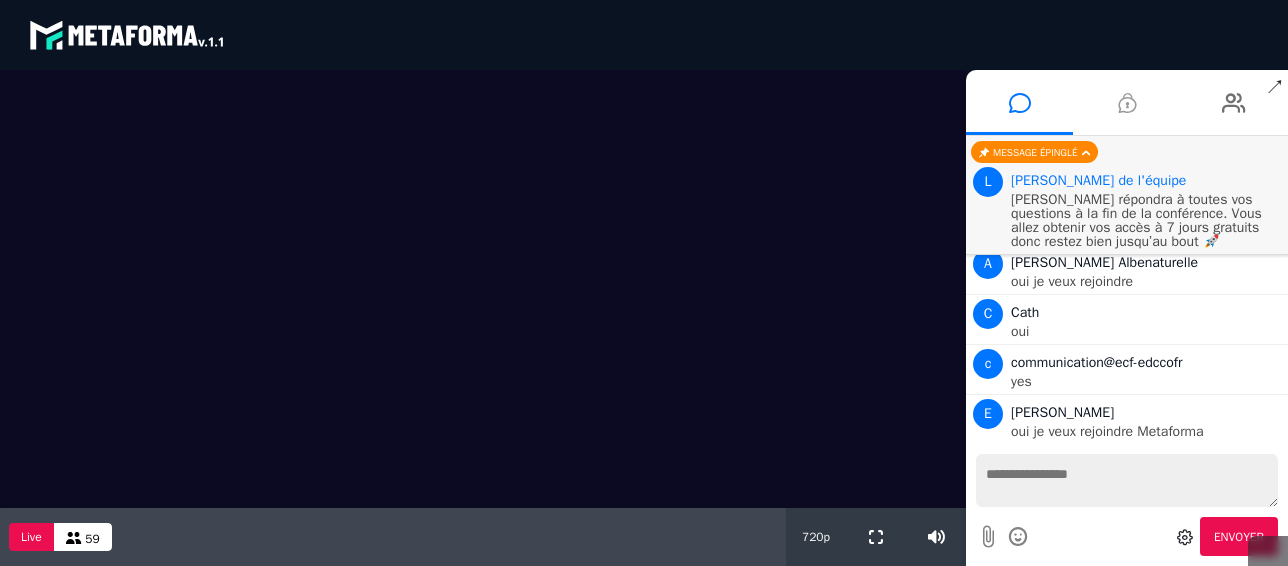 click at bounding box center (1127, 103) 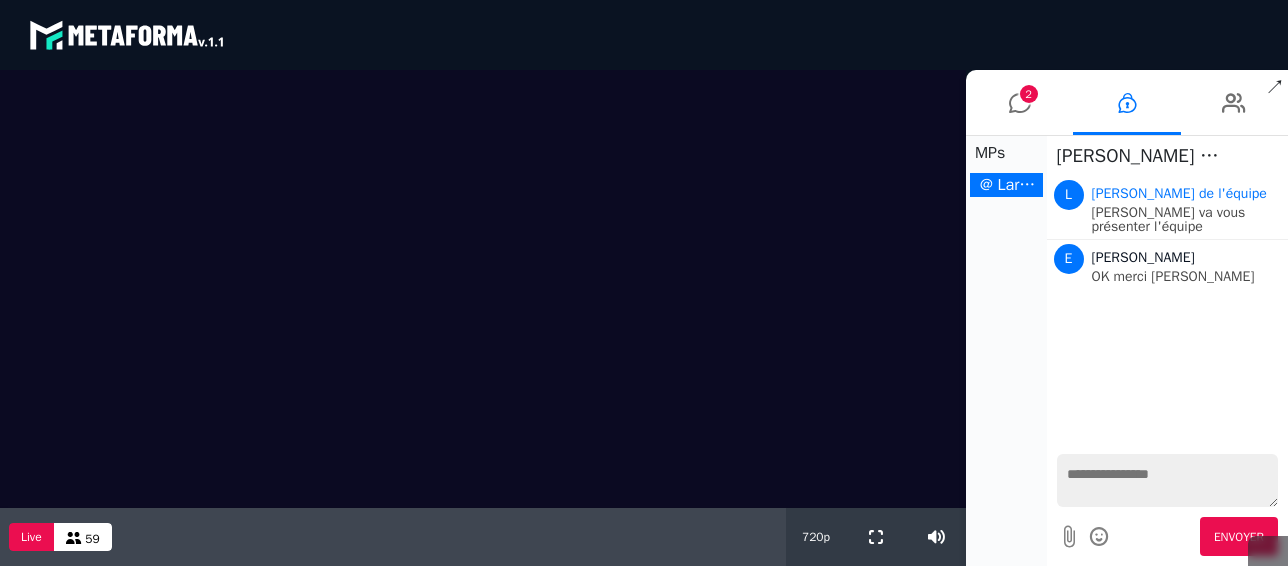 click at bounding box center (1168, 480) 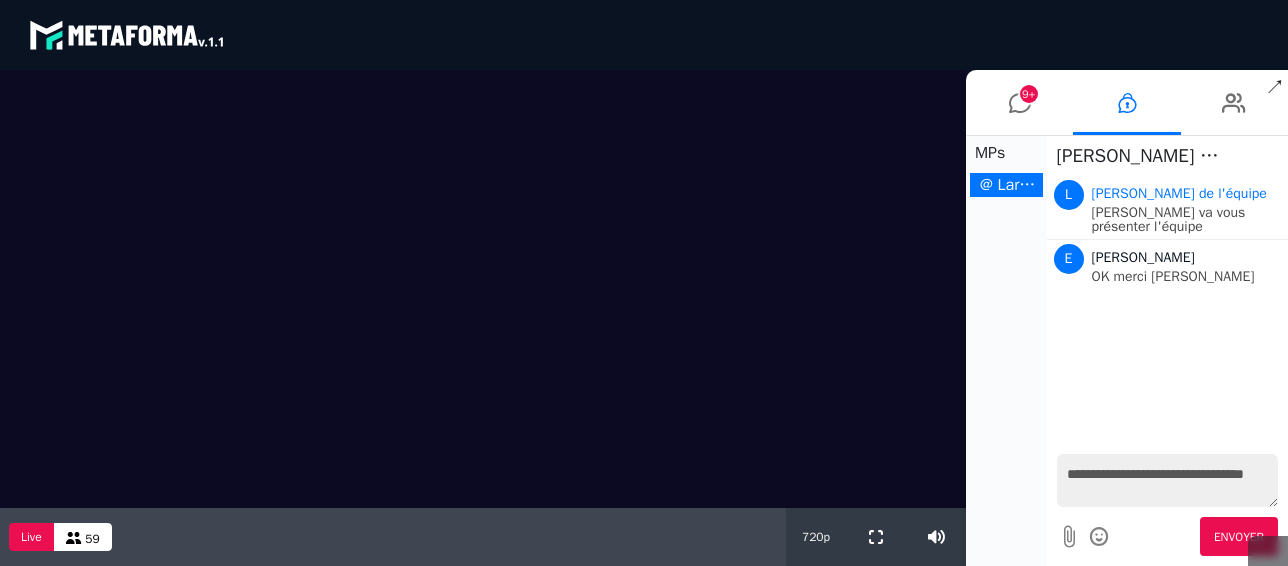 type on "**********" 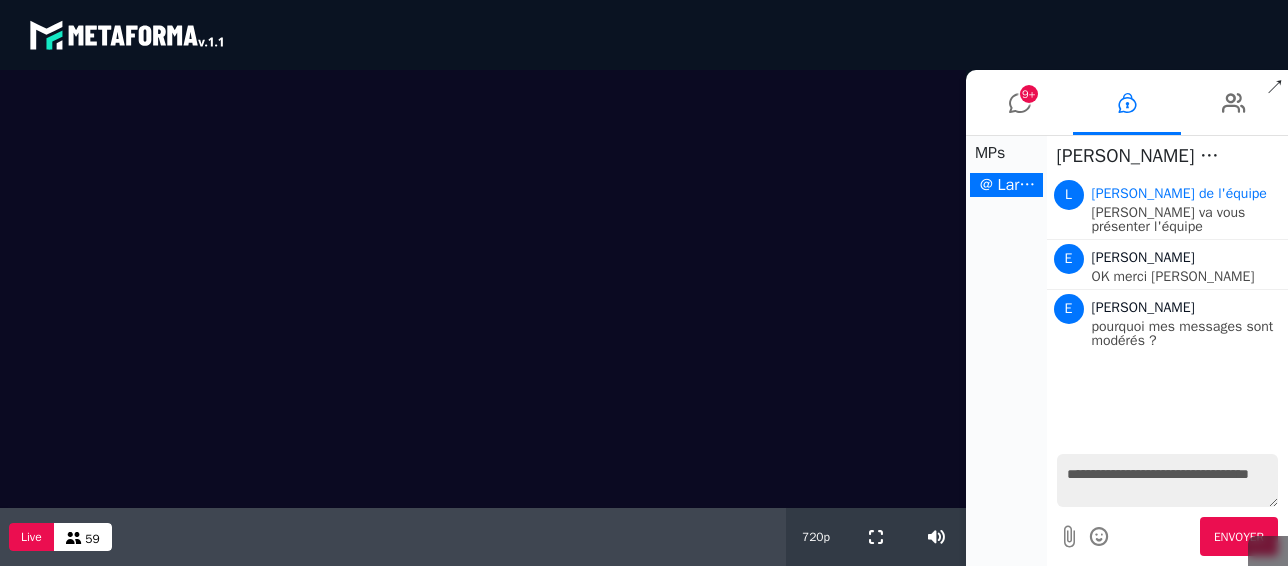 type 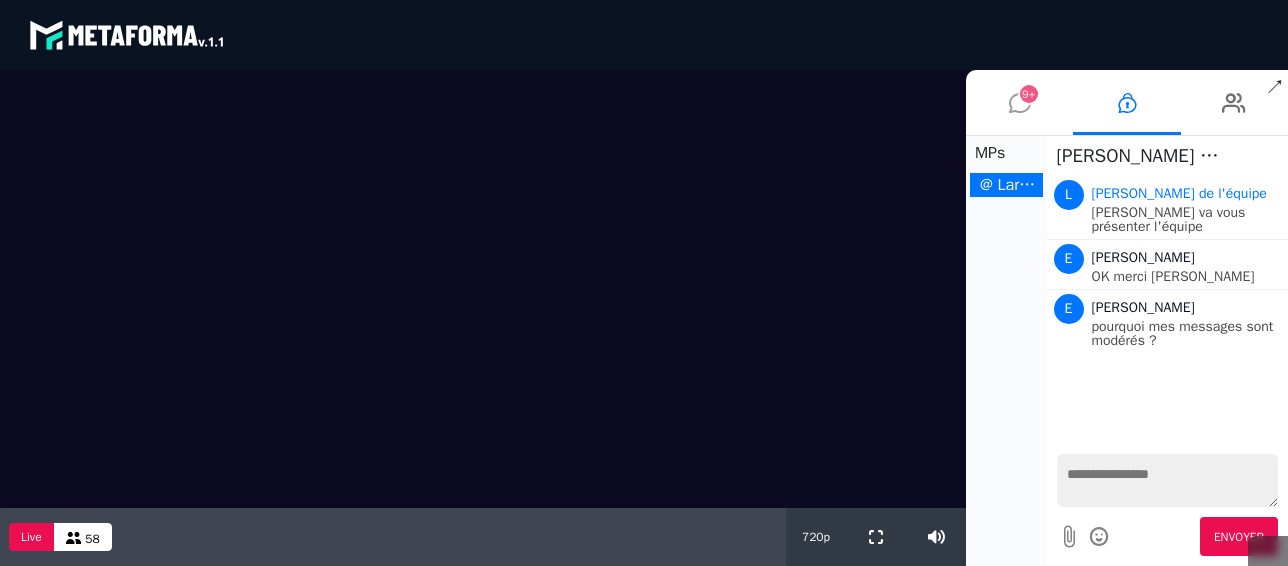 click at bounding box center [1020, 103] 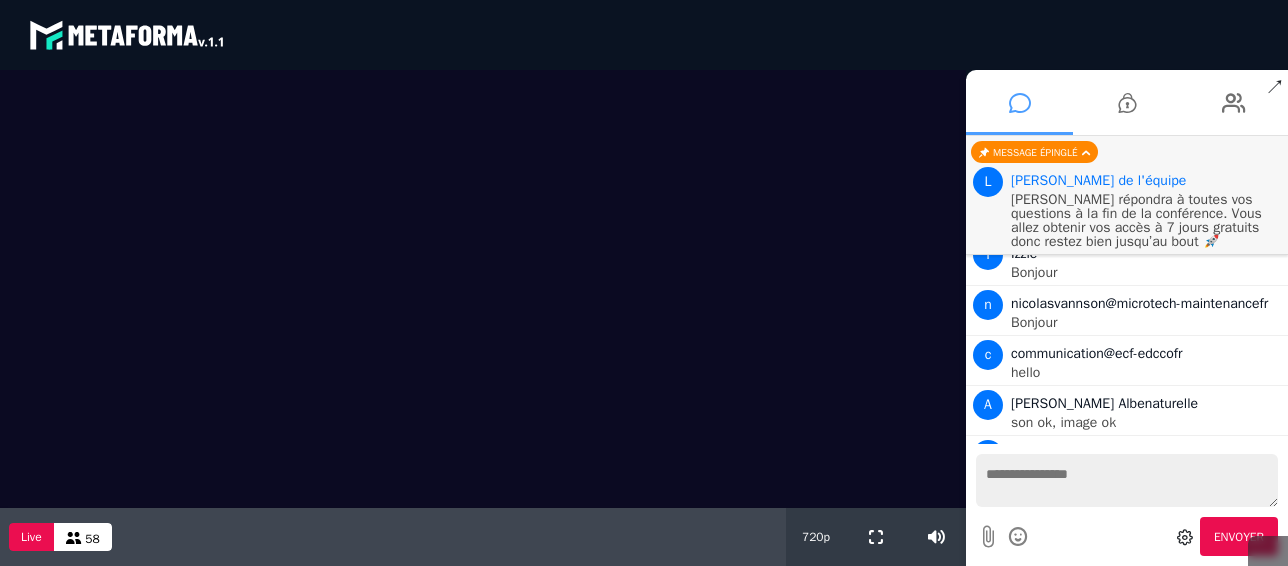 scroll, scrollTop: 6245, scrollLeft: 0, axis: vertical 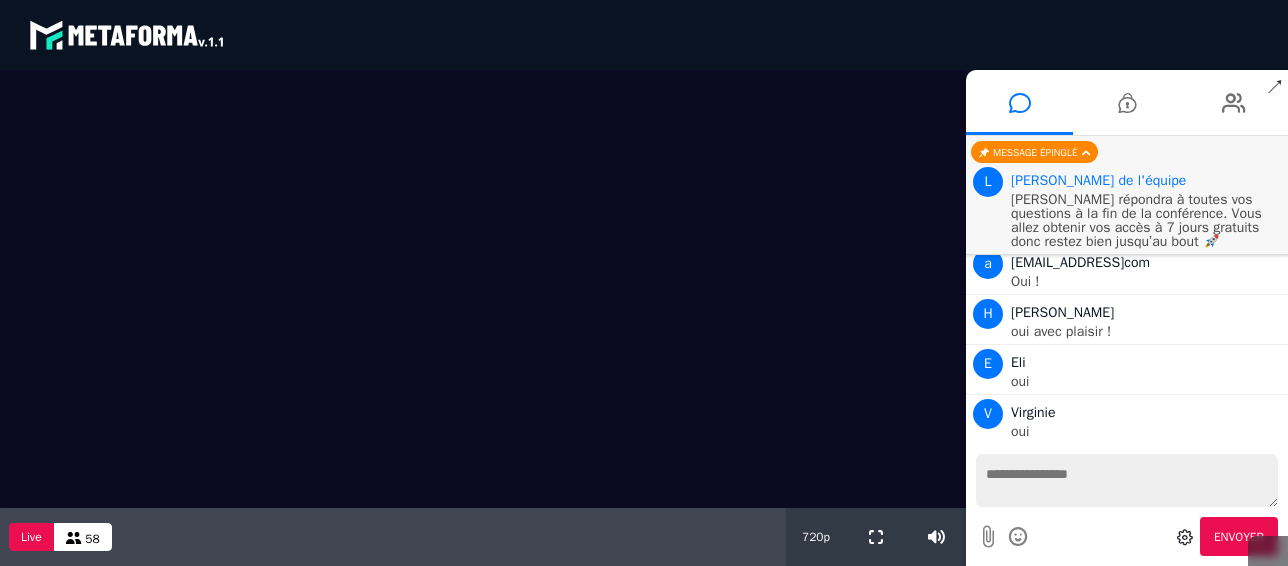 click at bounding box center (1127, 480) 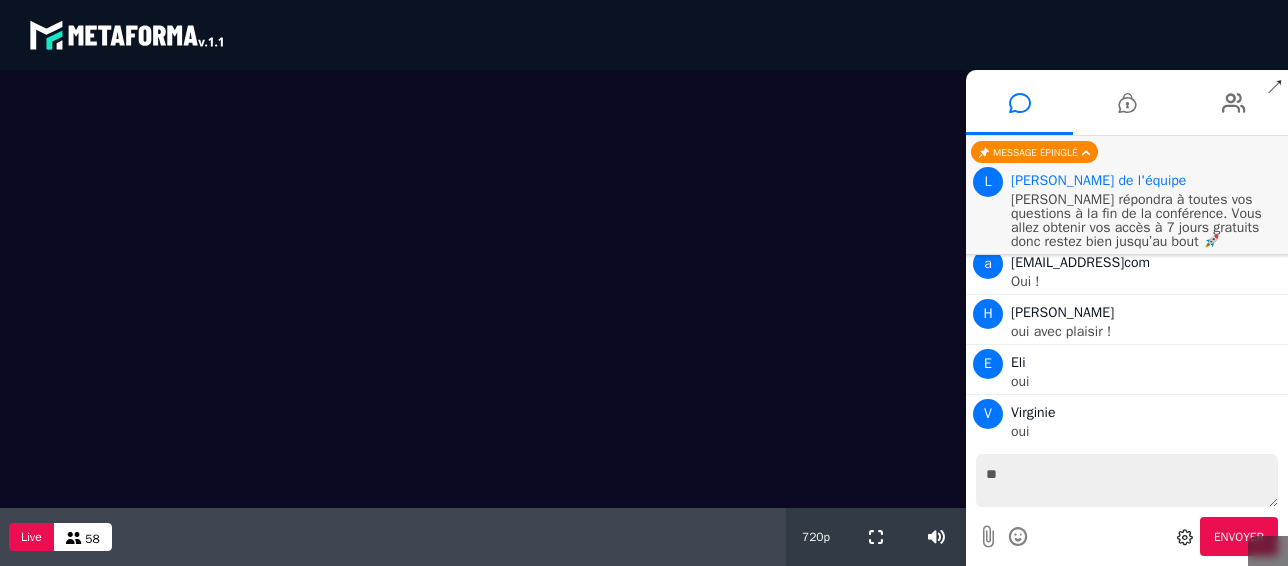 type on "***" 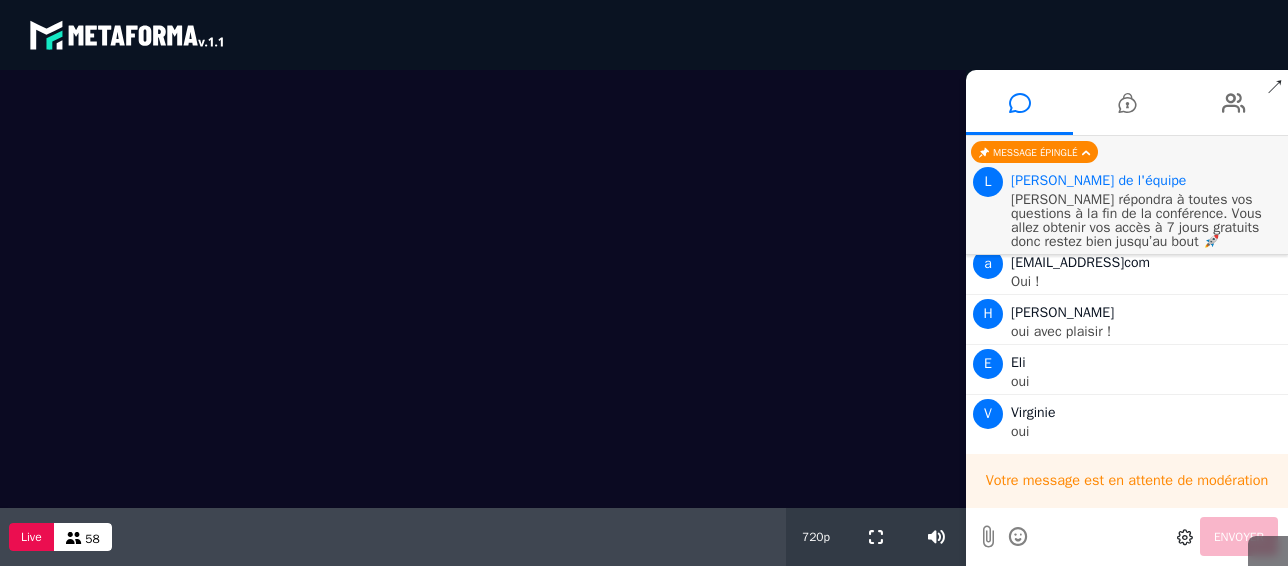 type 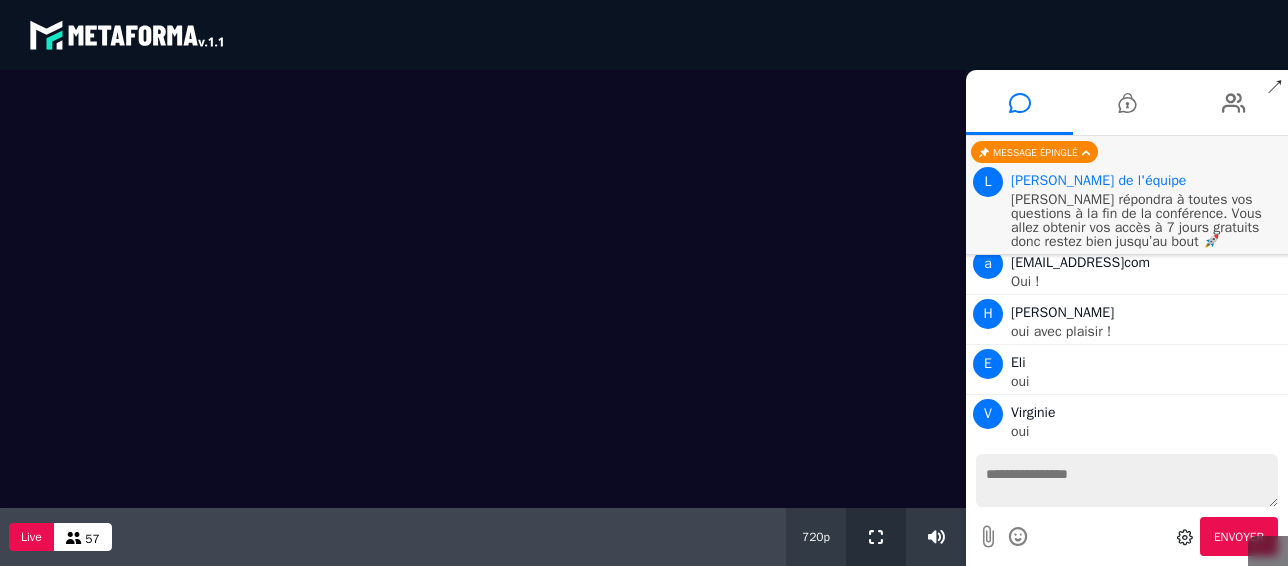 click at bounding box center [876, 537] 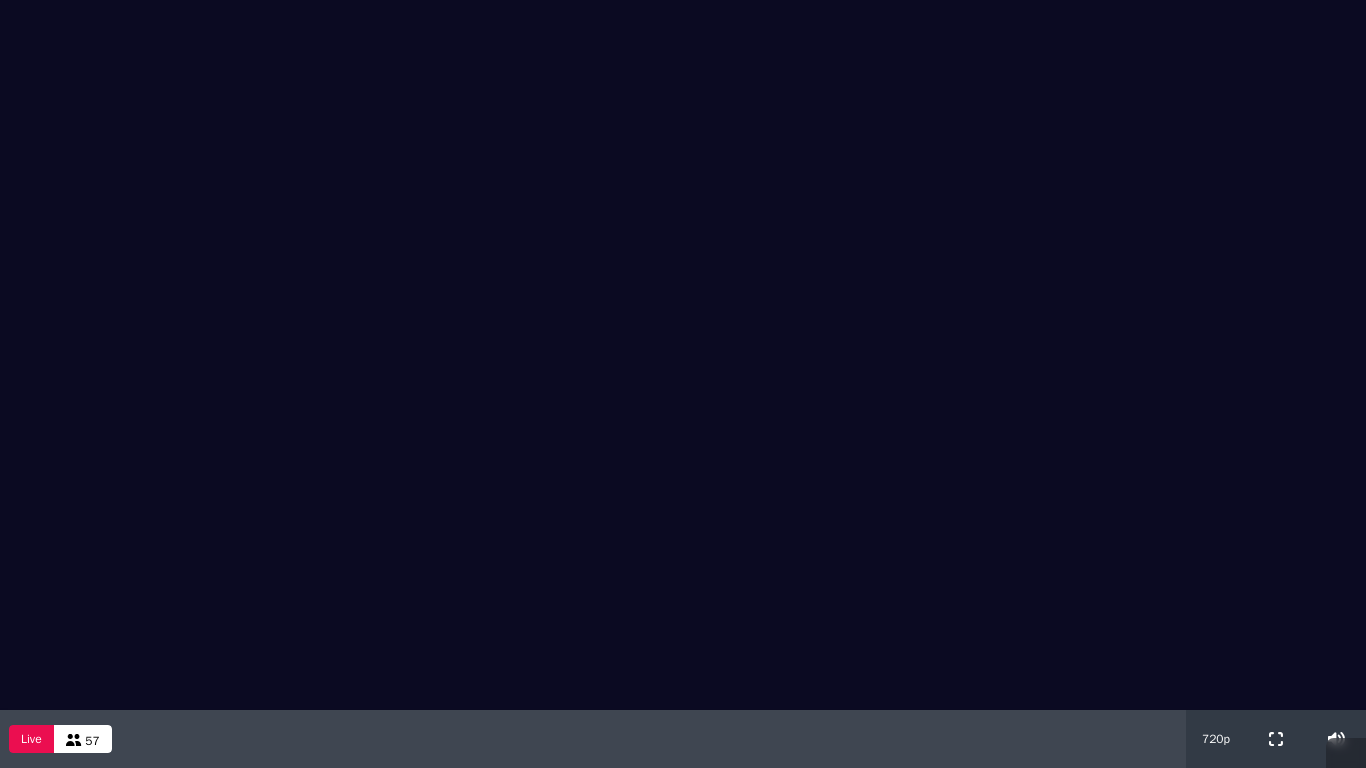 type 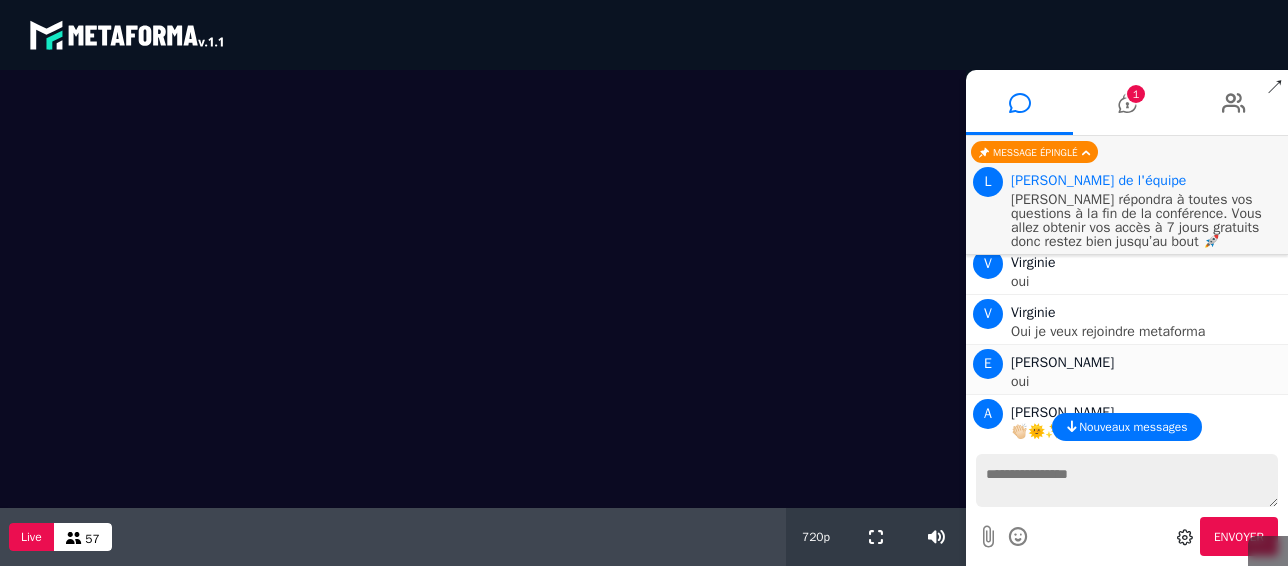 scroll, scrollTop: 6395, scrollLeft: 0, axis: vertical 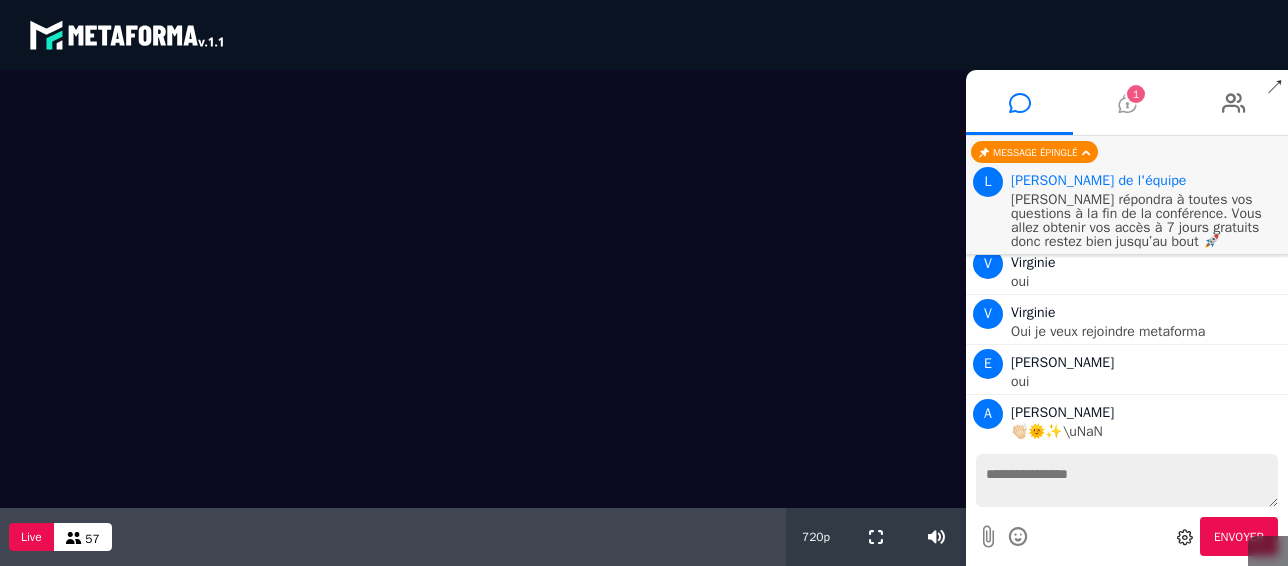 click on "1" at bounding box center (1136, 94) 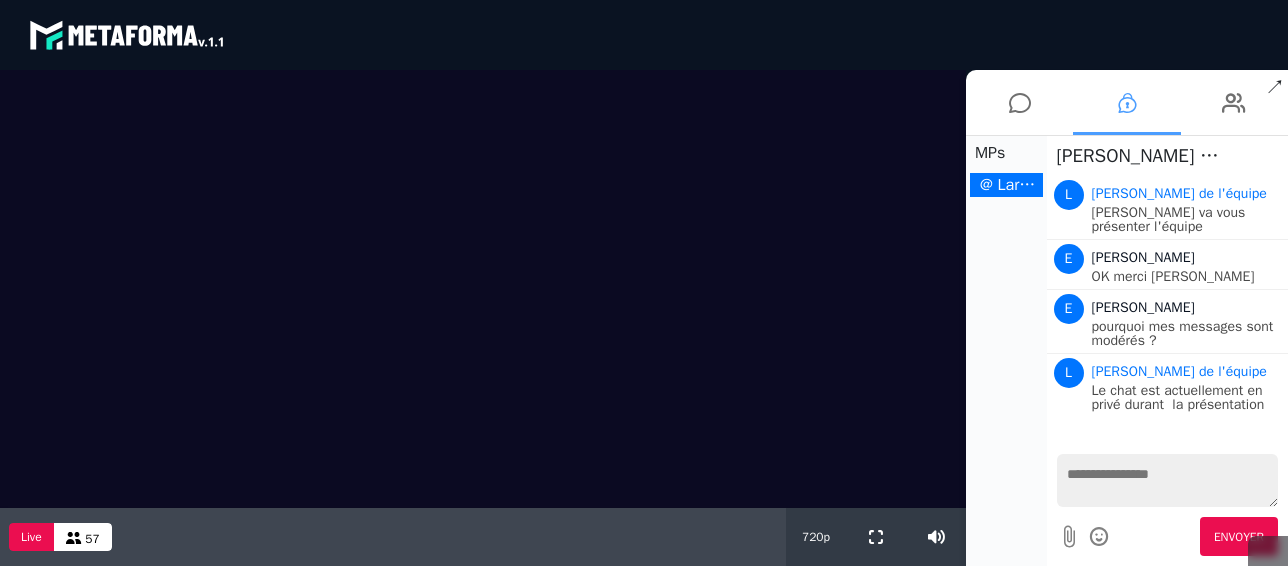 click at bounding box center (1168, 480) 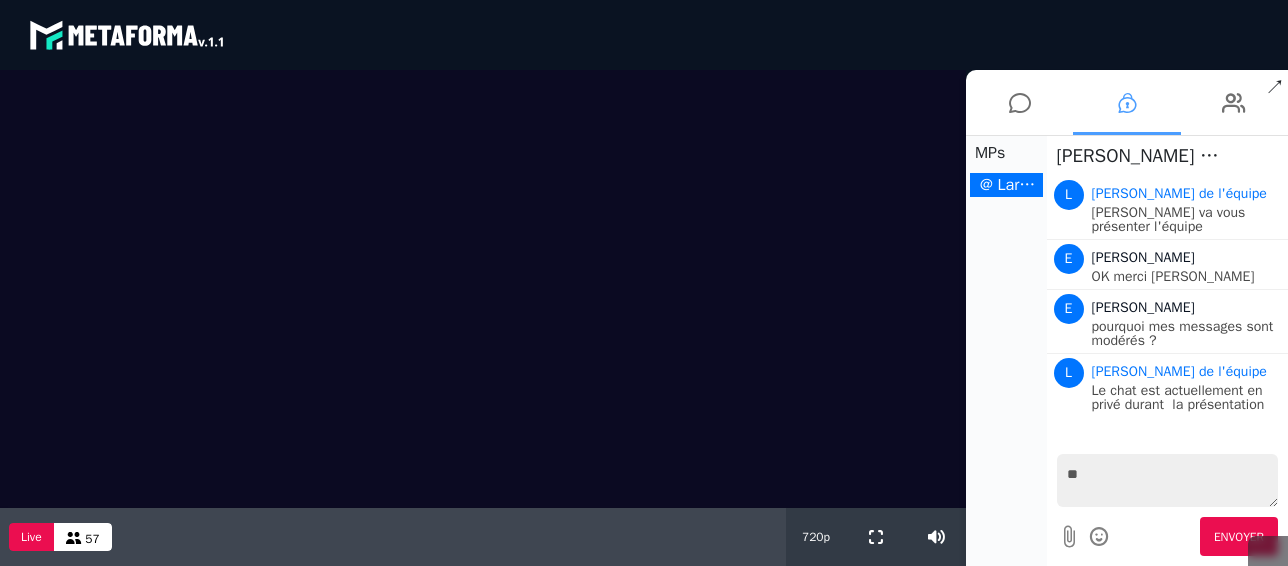 type on "*" 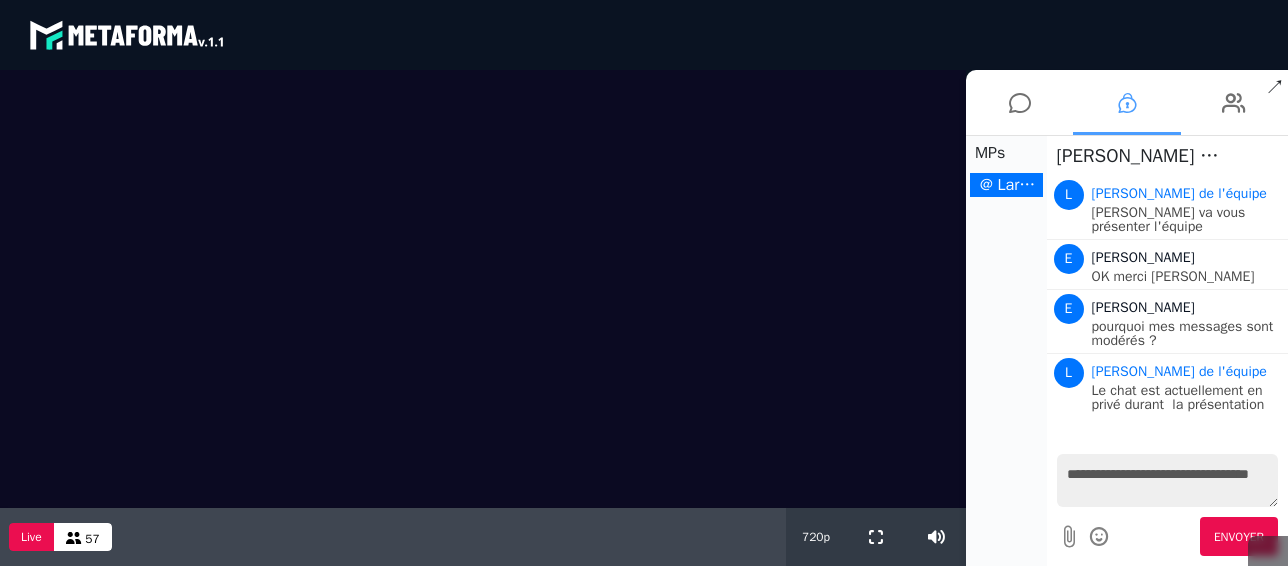 type on "**********" 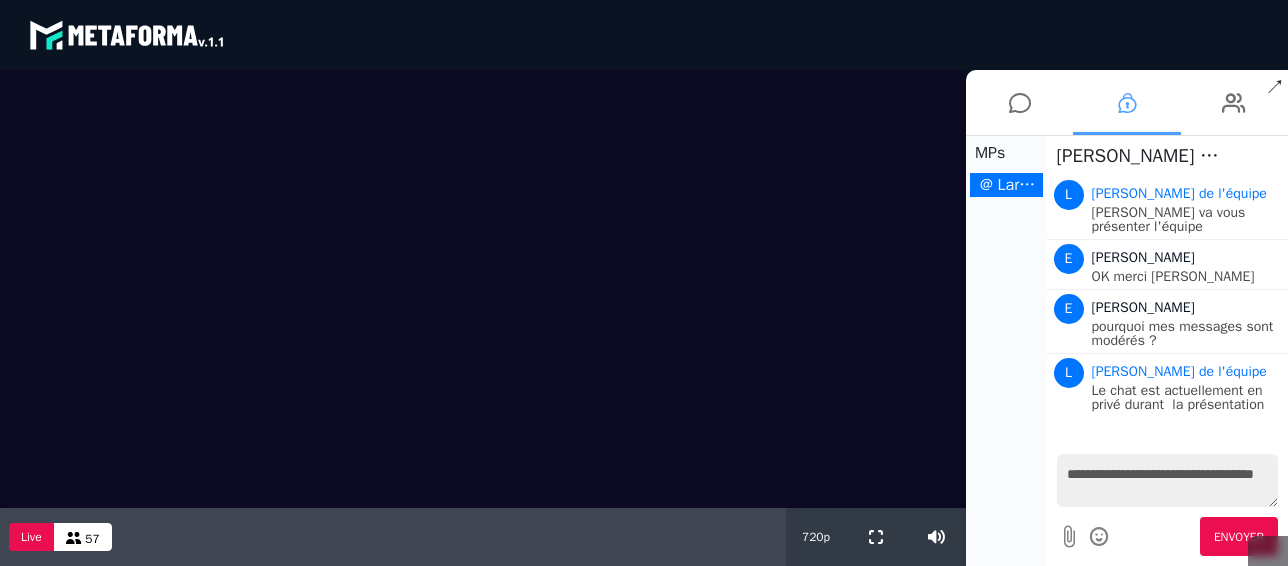 scroll, scrollTop: 37, scrollLeft: 0, axis: vertical 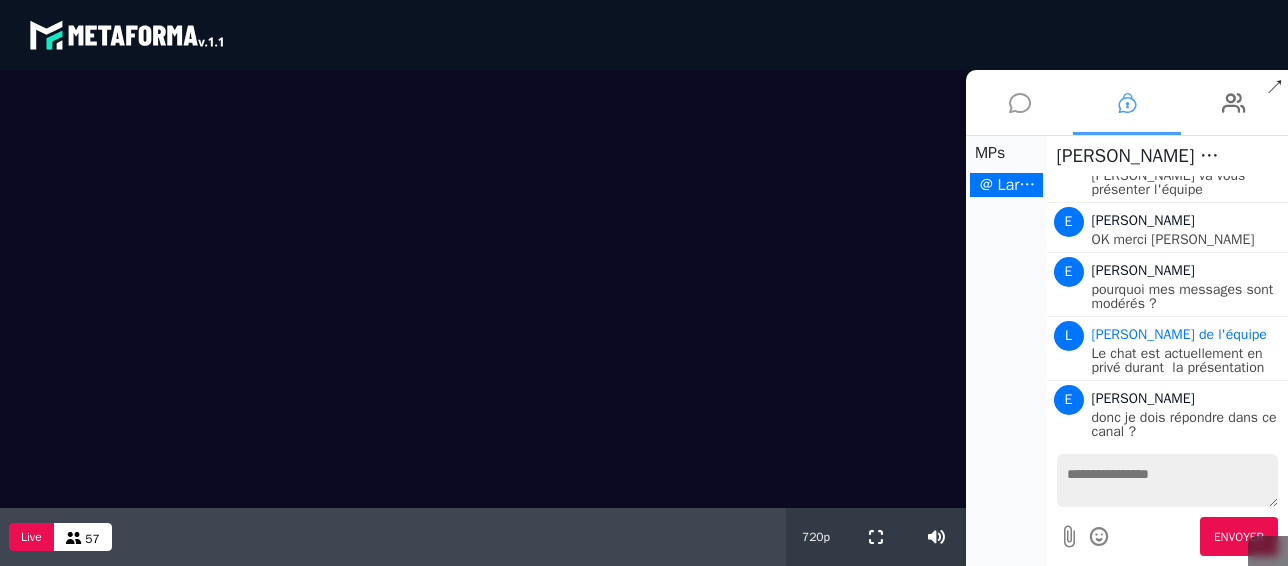 click at bounding box center (1020, 103) 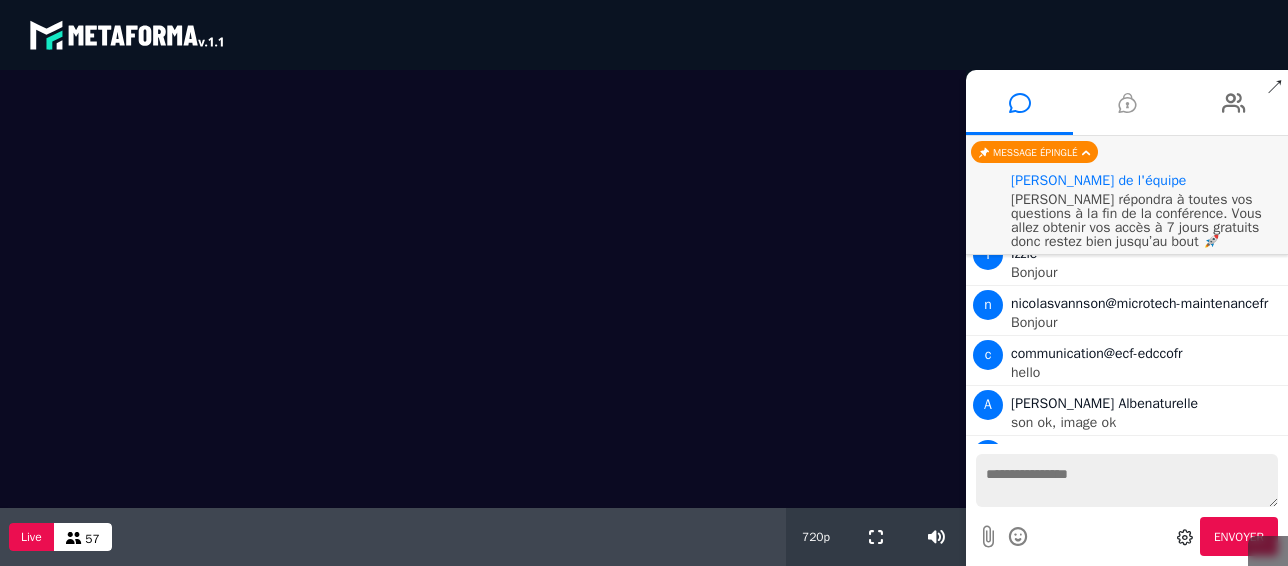 scroll, scrollTop: 6395, scrollLeft: 0, axis: vertical 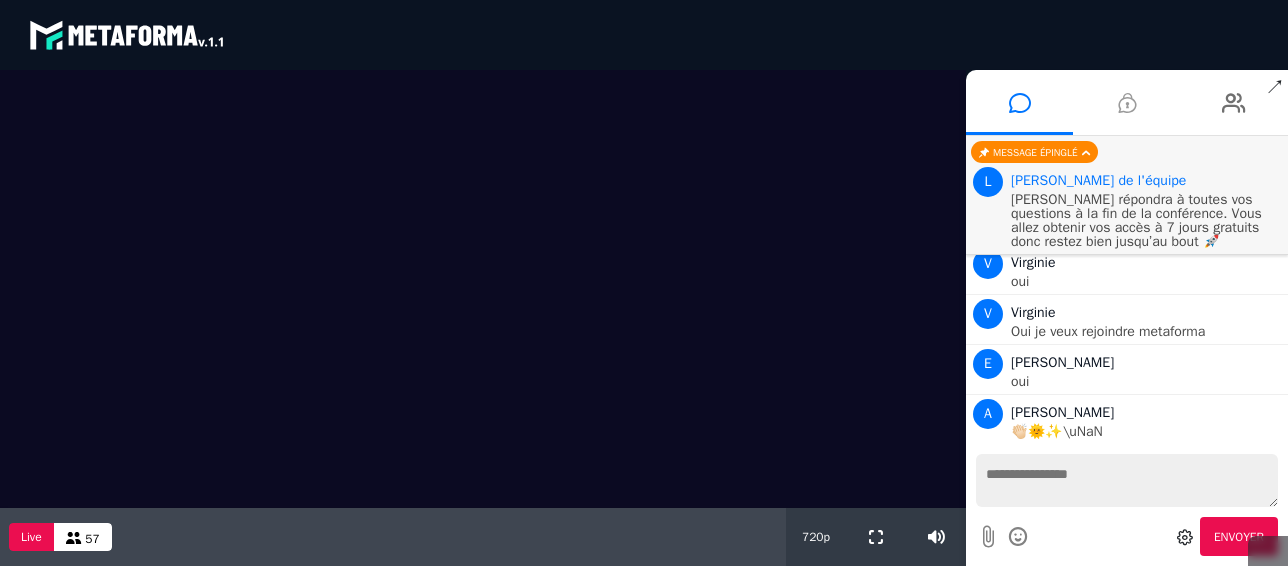 click at bounding box center [1127, 103] 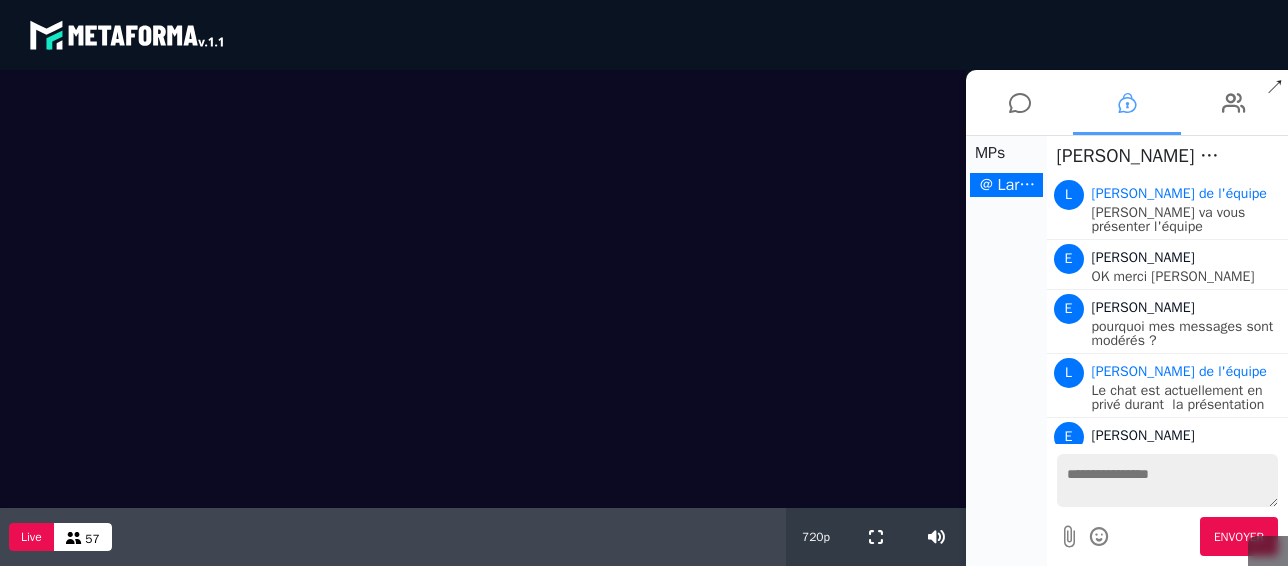 scroll, scrollTop: 37, scrollLeft: 0, axis: vertical 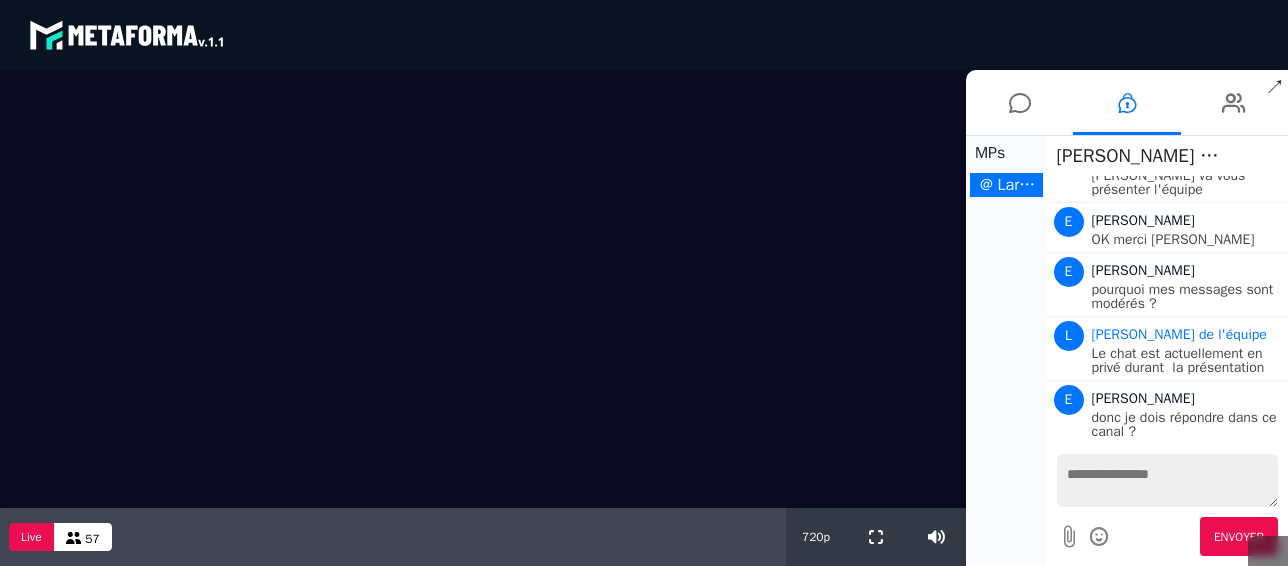 click at bounding box center [1168, 480] 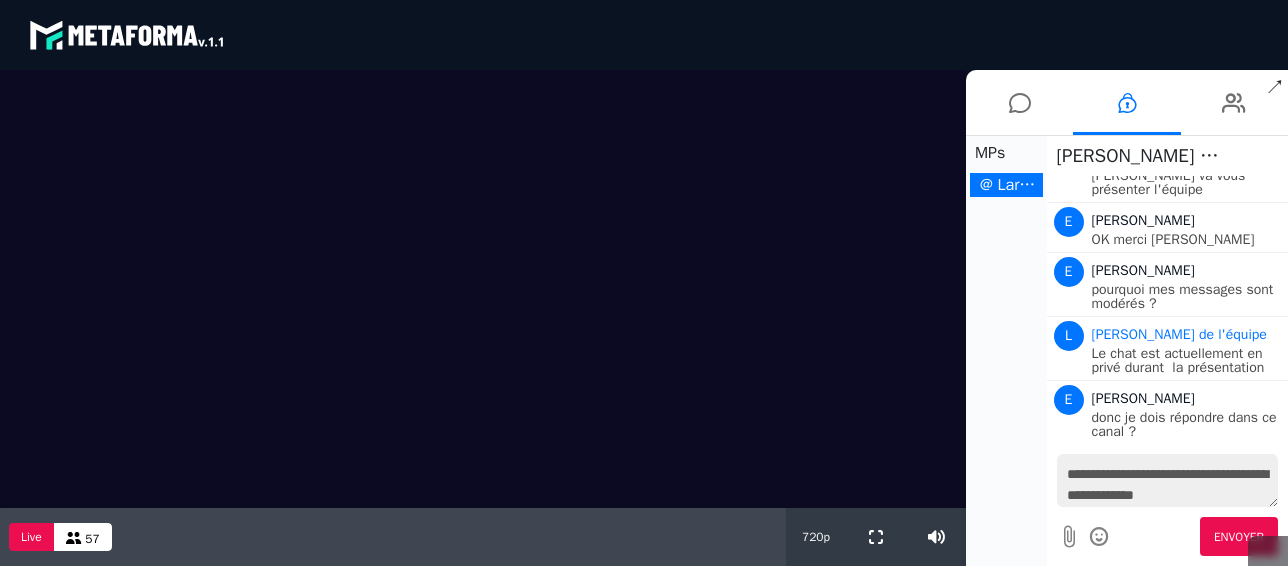 click on "**********" at bounding box center [1168, 480] 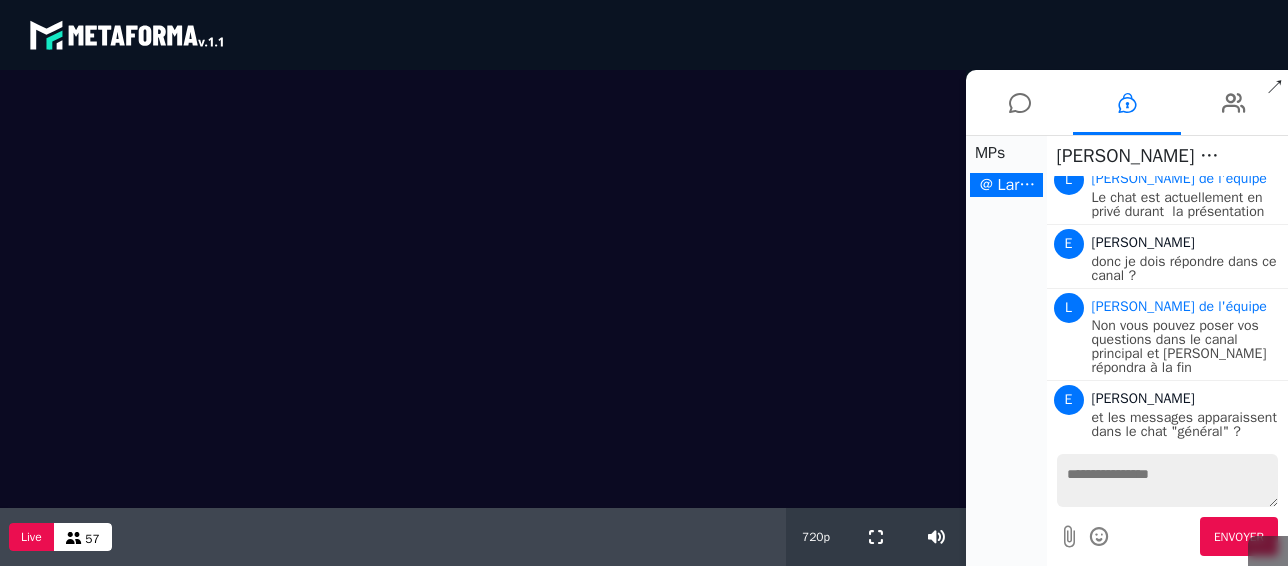 click at bounding box center [1168, 480] 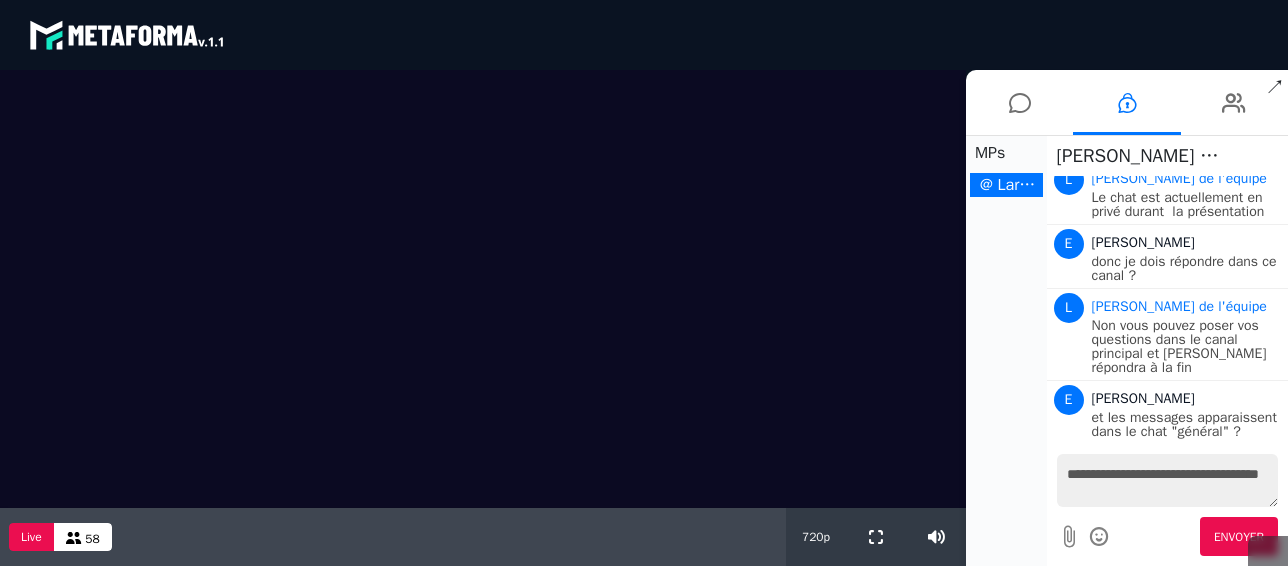 click on "**********" at bounding box center [1168, 480] 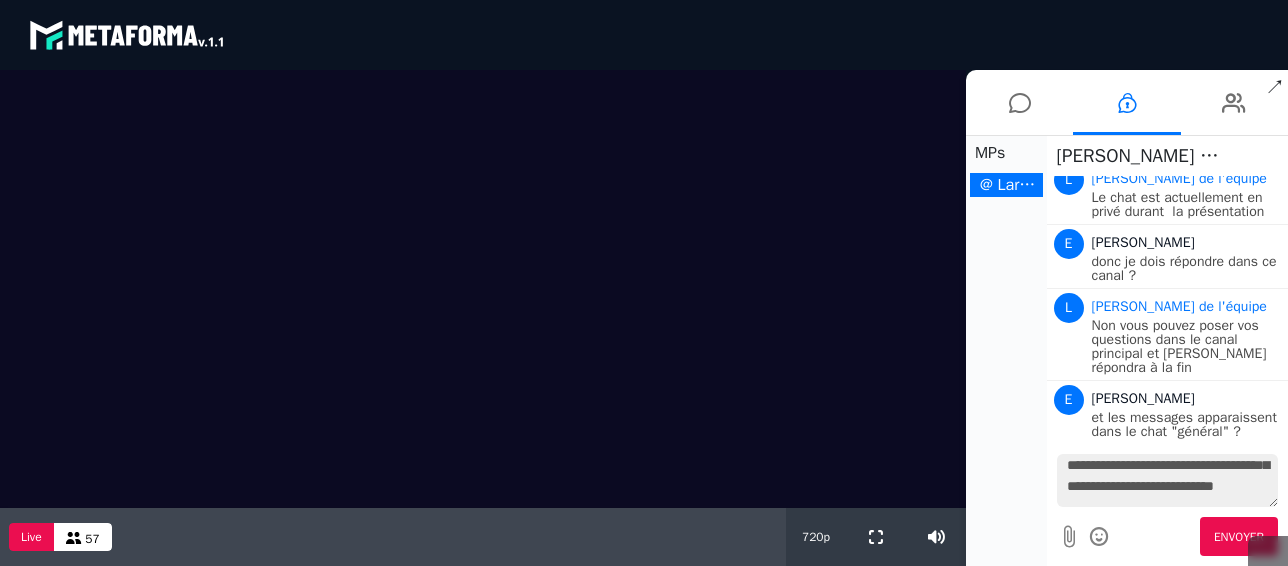 scroll, scrollTop: 82, scrollLeft: 0, axis: vertical 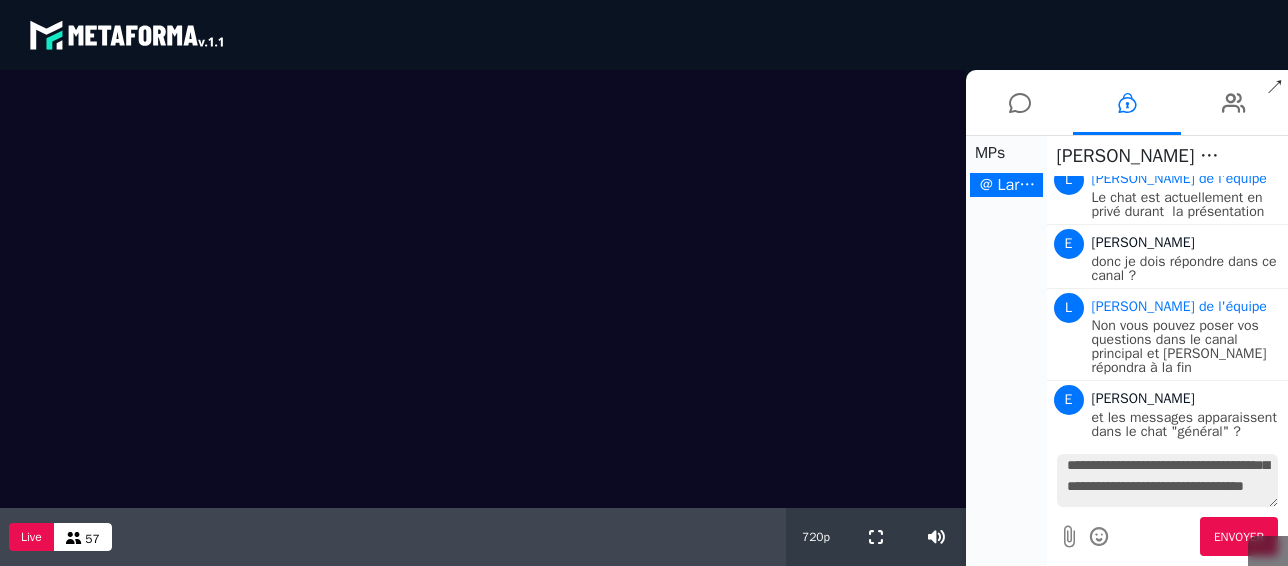 type on "**********" 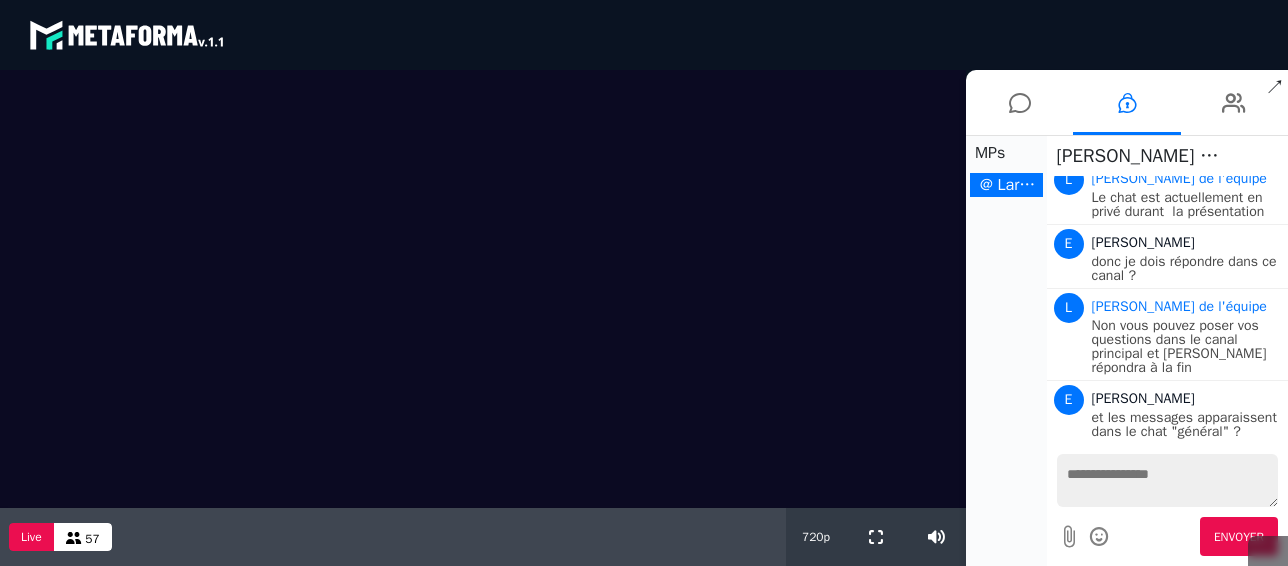 scroll, scrollTop: 313, scrollLeft: 0, axis: vertical 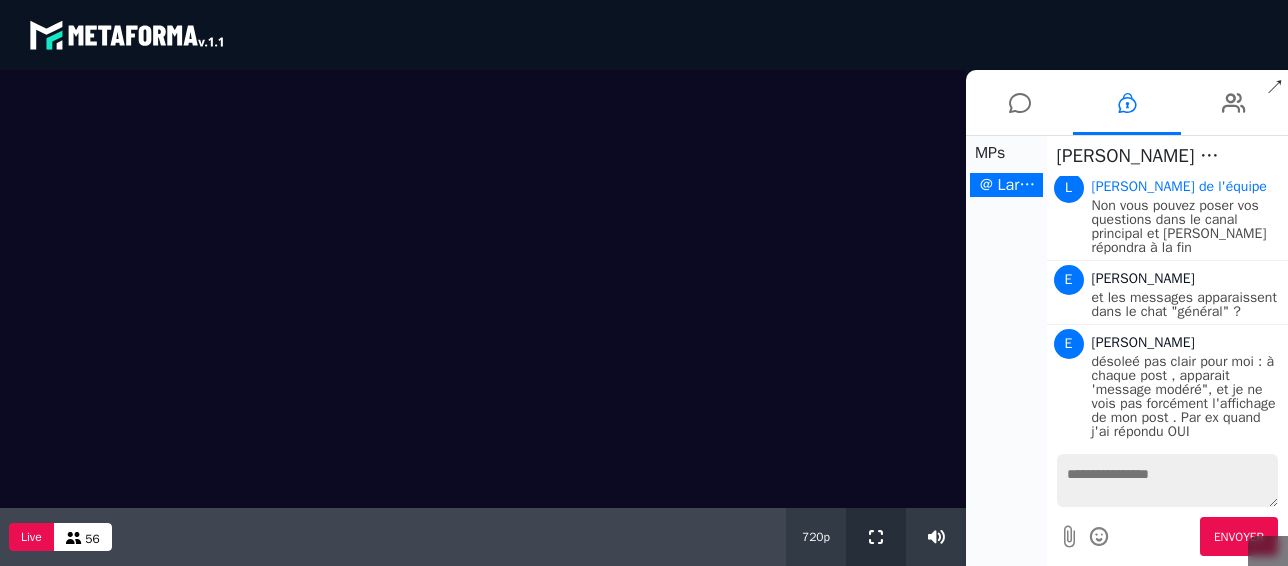 click at bounding box center (876, 537) 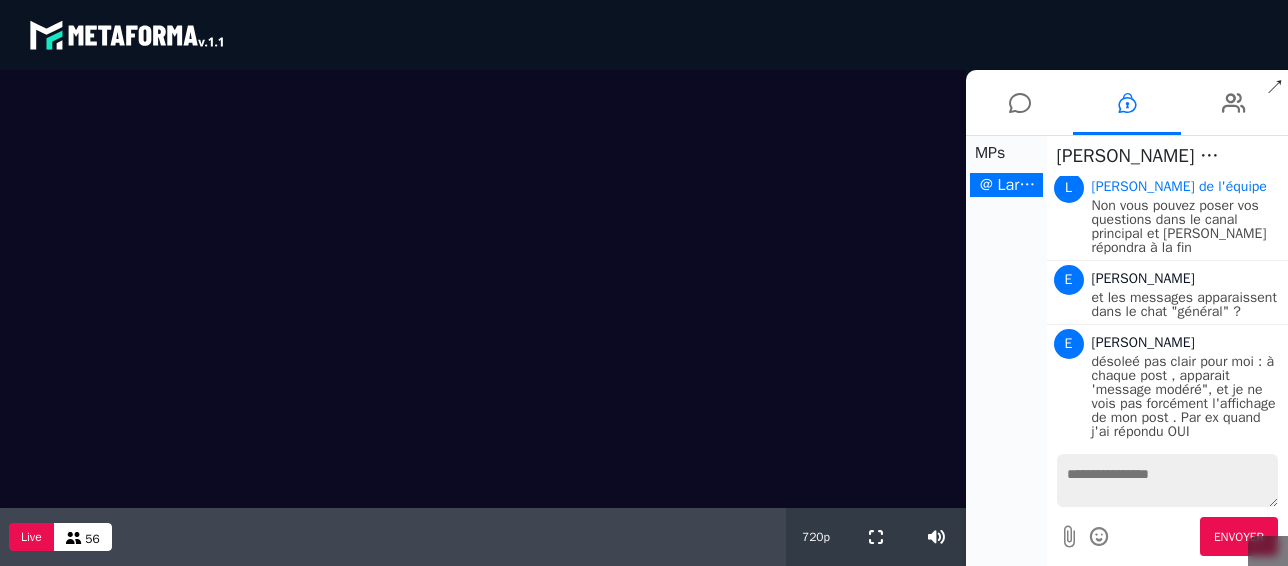 scroll, scrollTop: 97, scrollLeft: 0, axis: vertical 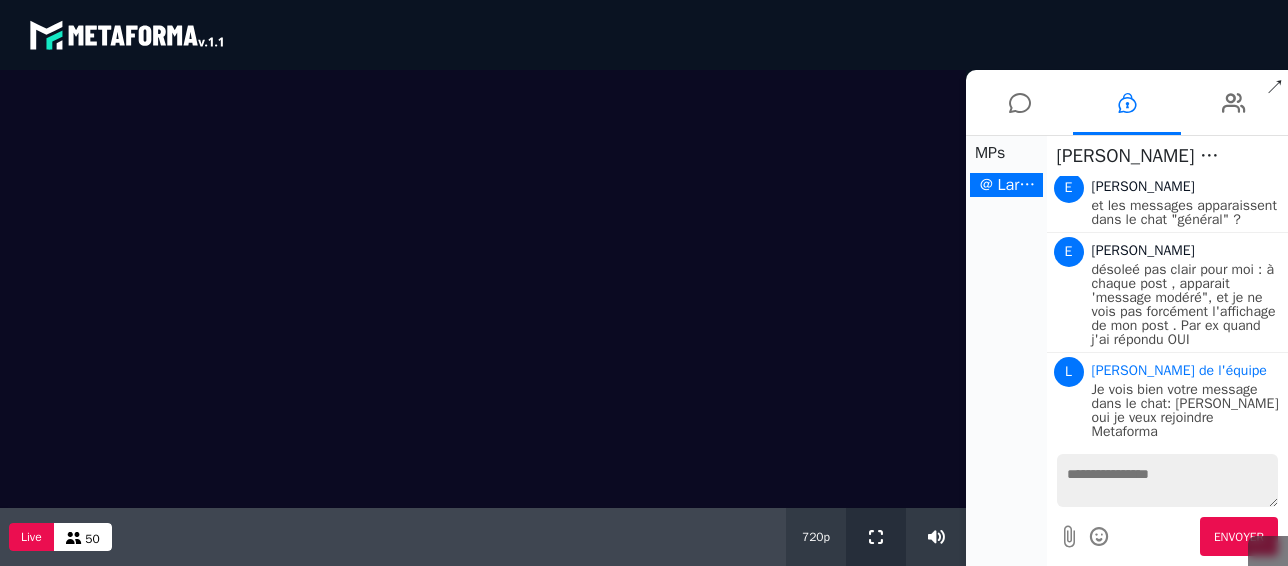 click at bounding box center (876, 537) 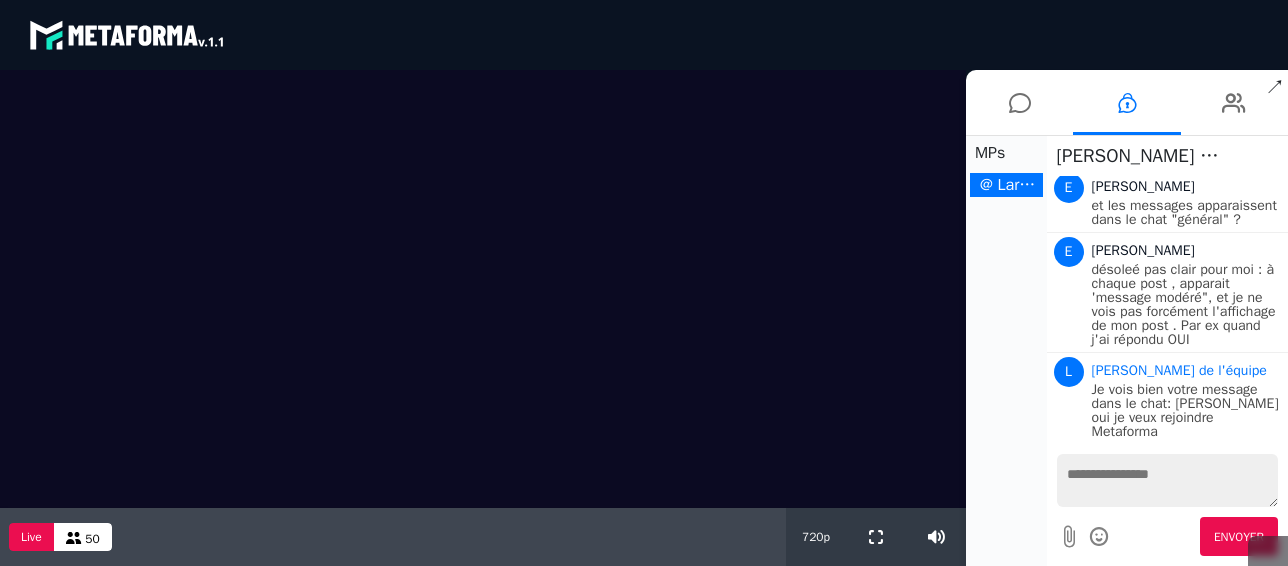 scroll, scrollTop: 175, scrollLeft: 0, axis: vertical 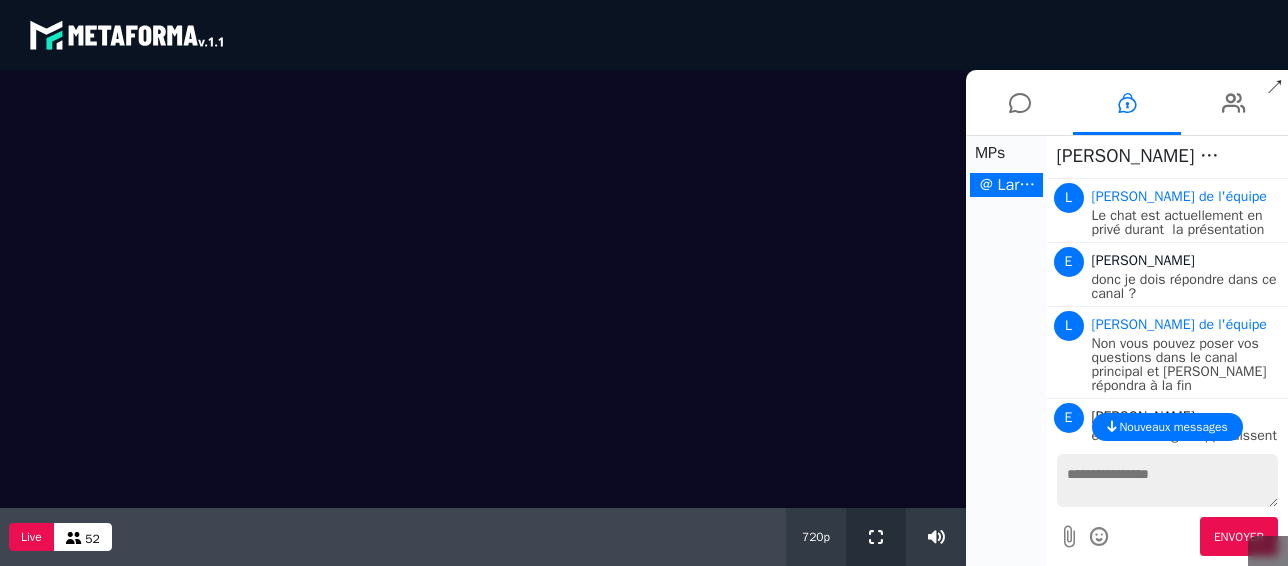 click at bounding box center [876, 537] 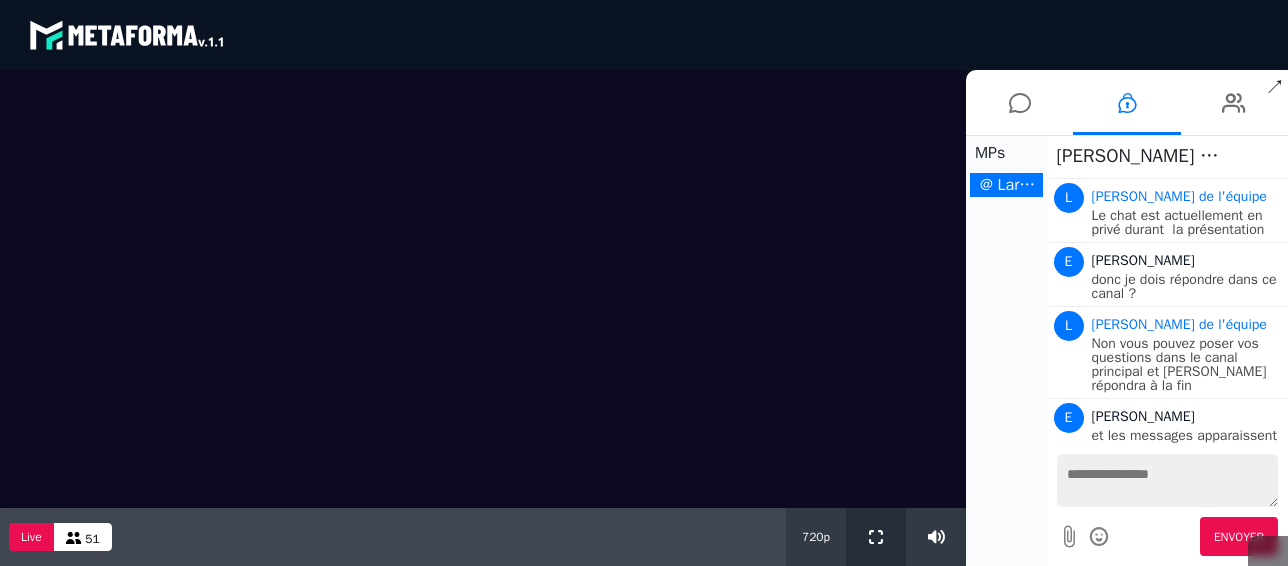 click at bounding box center [876, 537] 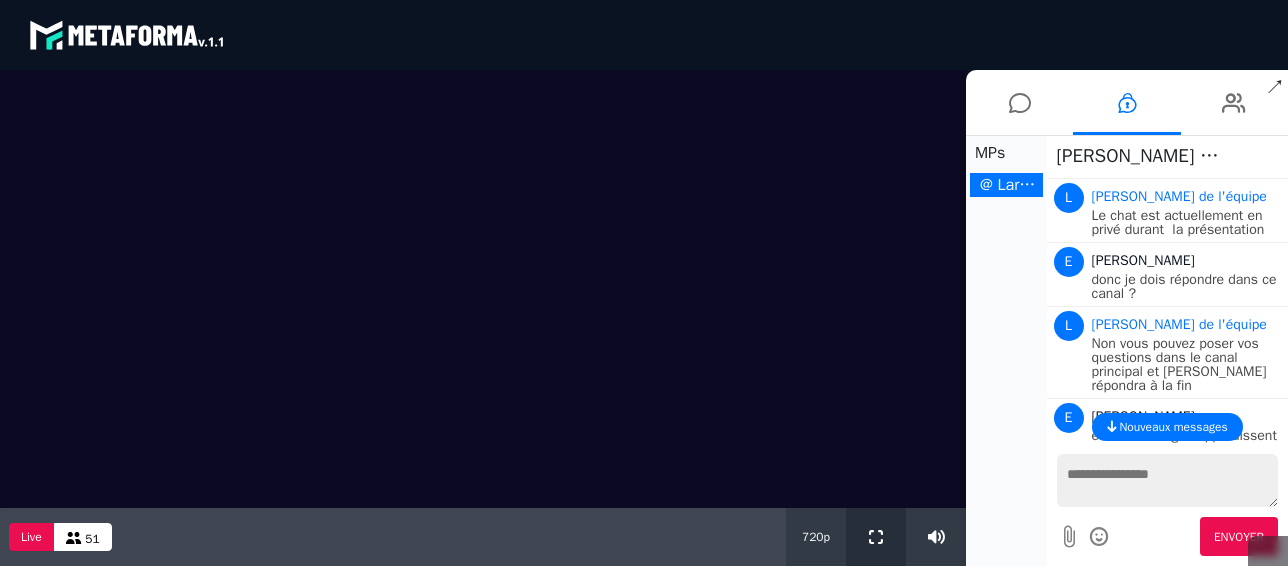click at bounding box center [876, 537] 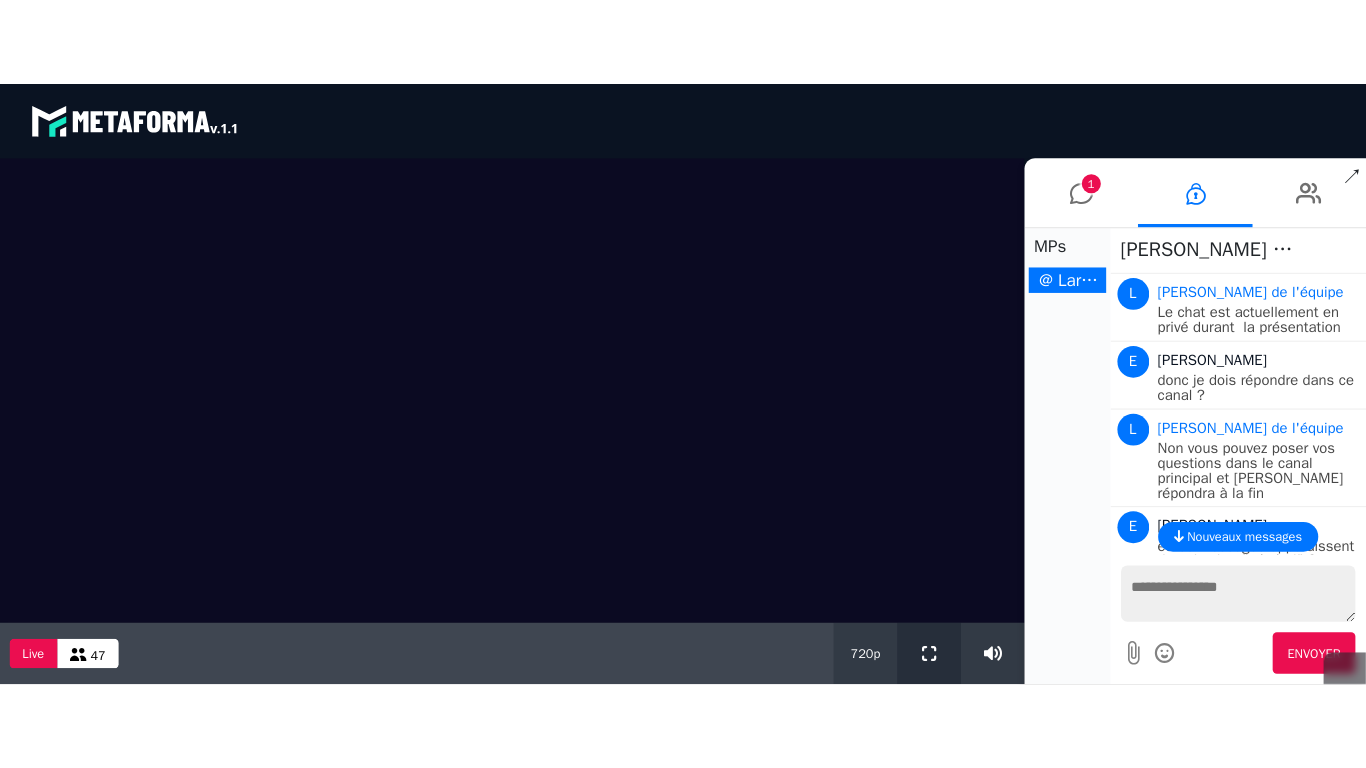 drag, startPoint x: 876, startPoint y: 617, endPoint x: 945, endPoint y: 757, distance: 156.08011 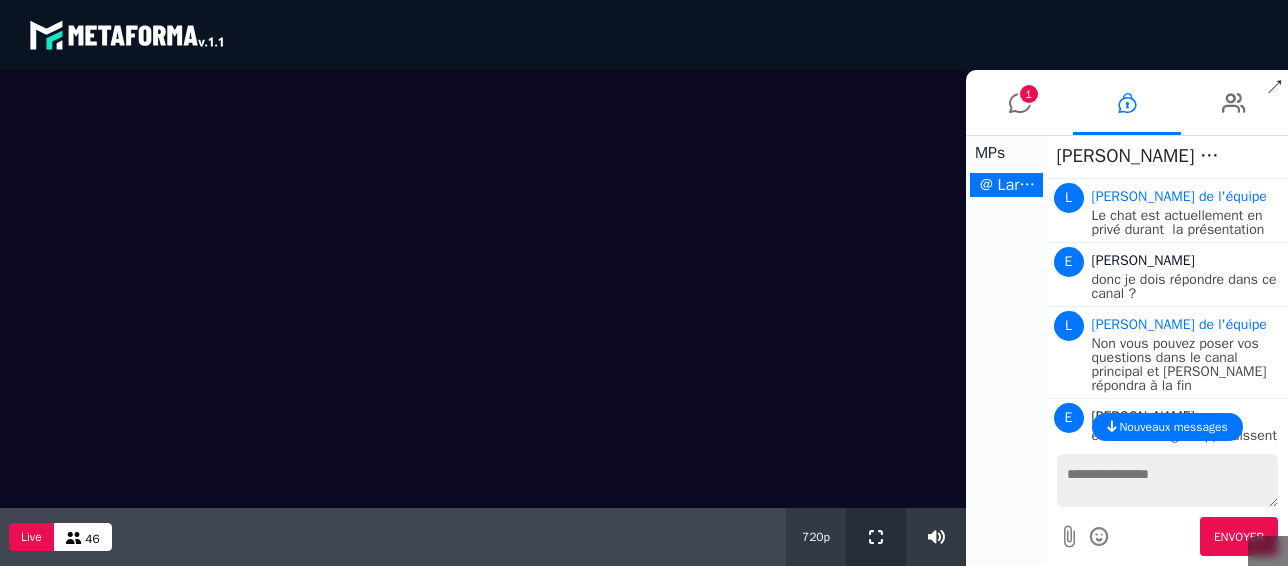 click at bounding box center [876, 537] 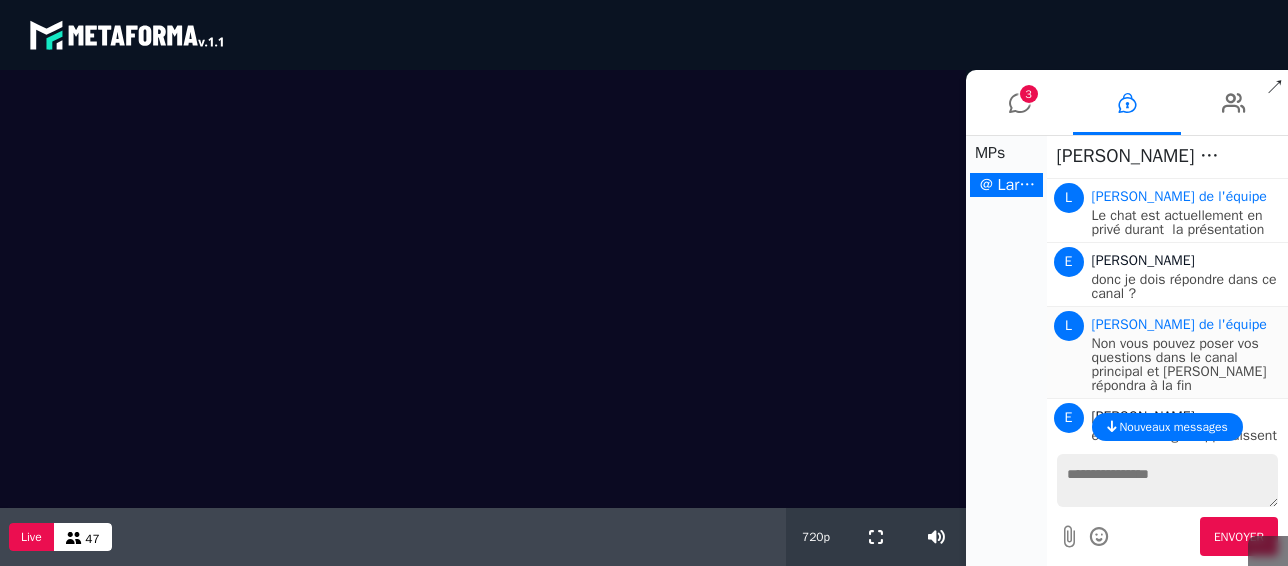 scroll, scrollTop: 405, scrollLeft: 0, axis: vertical 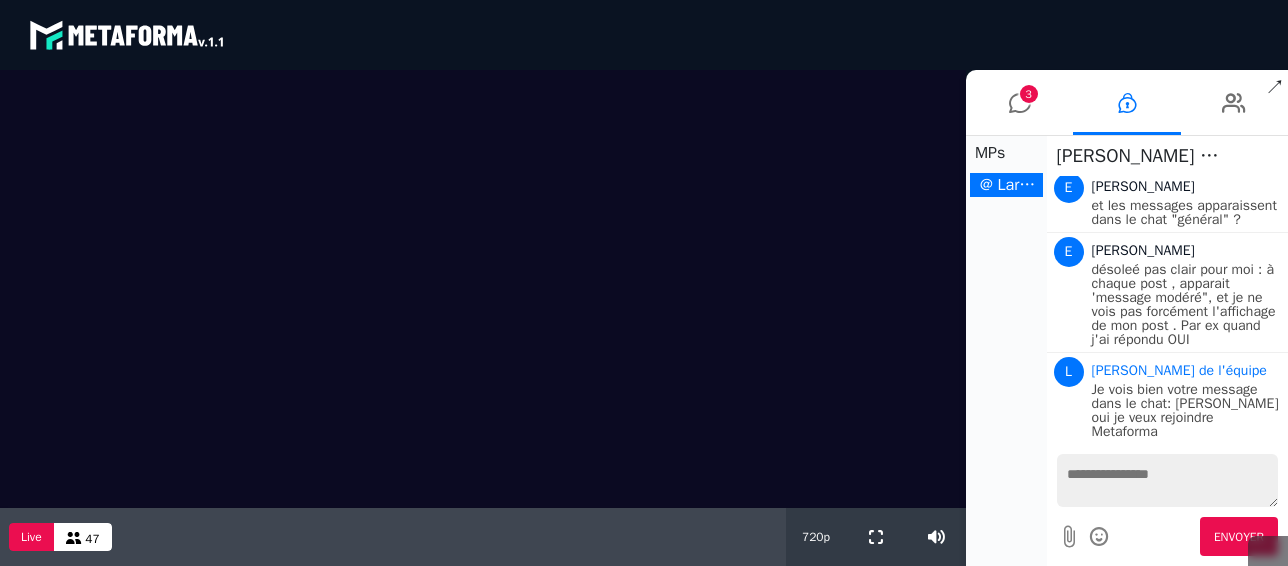 click at bounding box center (1168, 480) 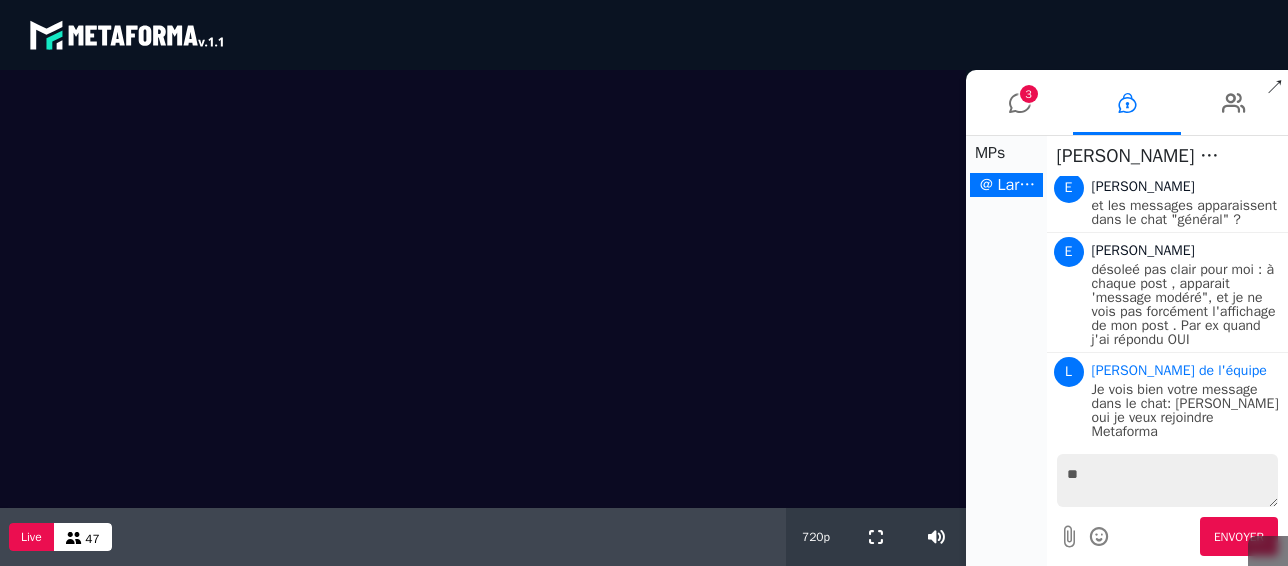 type on "*" 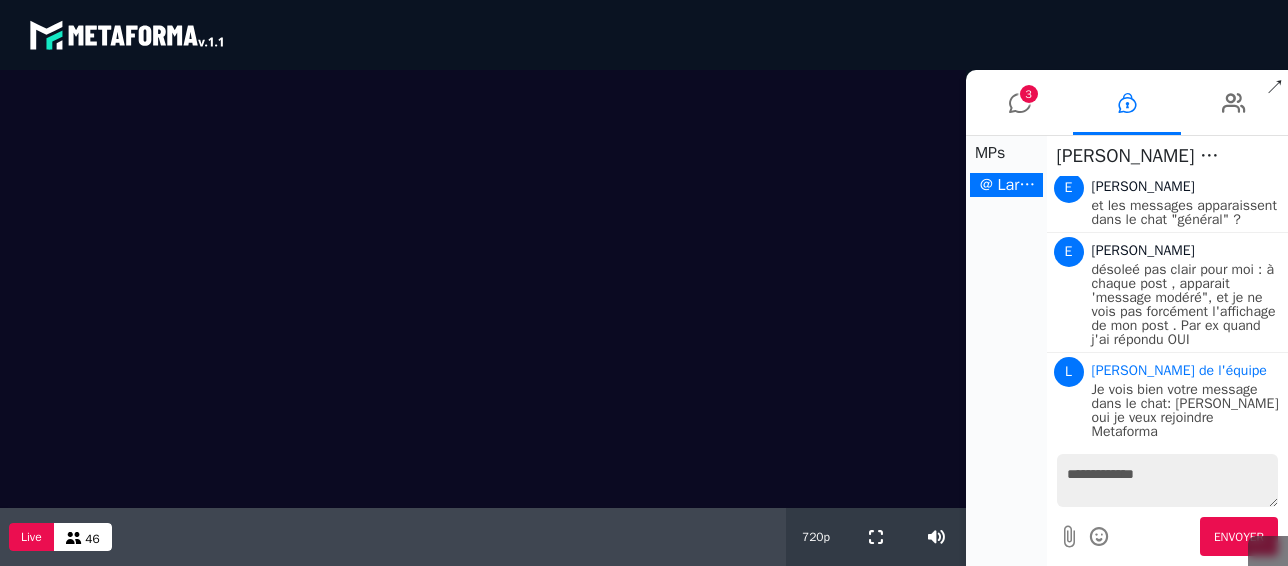 type on "**********" 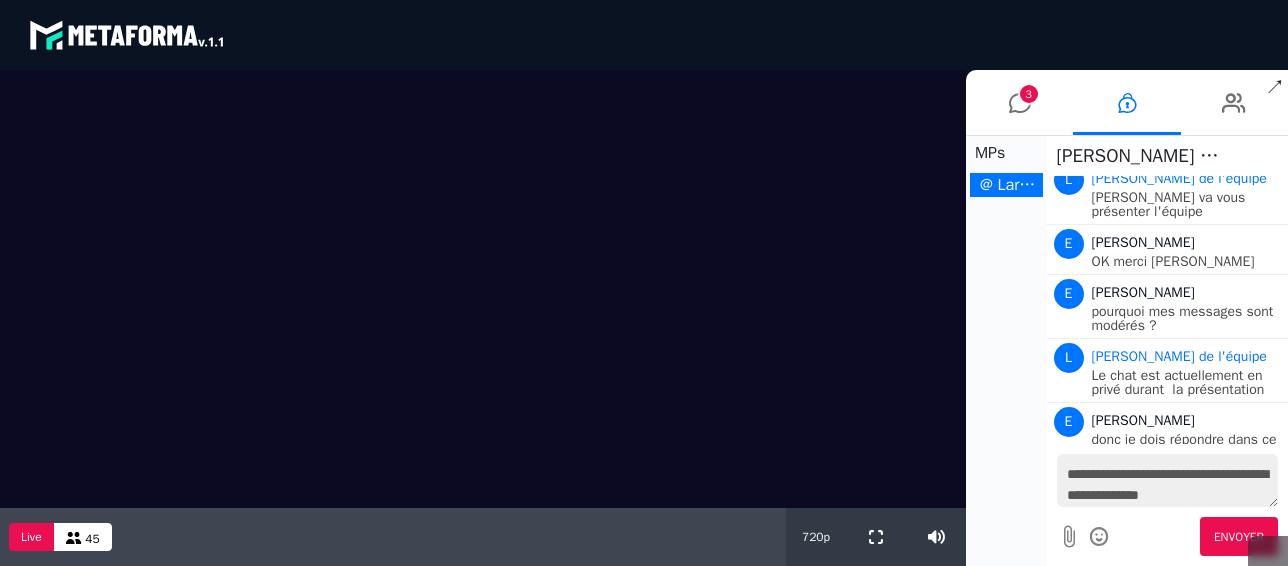 scroll, scrollTop: 0, scrollLeft: 0, axis: both 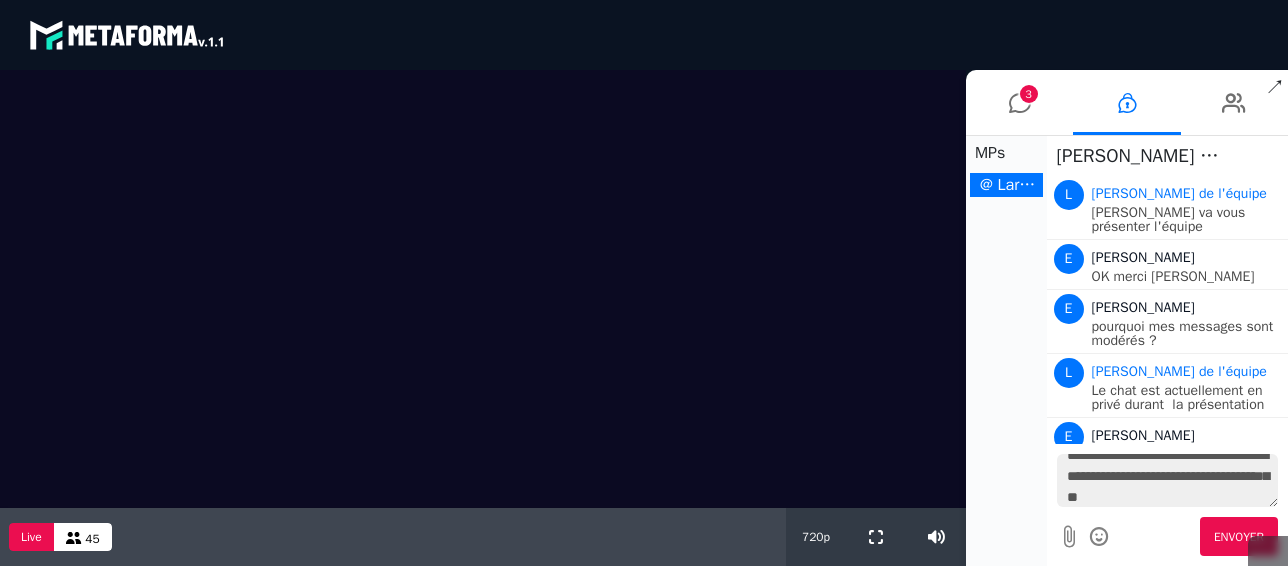 type on "**********" 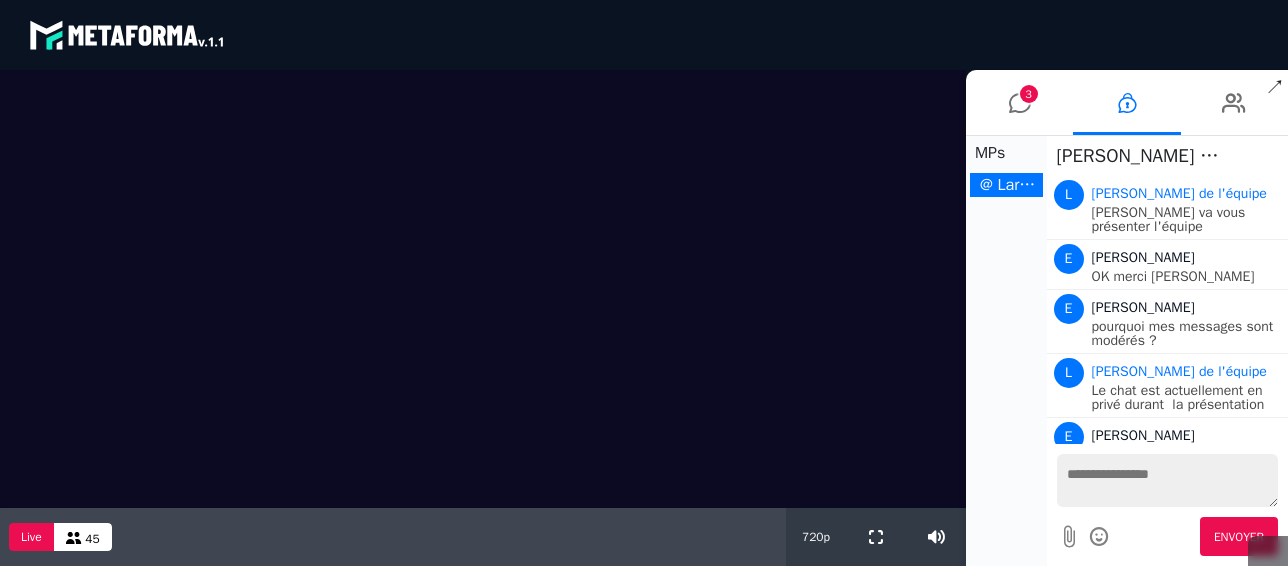 scroll, scrollTop: 533, scrollLeft: 0, axis: vertical 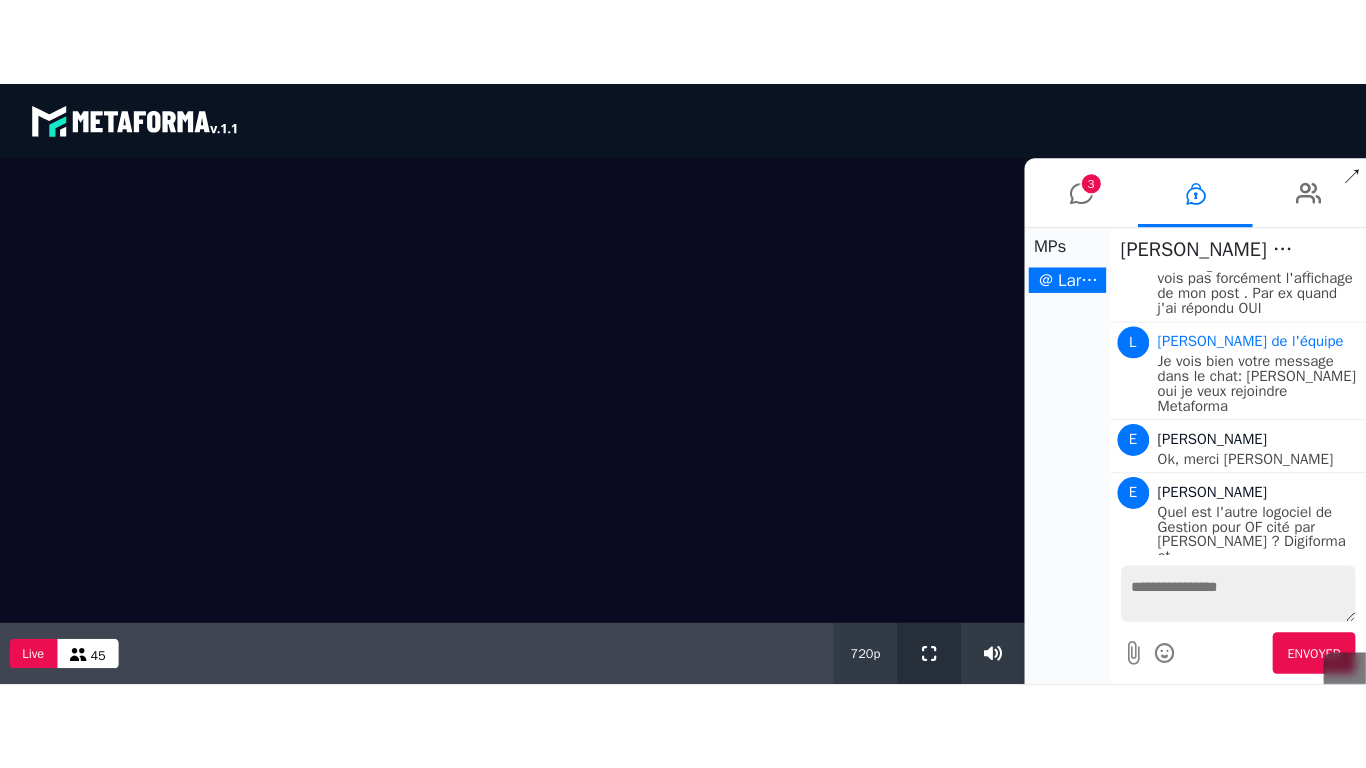 drag, startPoint x: 880, startPoint y: 613, endPoint x: 950, endPoint y: 753, distance: 156.52477 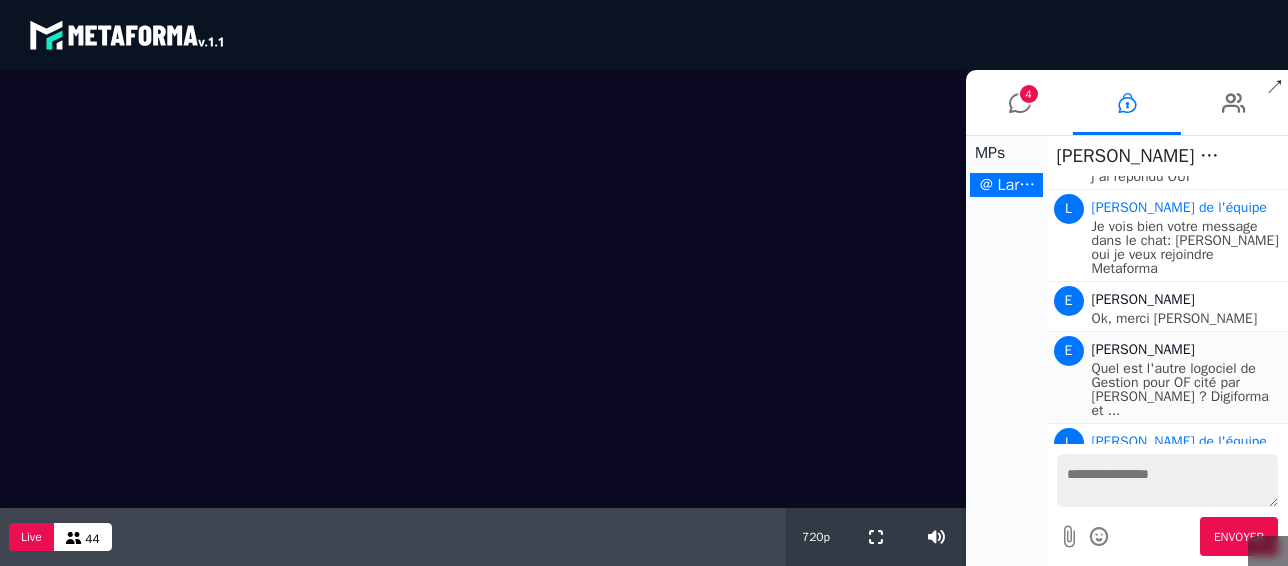 scroll, scrollTop: 583, scrollLeft: 0, axis: vertical 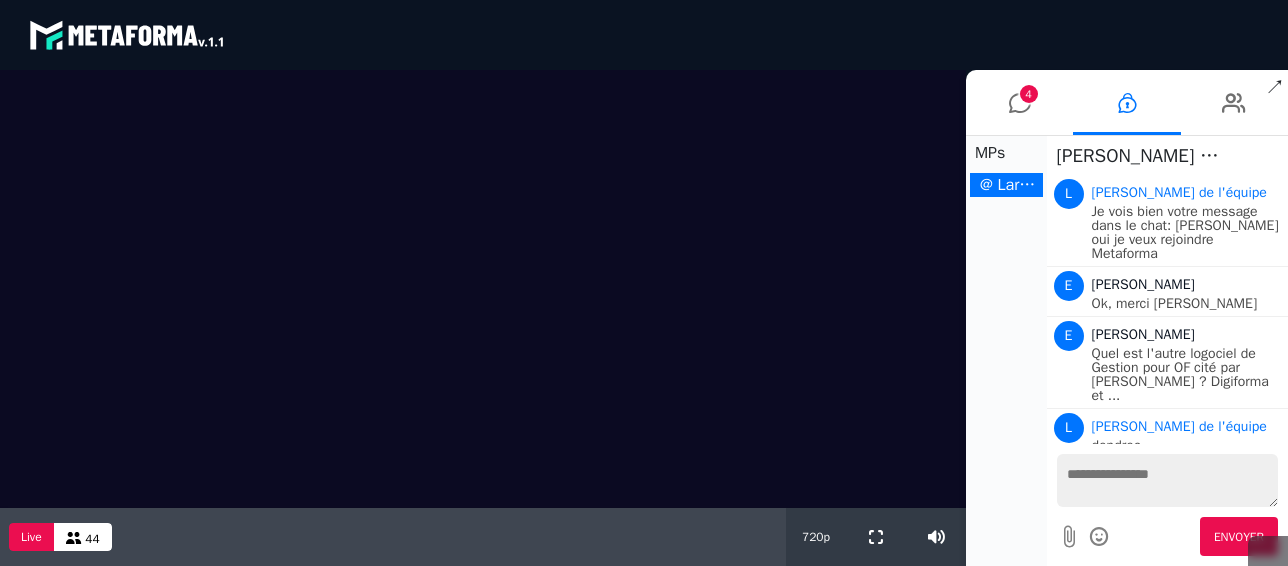 click at bounding box center [1168, 480] 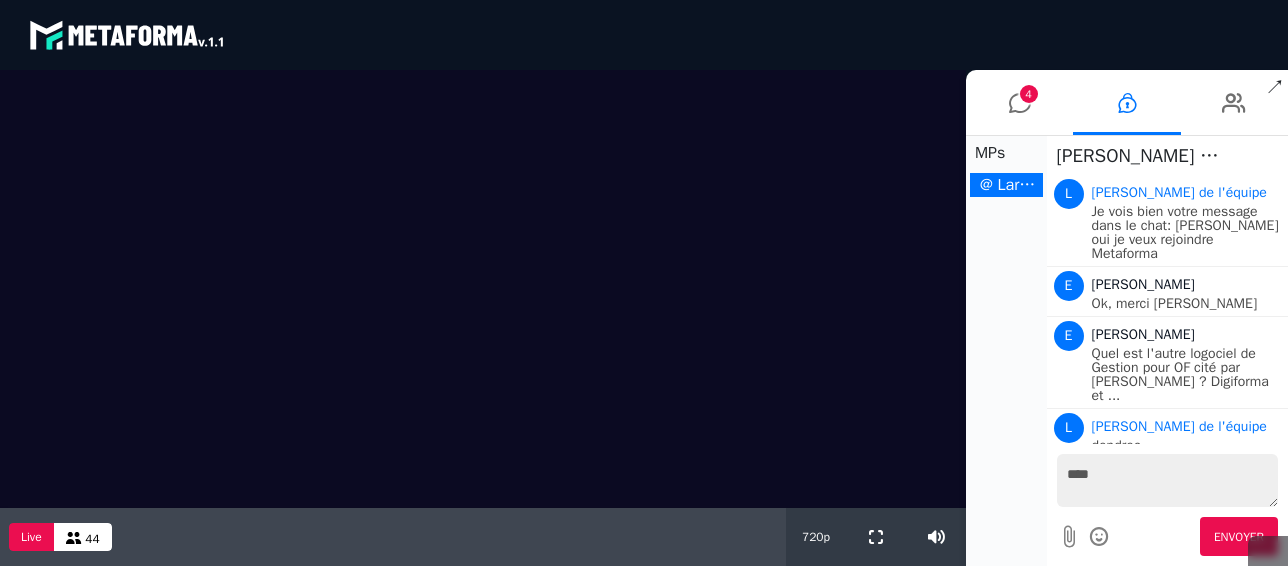 type on "*****" 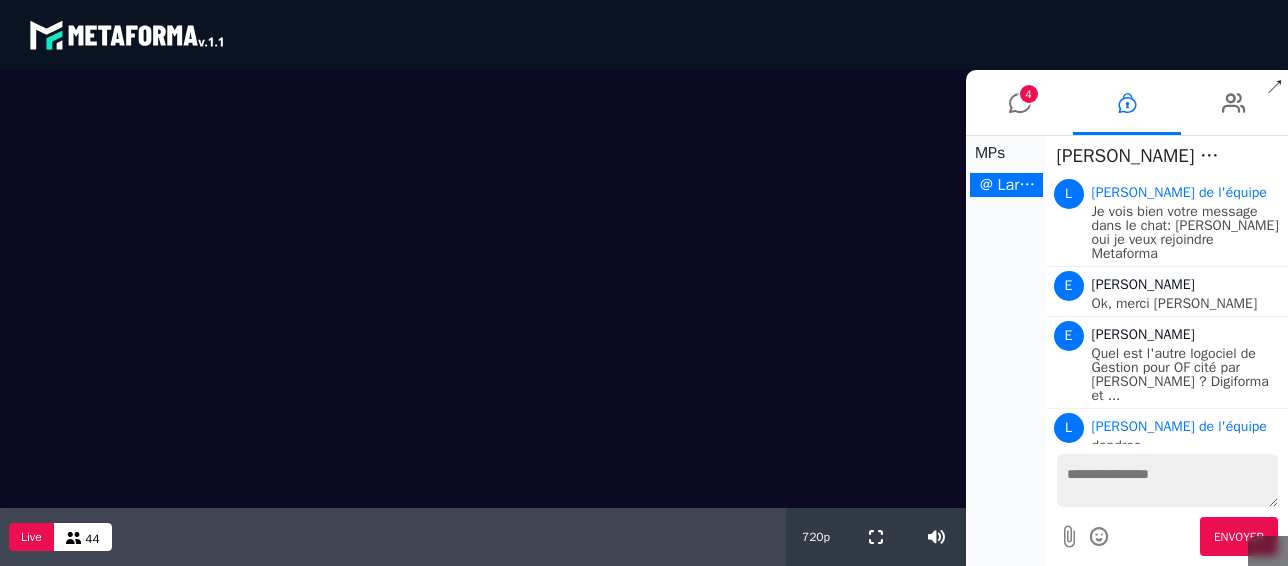 scroll, scrollTop: 633, scrollLeft: 0, axis: vertical 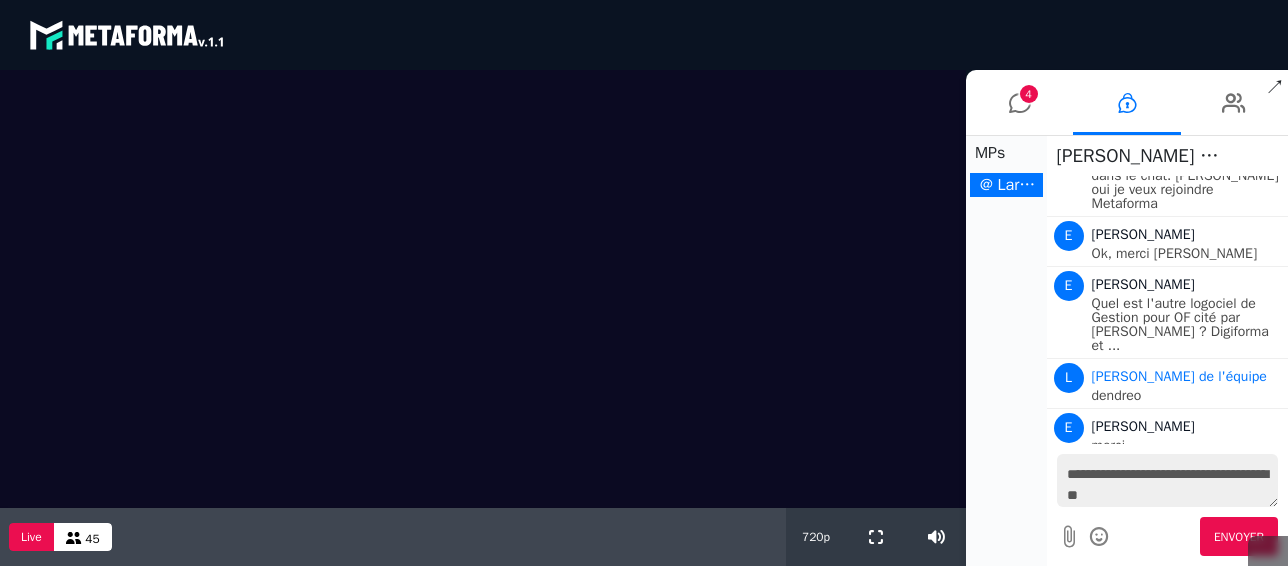 type on "**********" 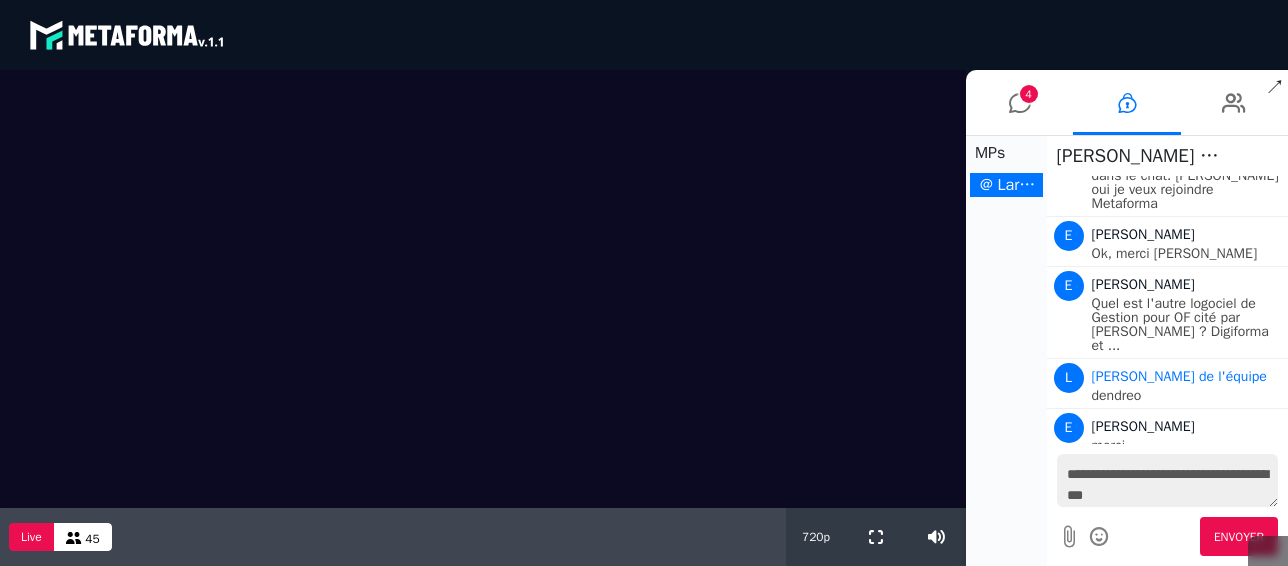 scroll, scrollTop: 697, scrollLeft: 0, axis: vertical 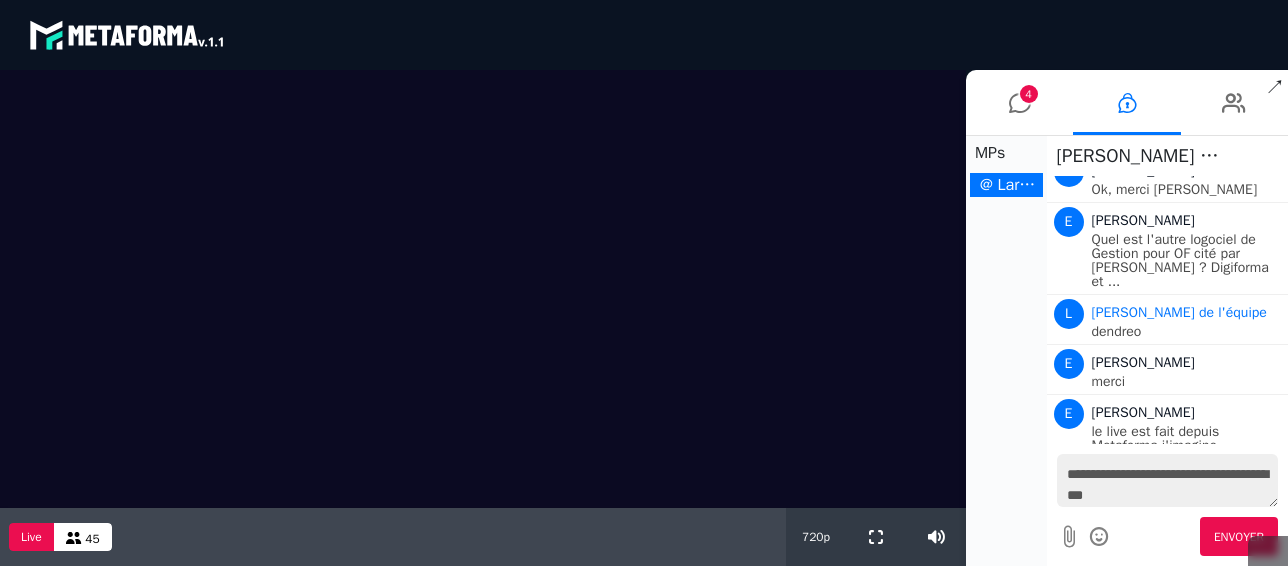 type 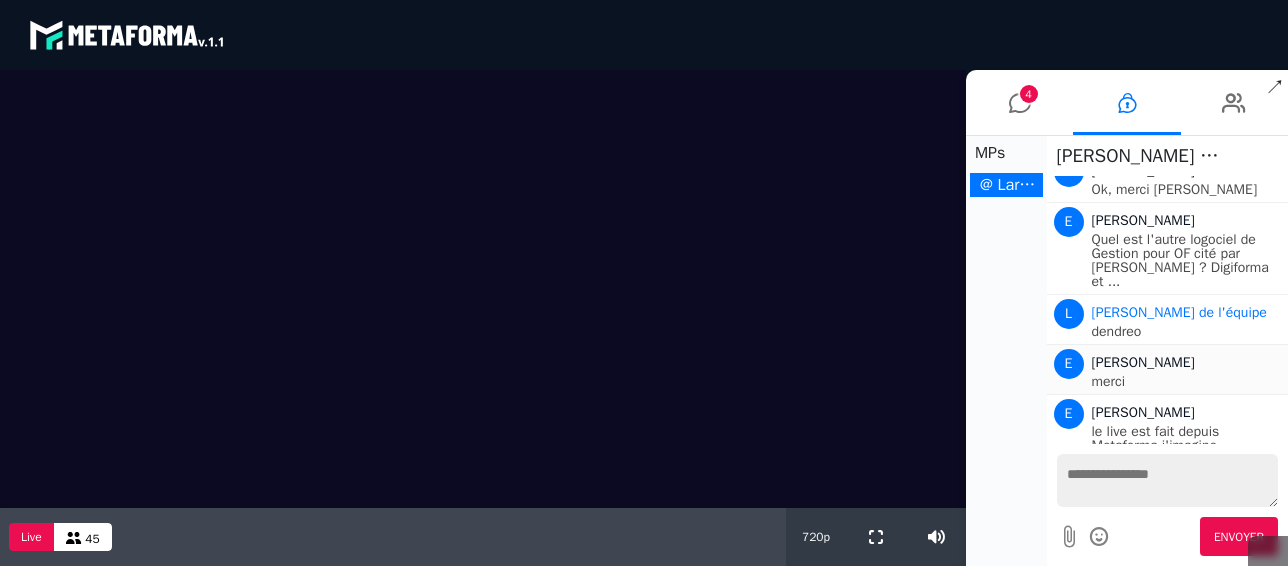 scroll, scrollTop: 747, scrollLeft: 0, axis: vertical 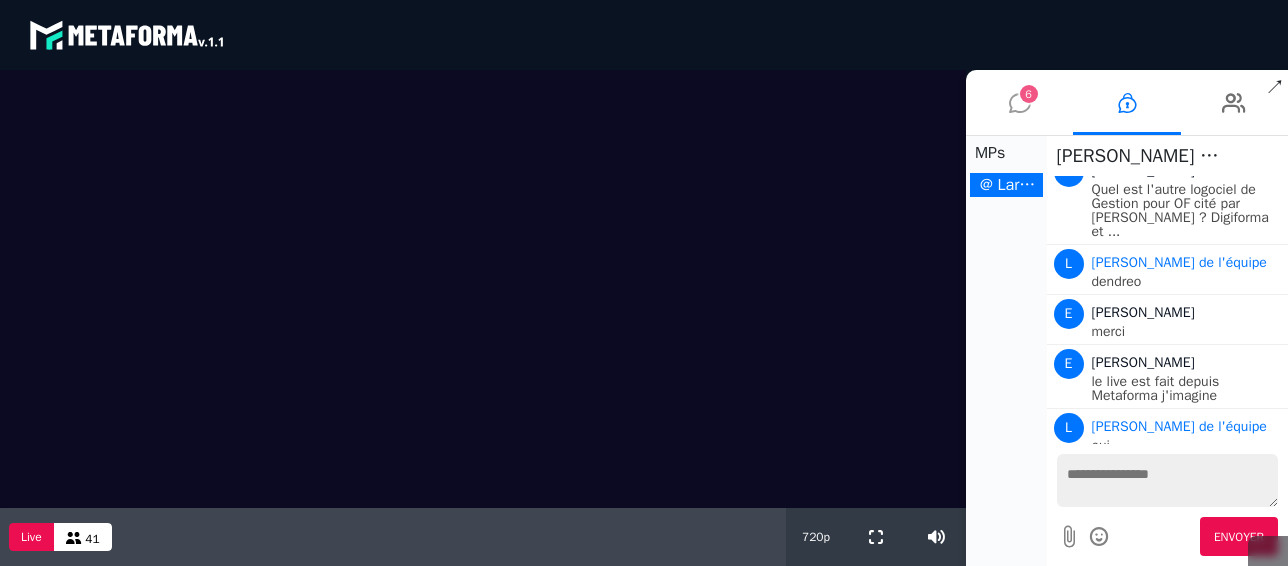 click on "6" at bounding box center [1029, 94] 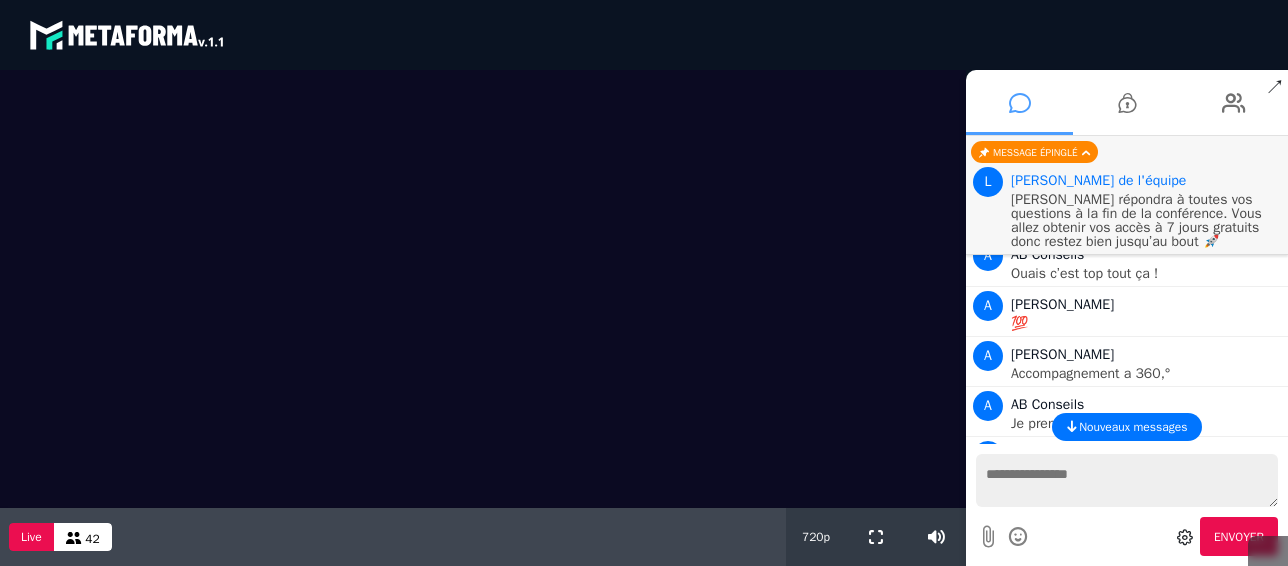 scroll, scrollTop: 6709, scrollLeft: 0, axis: vertical 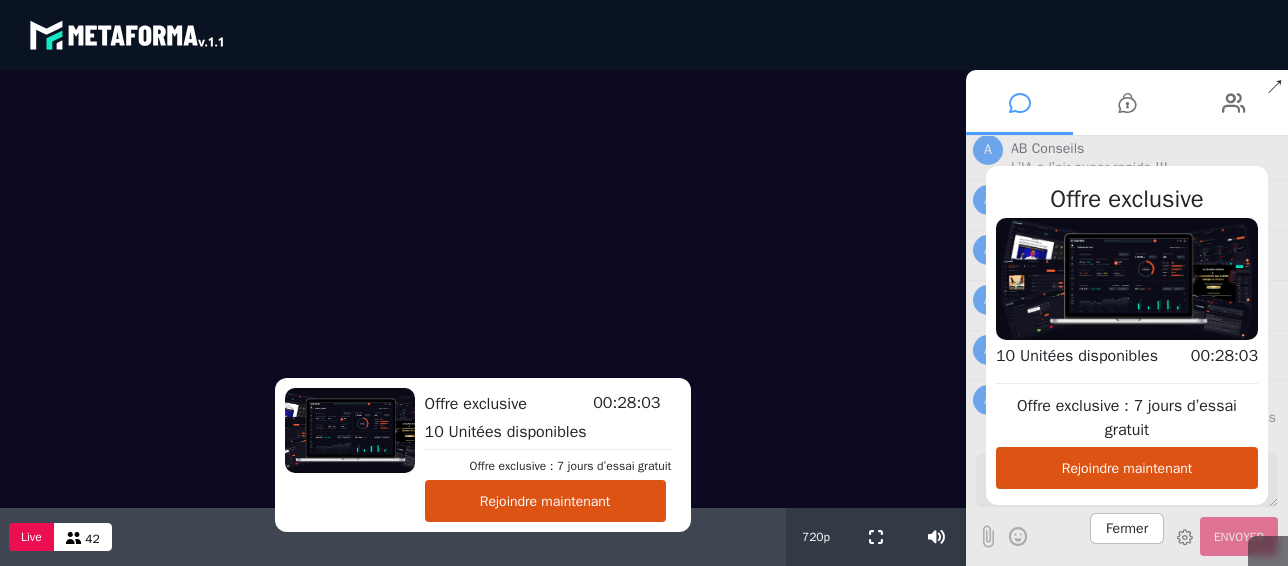 click on "Fermer" at bounding box center [1127, 528] 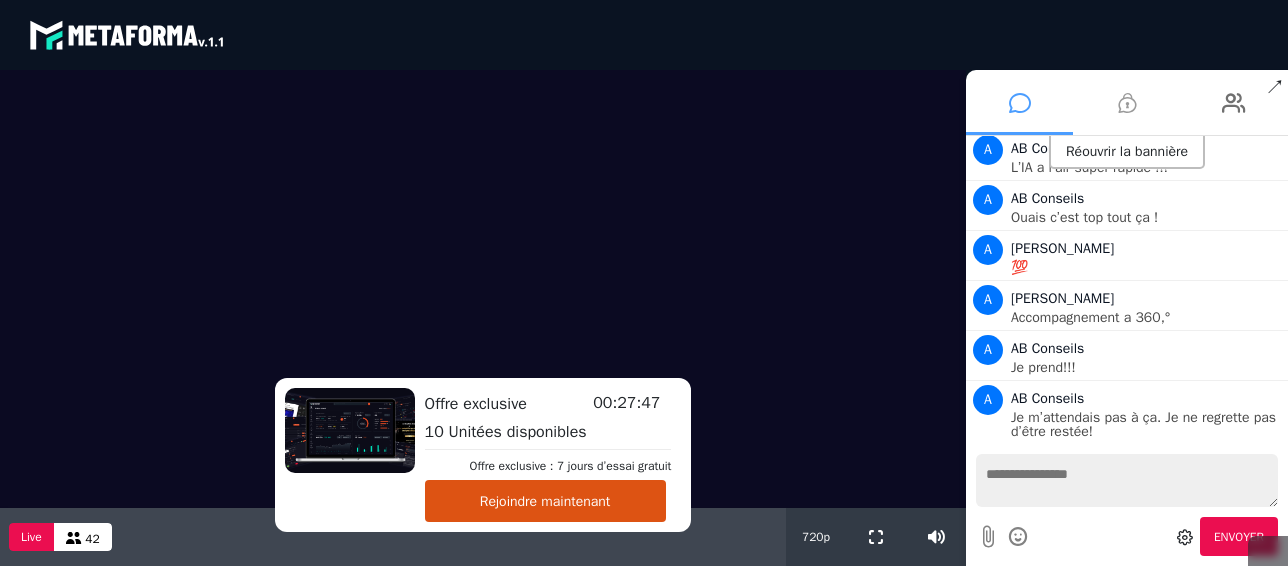 click at bounding box center [1127, 103] 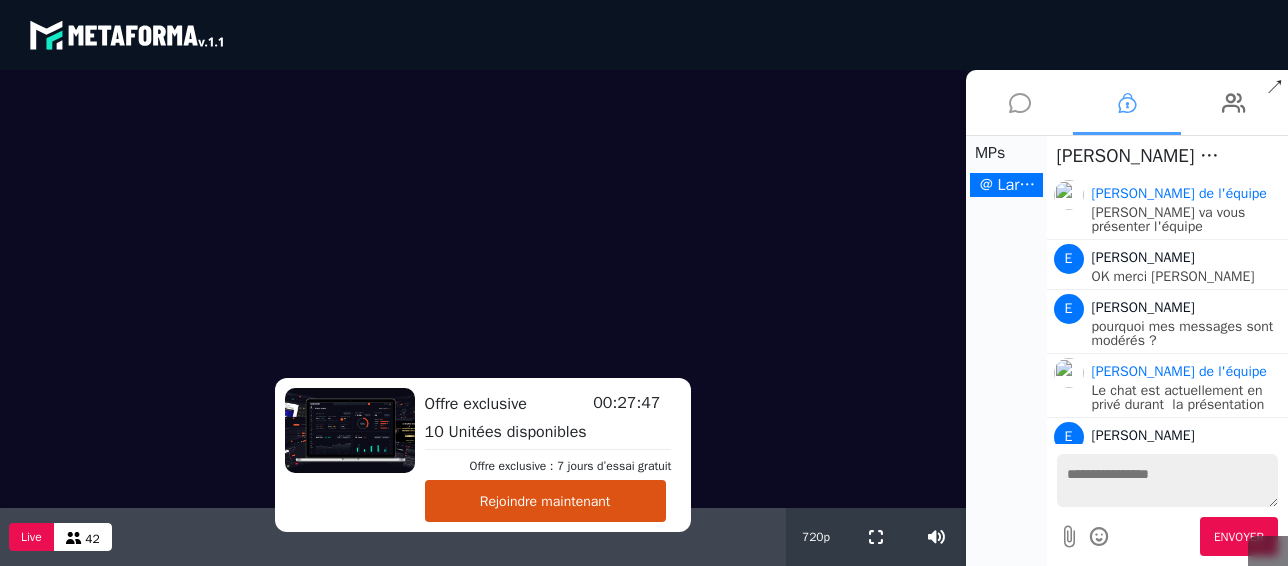 scroll, scrollTop: 747, scrollLeft: 0, axis: vertical 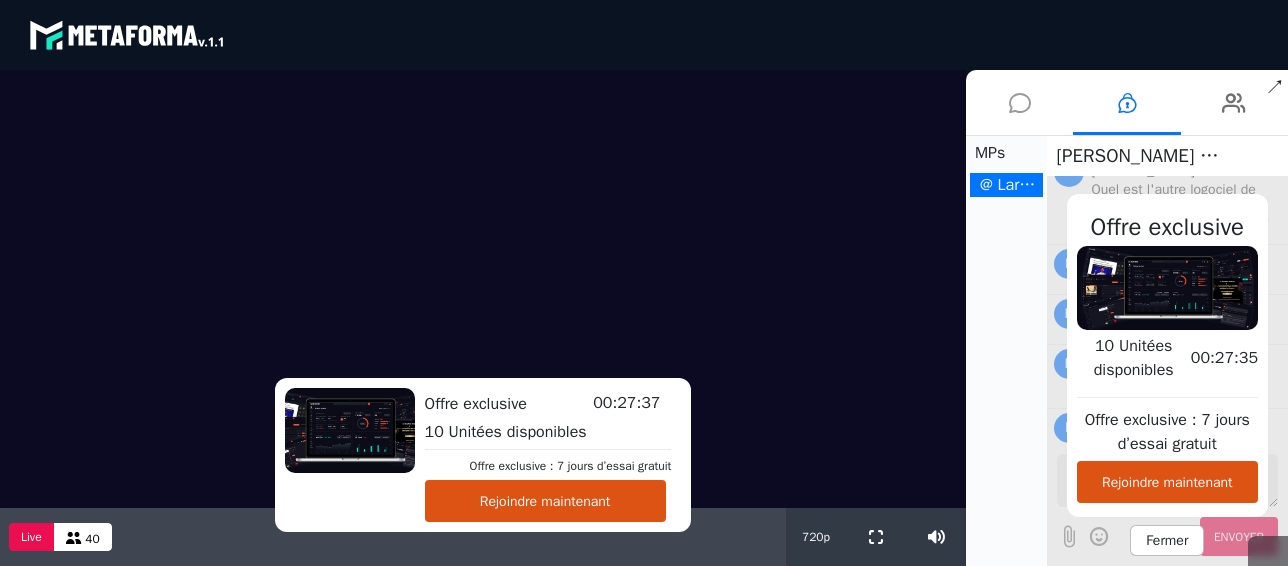click on "Fermer" at bounding box center (1167, 540) 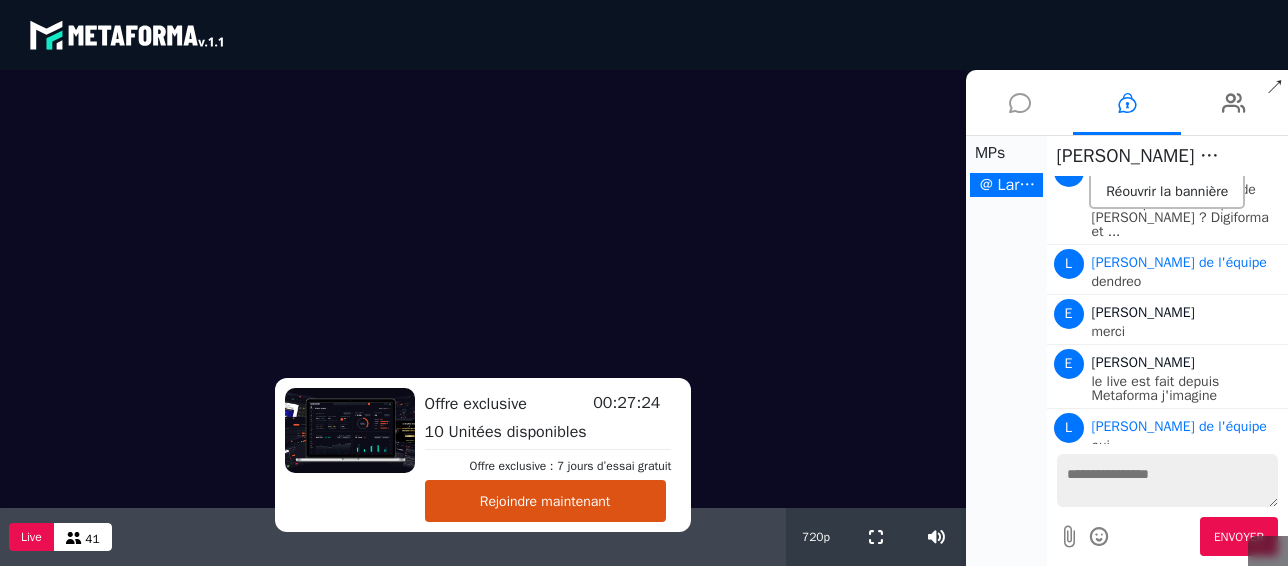 click at bounding box center [1168, 480] 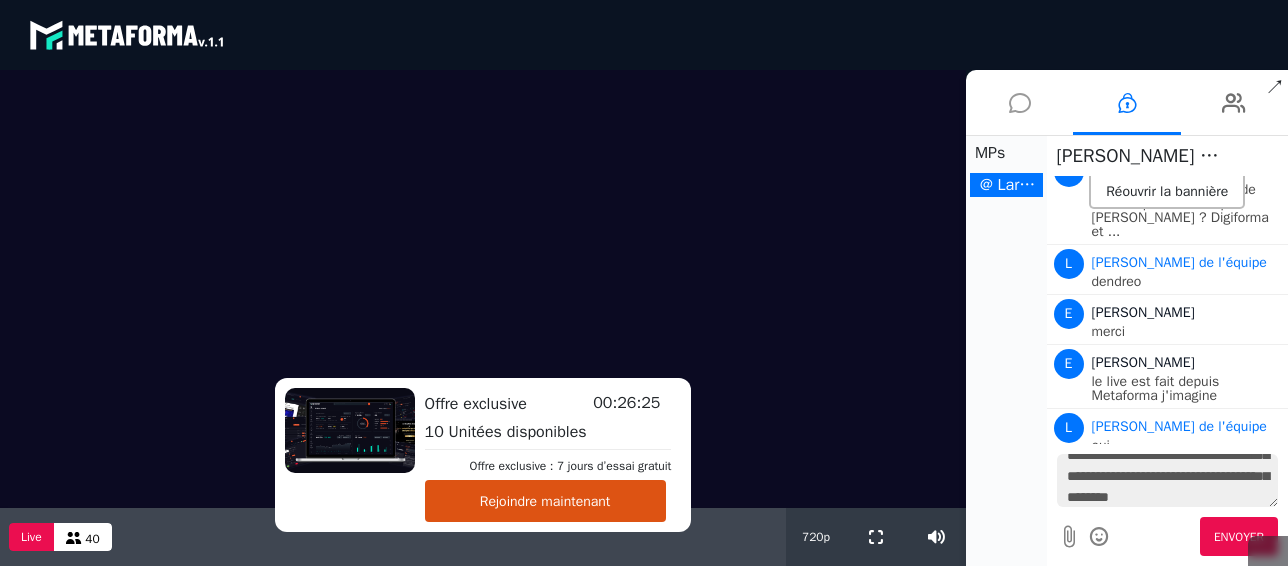 scroll, scrollTop: 61, scrollLeft: 0, axis: vertical 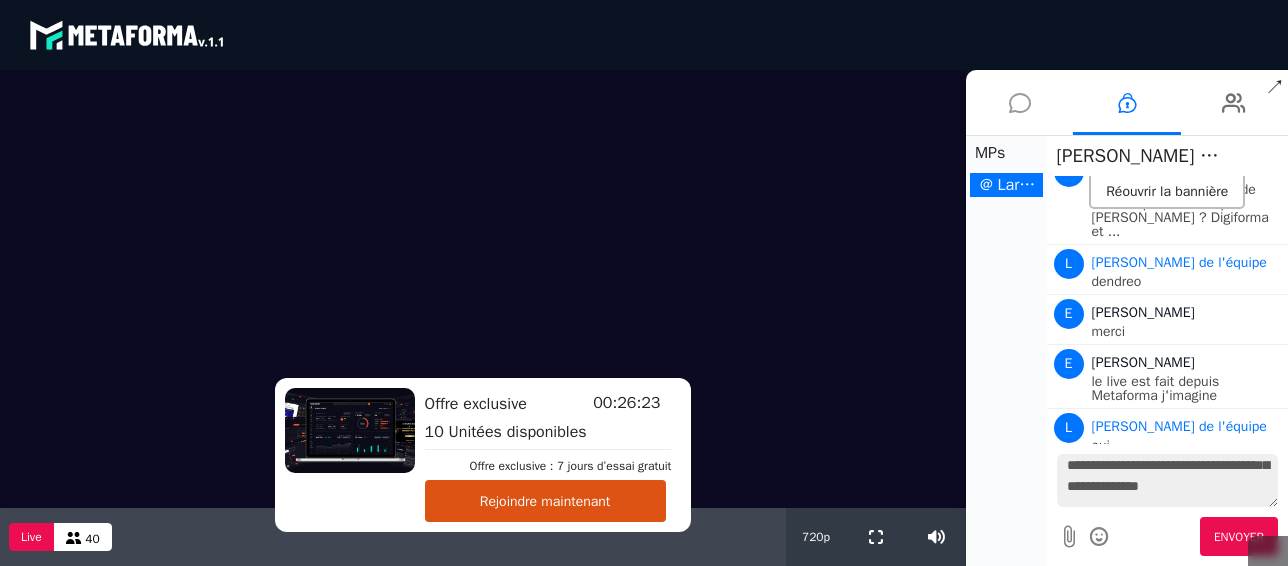 type on "**********" 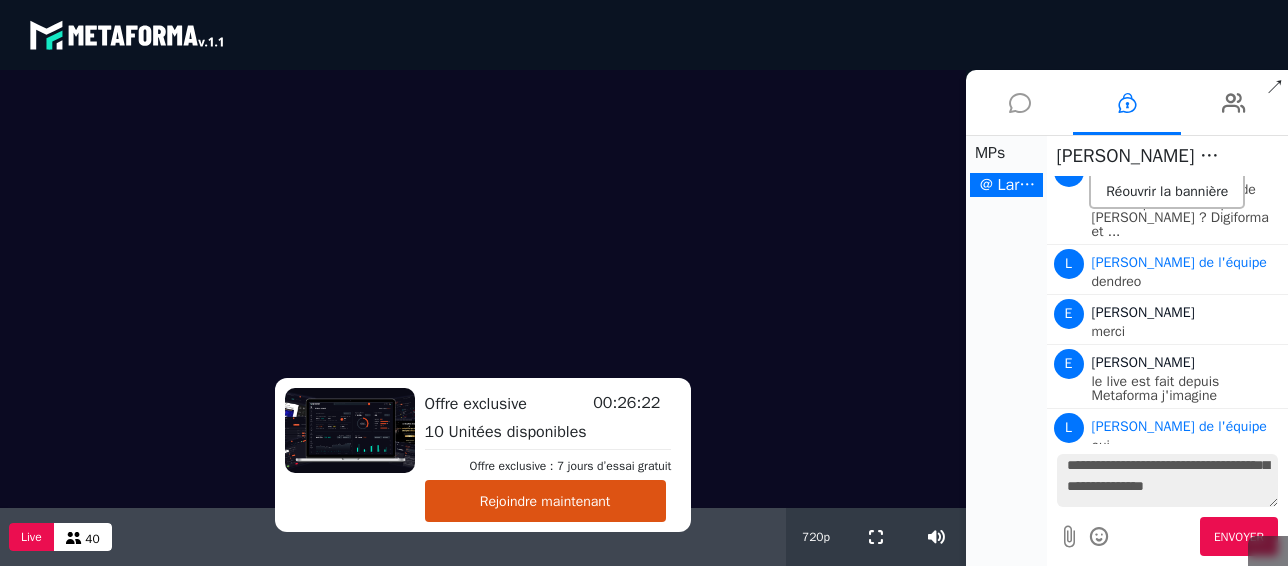 type 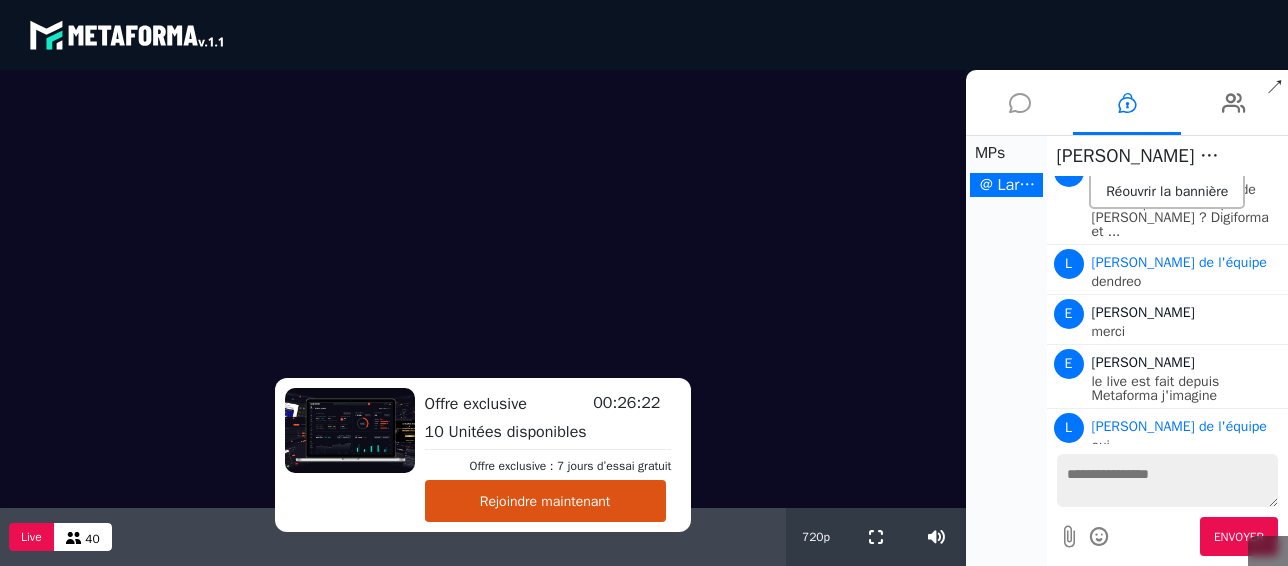 scroll, scrollTop: 853, scrollLeft: 0, axis: vertical 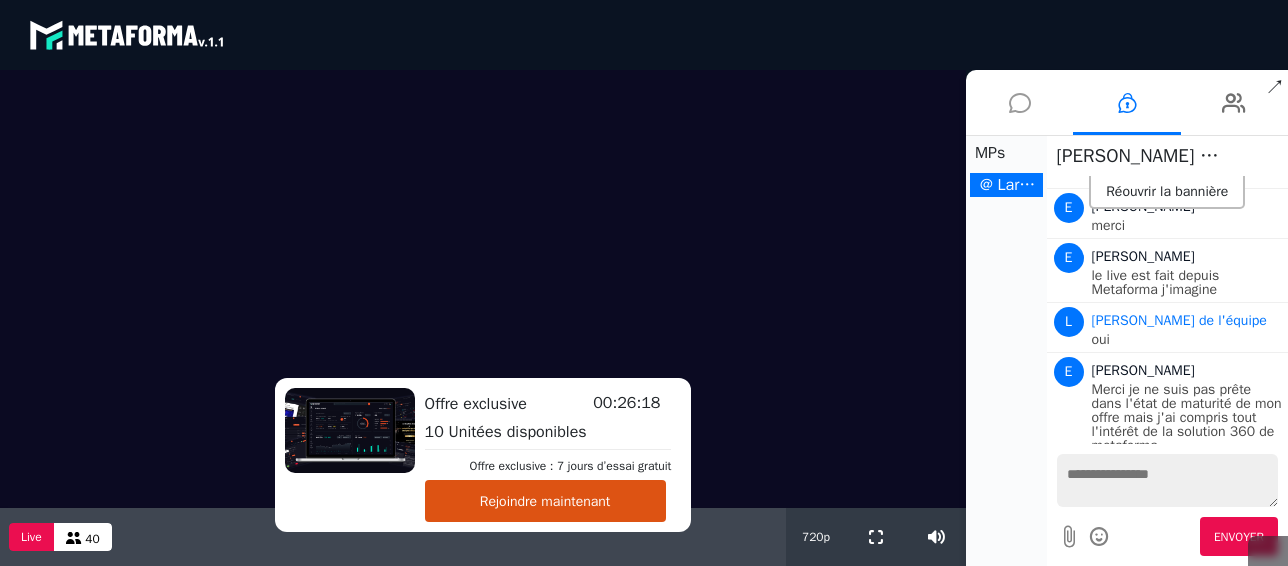click at bounding box center [1020, 103] 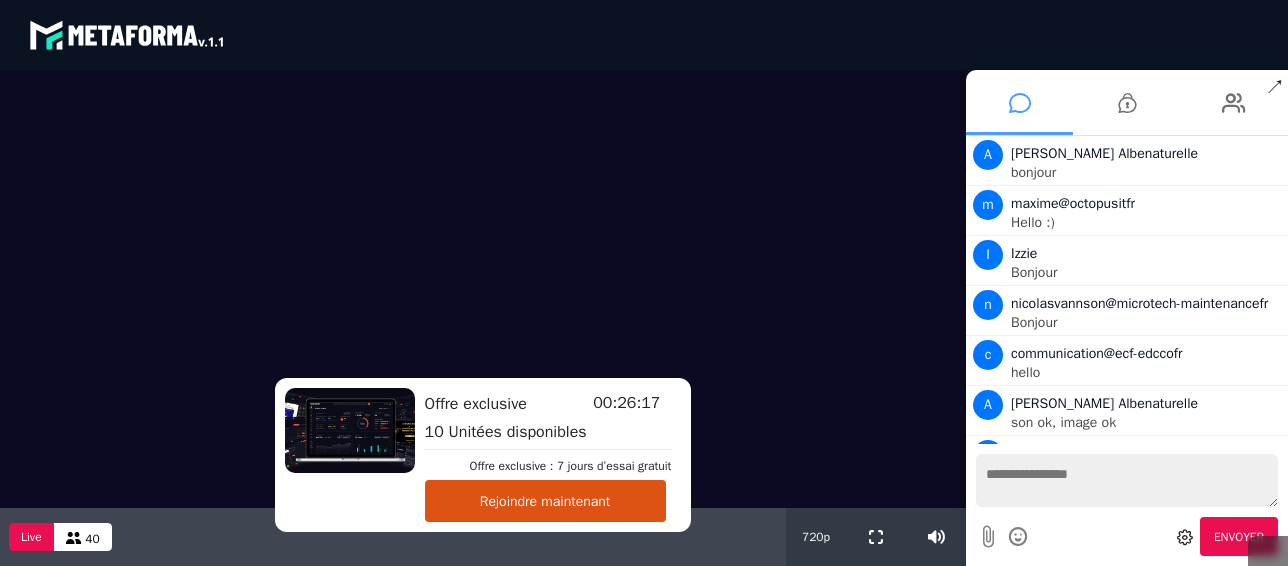 scroll, scrollTop: 6709, scrollLeft: 0, axis: vertical 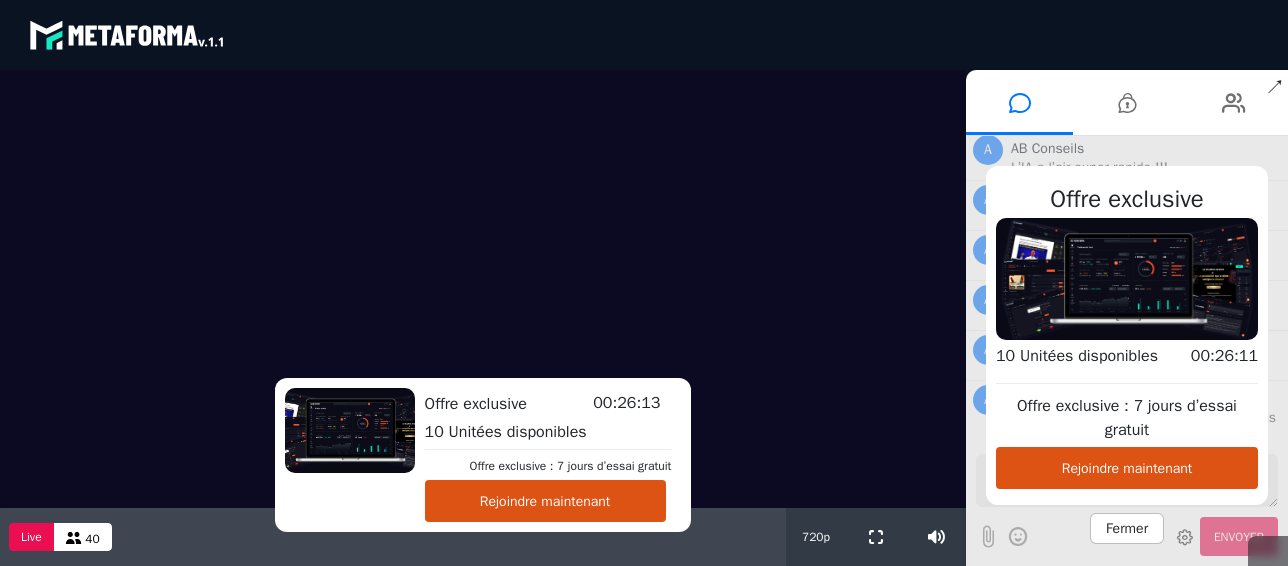 click on "Fermer" at bounding box center [1127, 528] 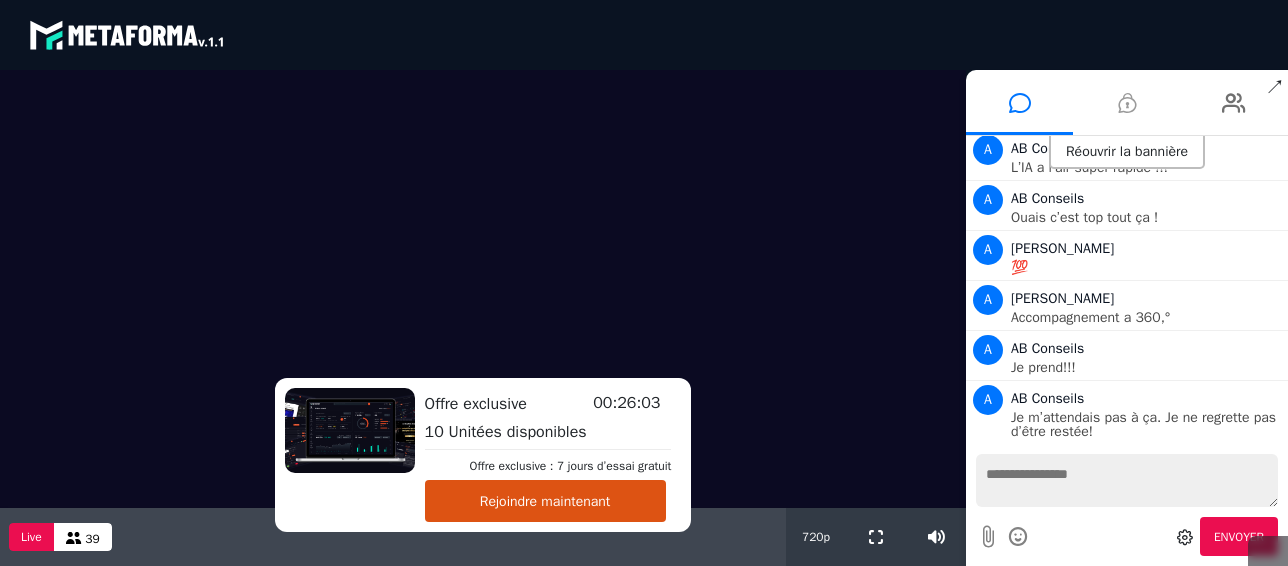 click at bounding box center [1127, 103] 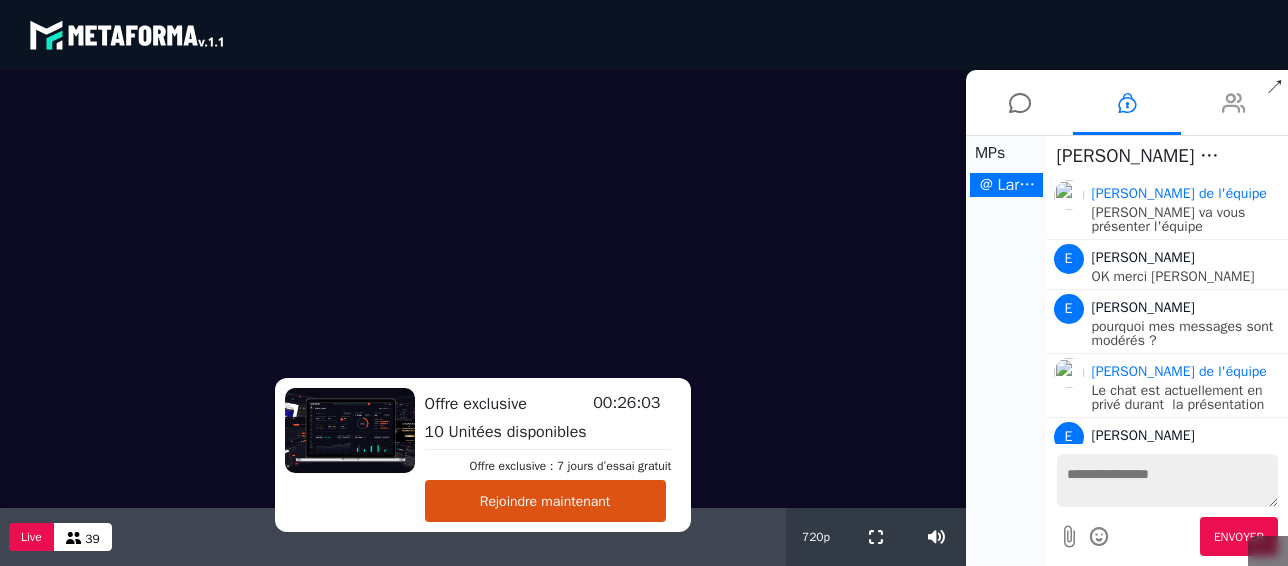 scroll, scrollTop: 853, scrollLeft: 0, axis: vertical 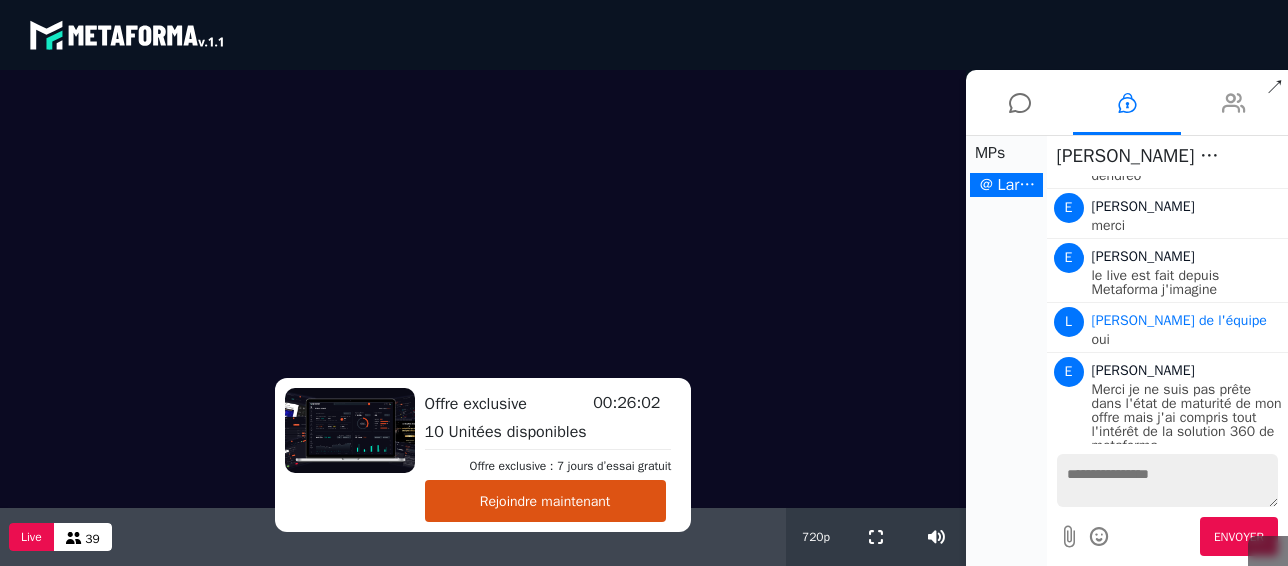 click at bounding box center [1234, 103] 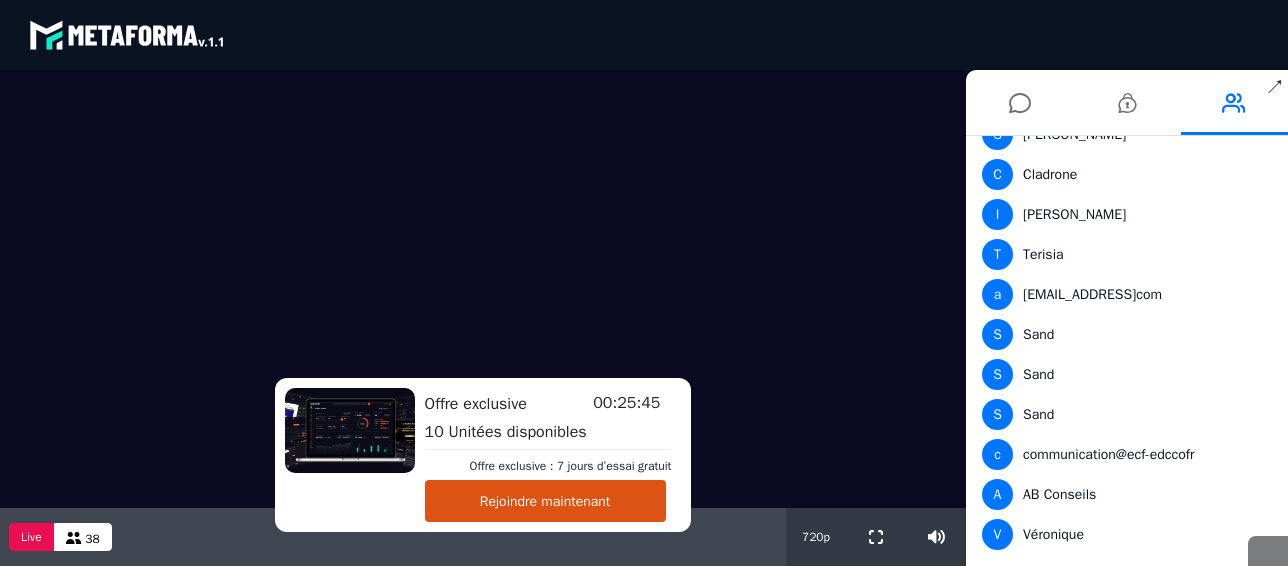 scroll, scrollTop: 1248, scrollLeft: 0, axis: vertical 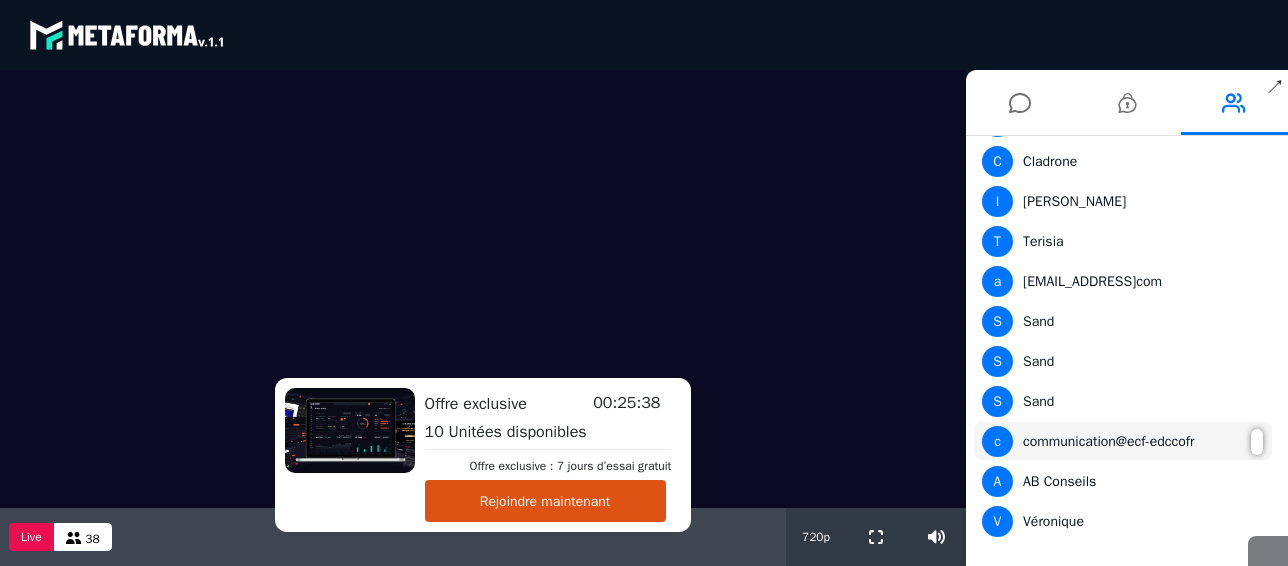 click at bounding box center [1257, 442] 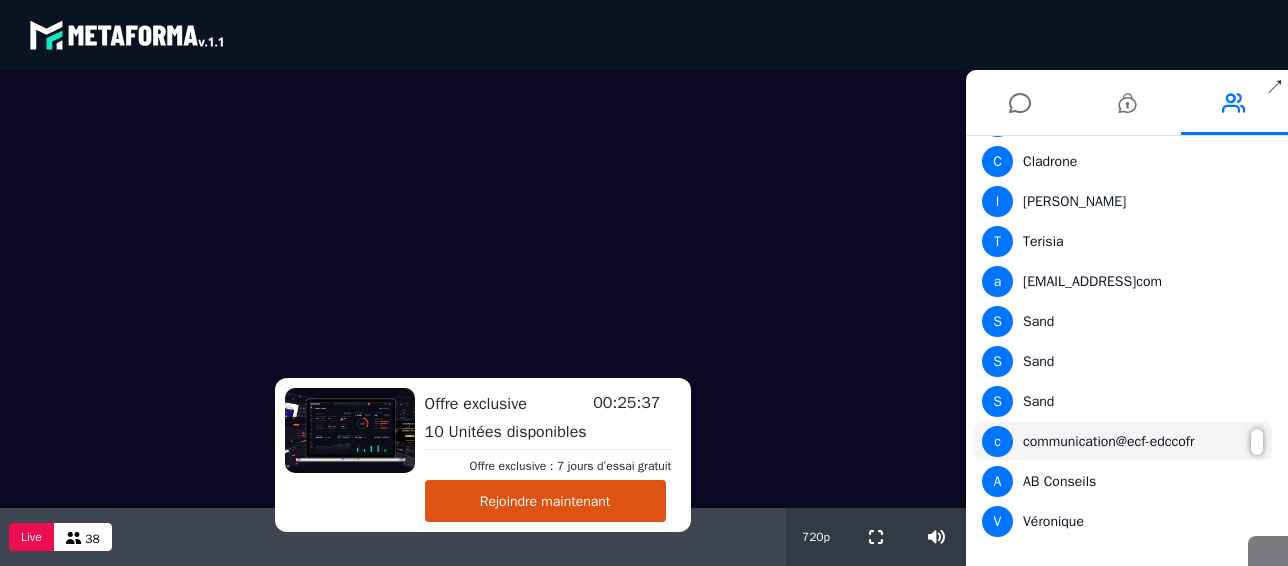 scroll, scrollTop: 1208, scrollLeft: 0, axis: vertical 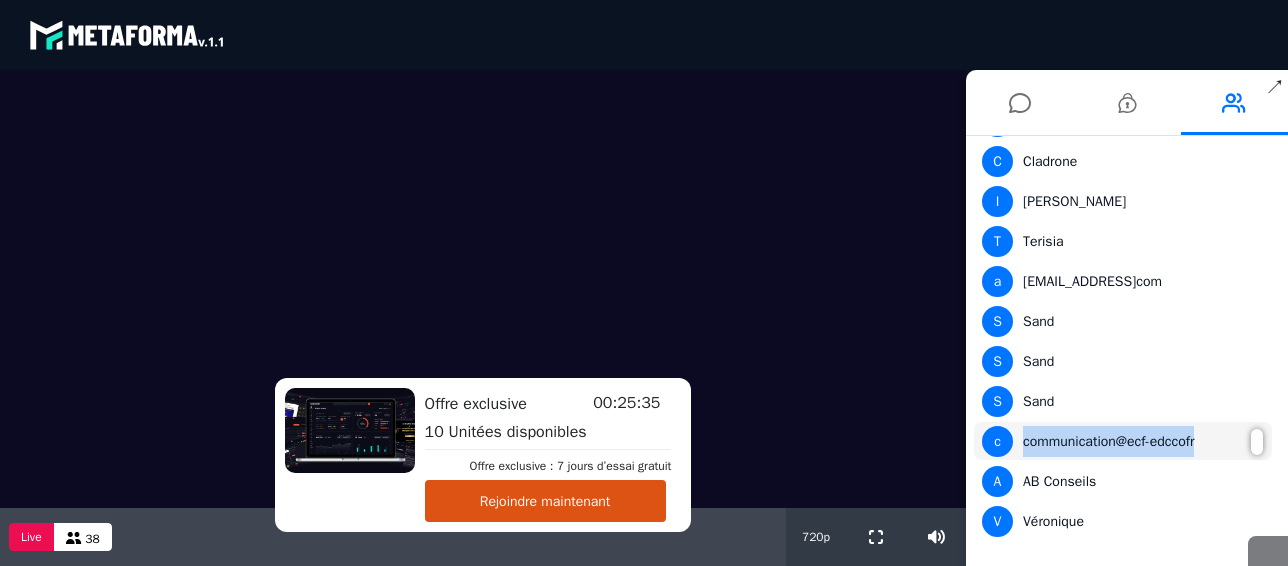 drag, startPoint x: 1222, startPoint y: 442, endPoint x: 1026, endPoint y: 438, distance: 196.04082 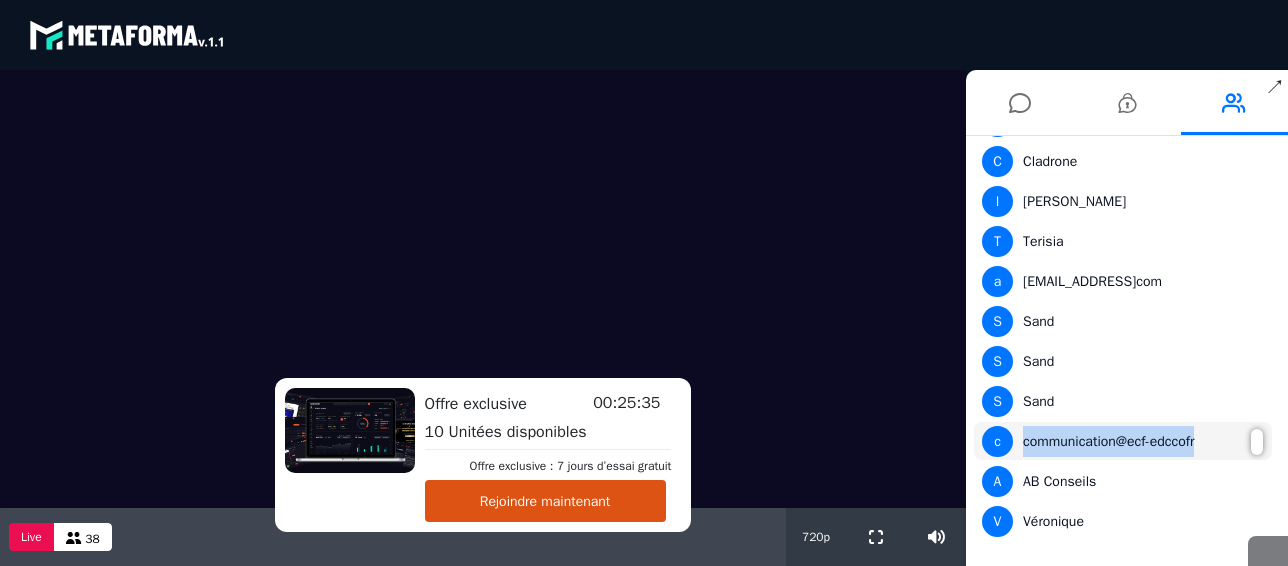 click on "c communication@ecf-edccofr" at bounding box center (1123, 441) 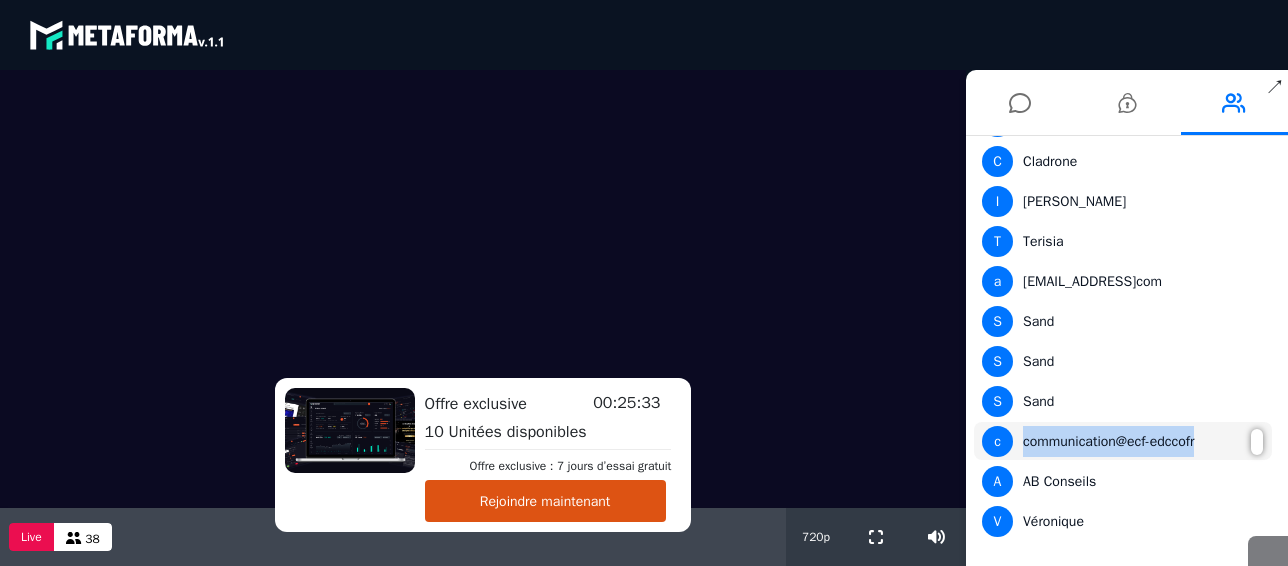 copy on "communication@ecf-edccofr" 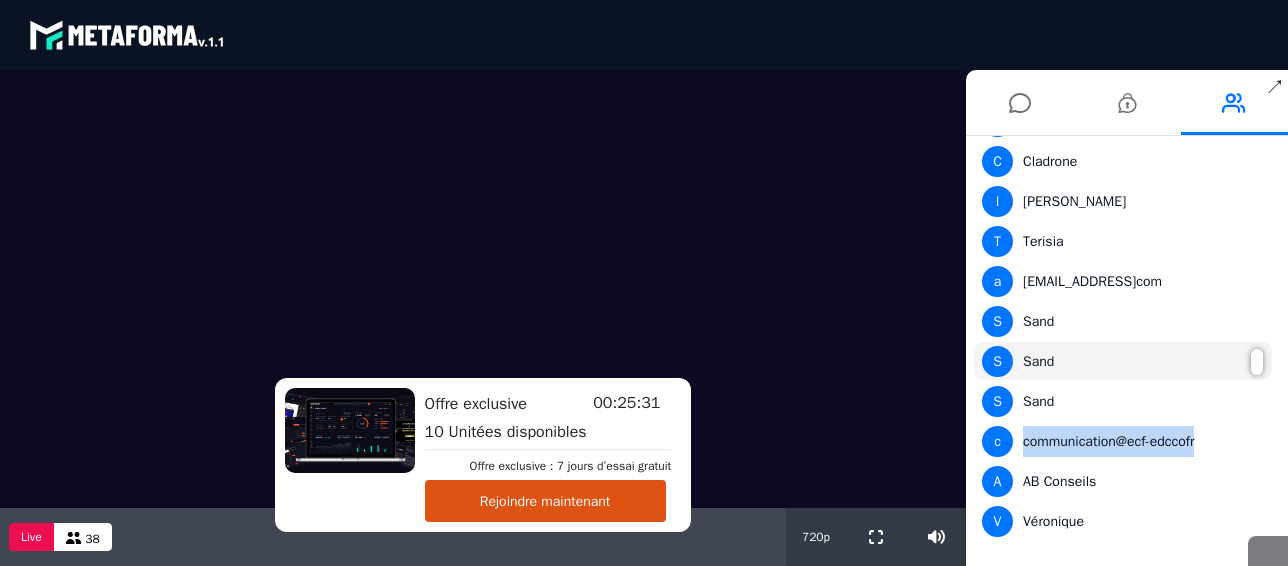 scroll, scrollTop: 608, scrollLeft: 0, axis: vertical 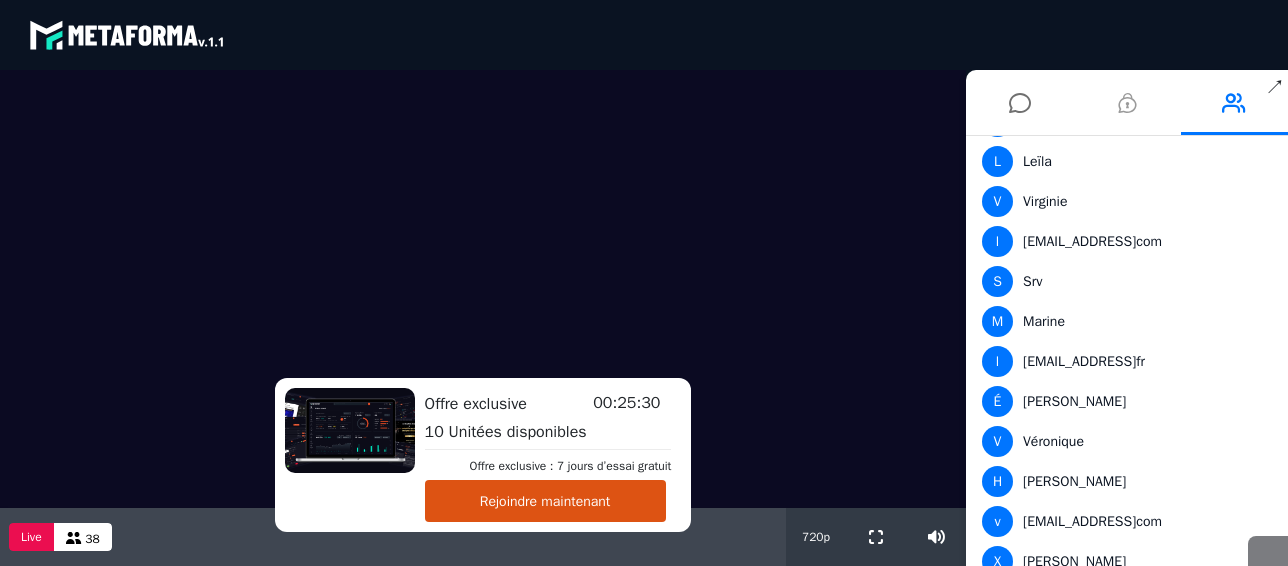 click at bounding box center (1127, 103) 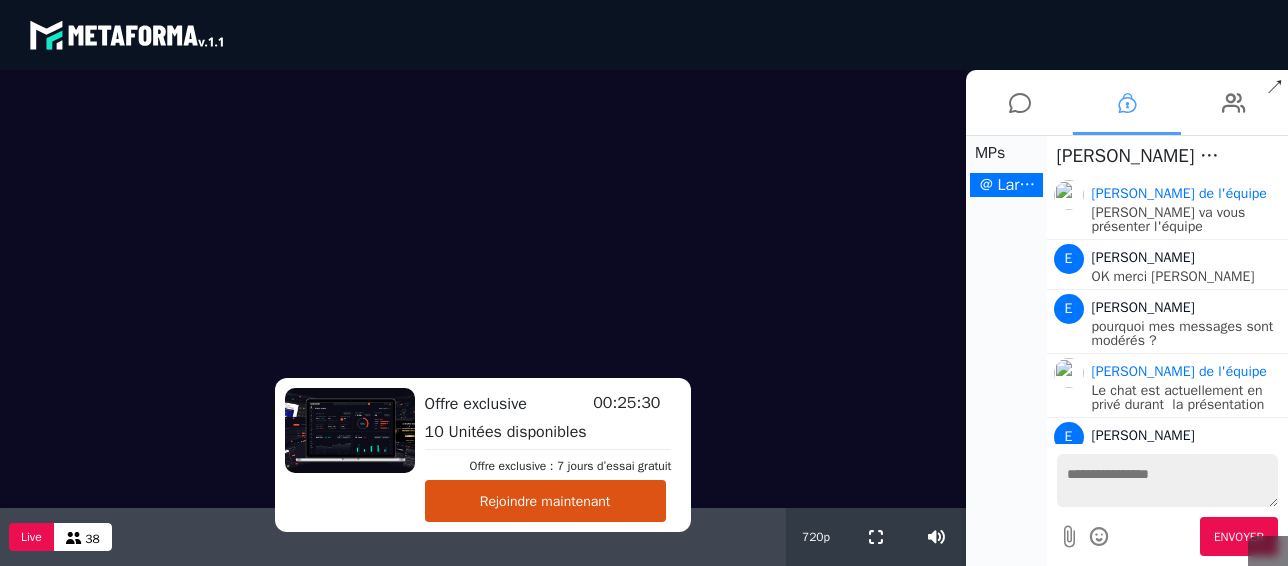 scroll, scrollTop: 853, scrollLeft: 0, axis: vertical 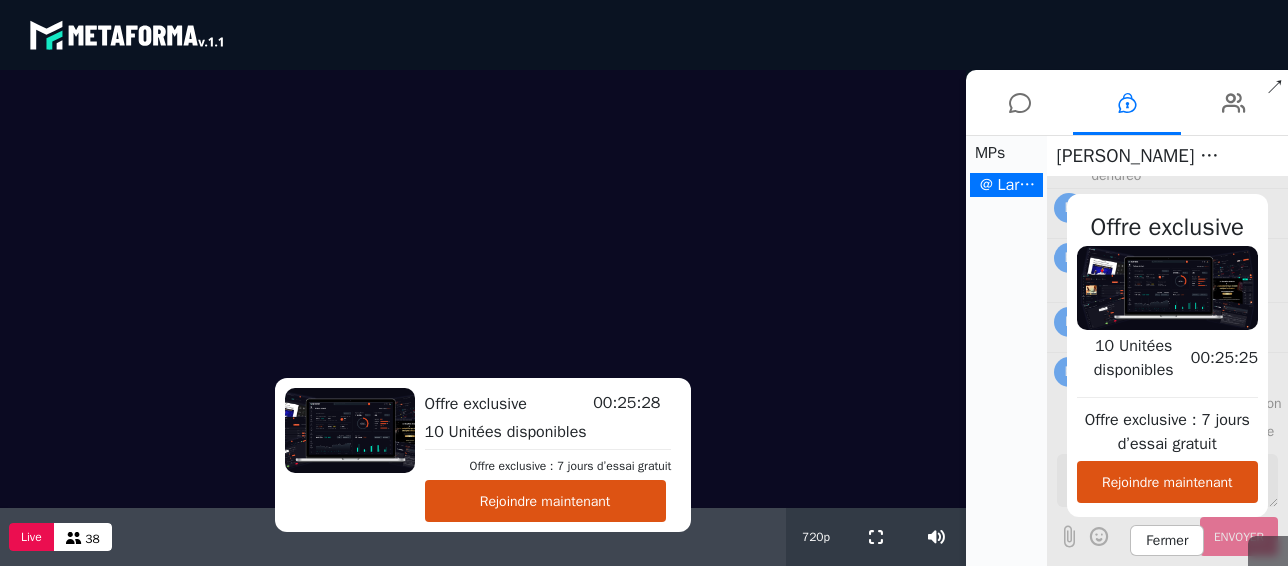 click on "Fermer" at bounding box center (1167, 540) 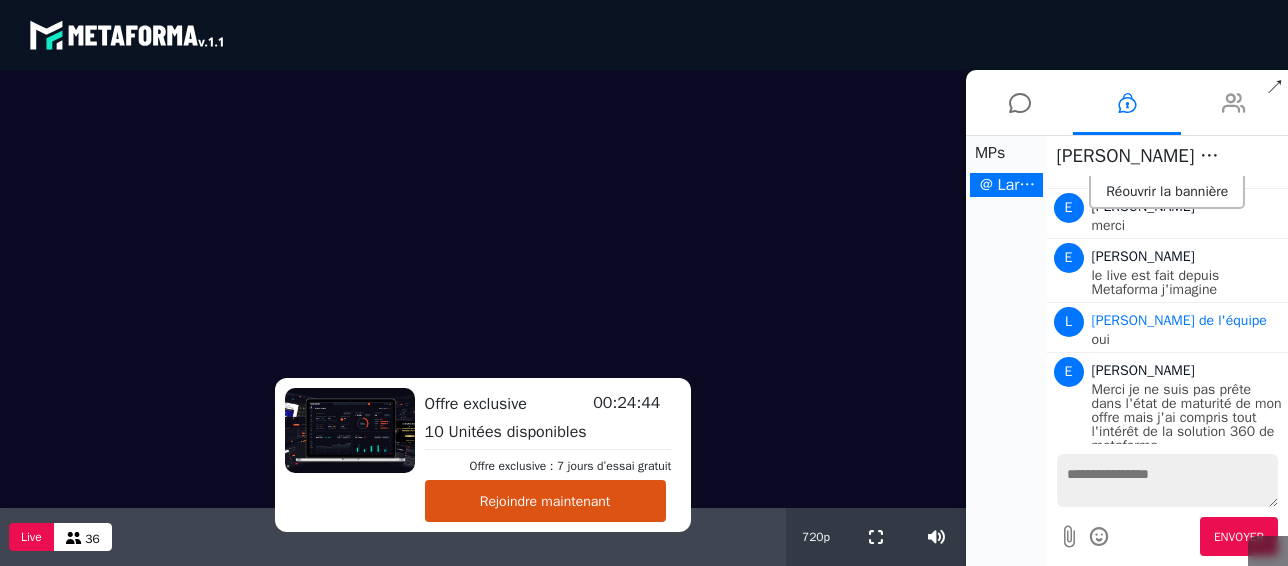 click at bounding box center [1234, 103] 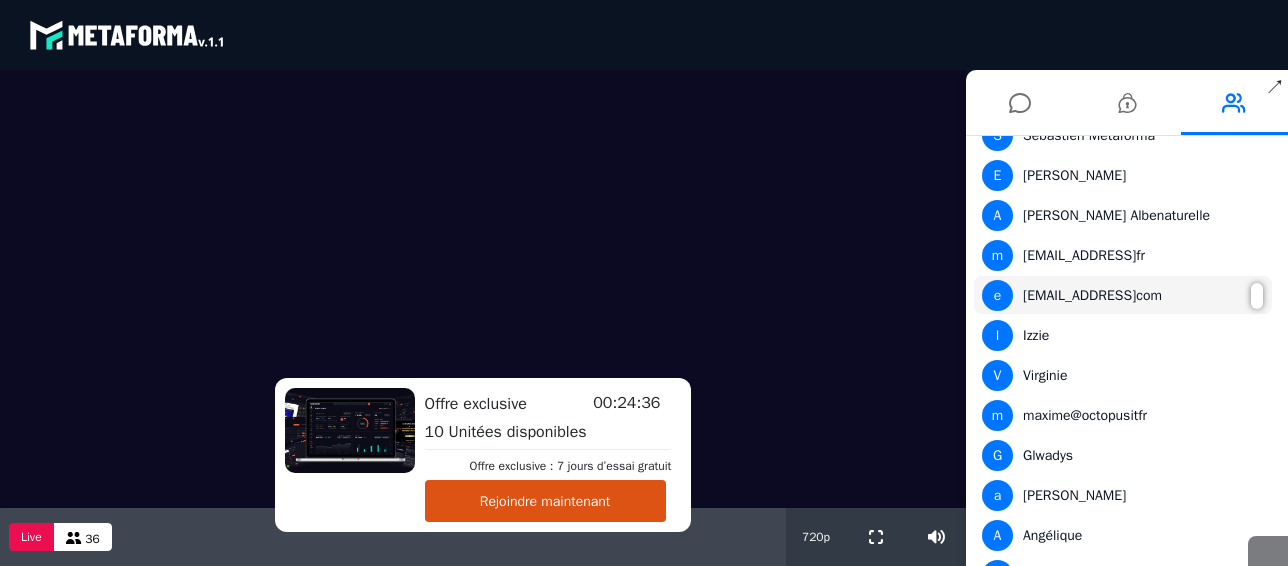 scroll, scrollTop: 68, scrollLeft: 0, axis: vertical 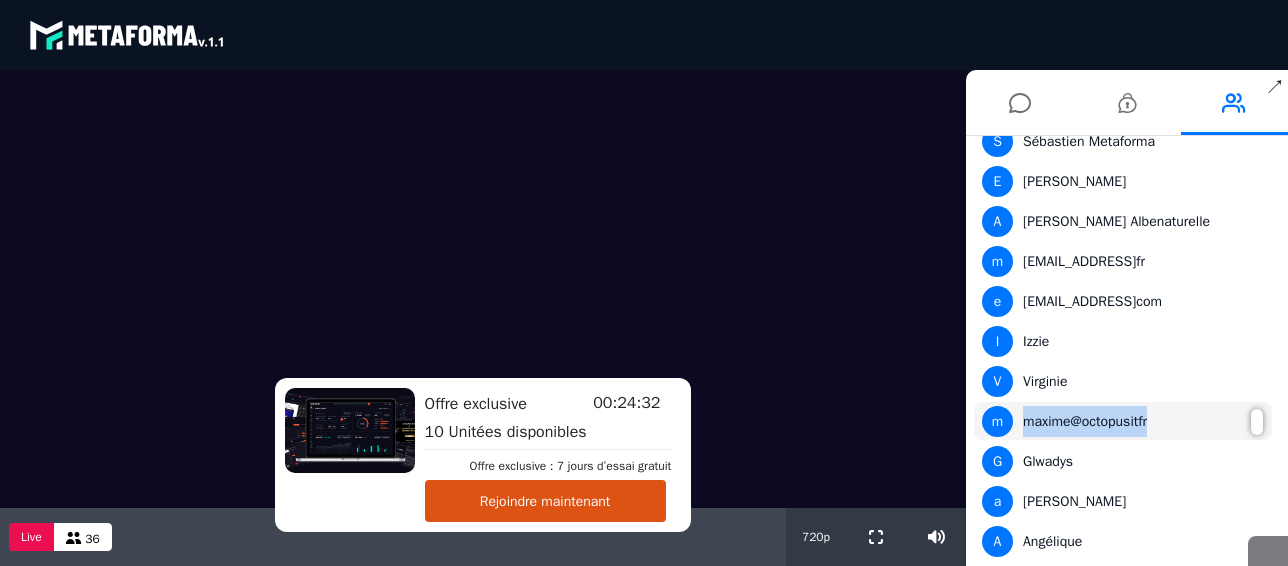 drag, startPoint x: 1175, startPoint y: 419, endPoint x: 1024, endPoint y: 418, distance: 151.00331 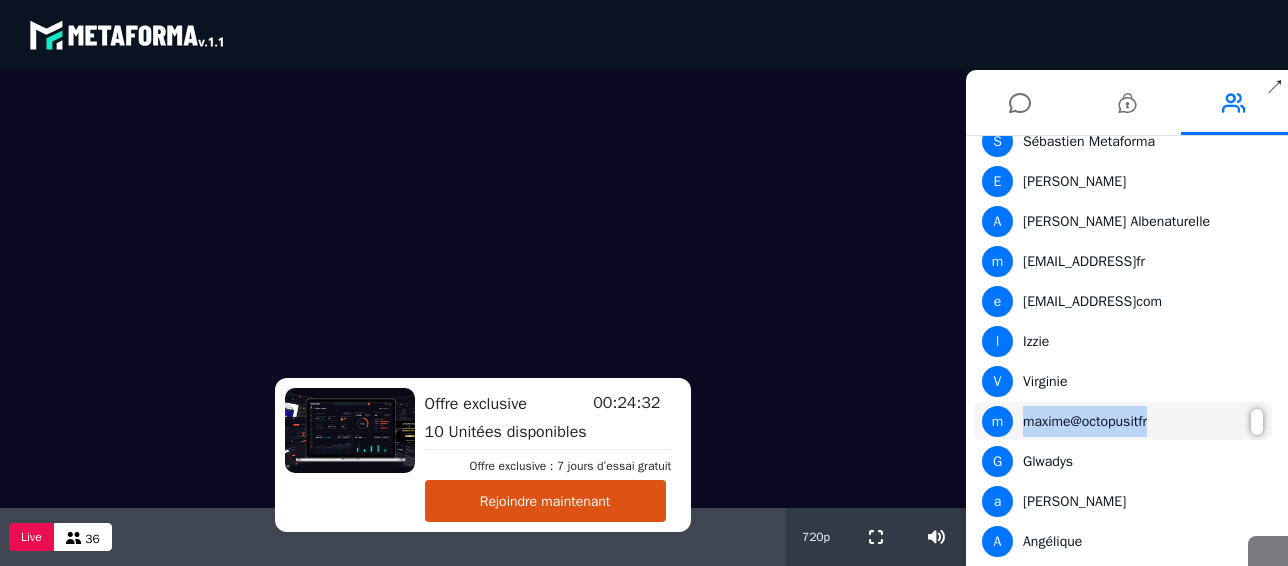 click on "m maxime@octopusitfr" at bounding box center [1123, 421] 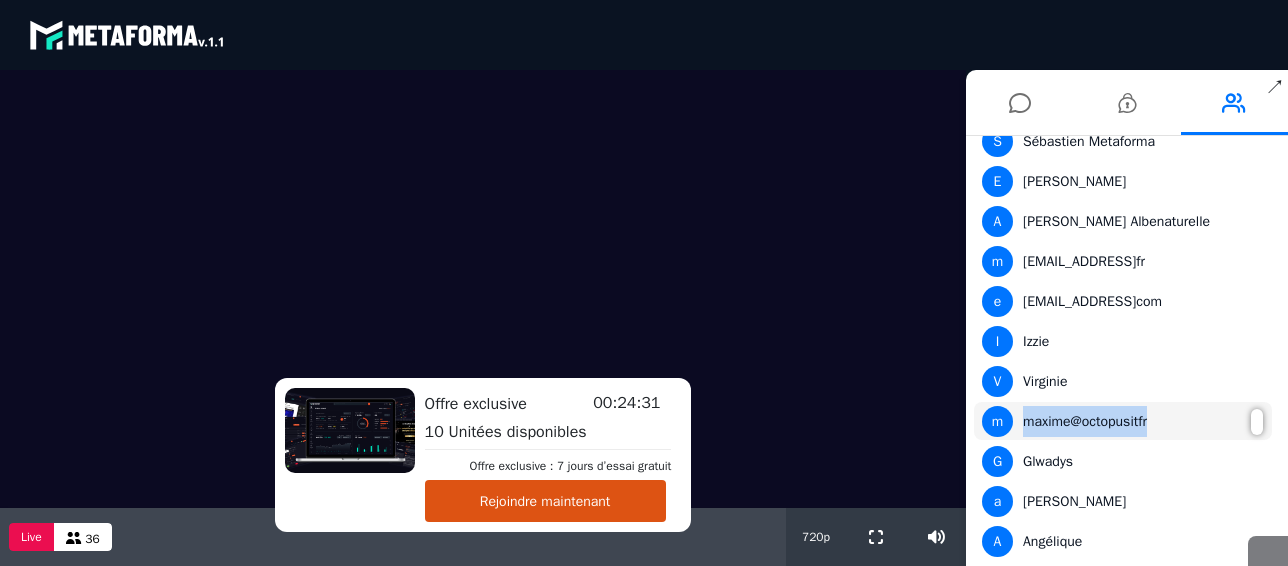 copy on "maxime@octopusitfr" 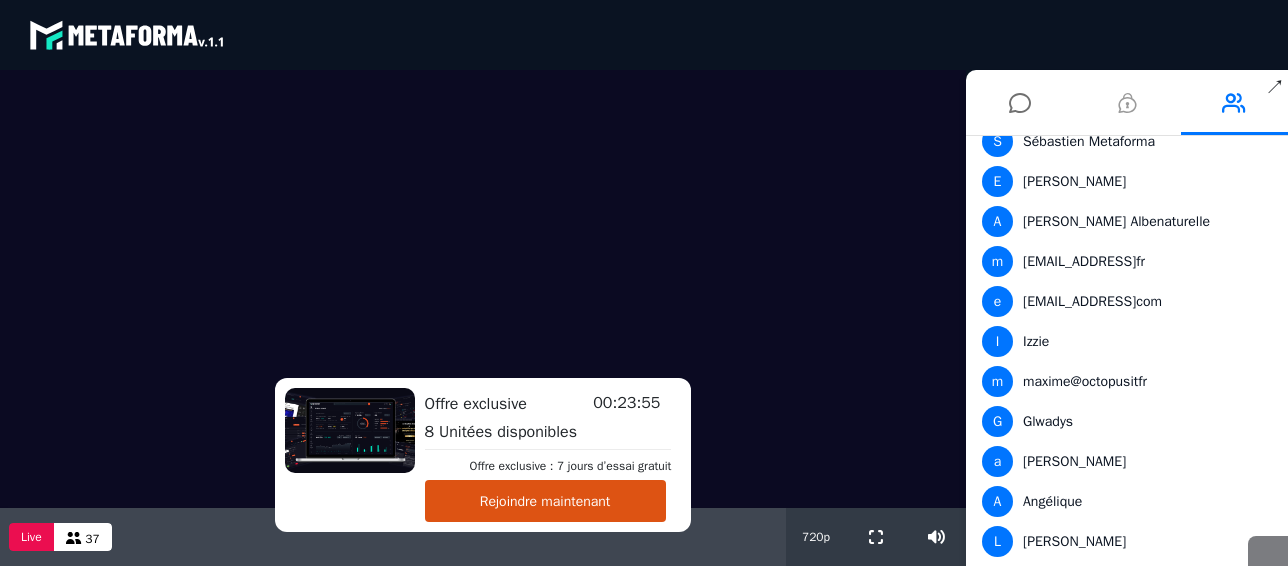 click at bounding box center (1127, 103) 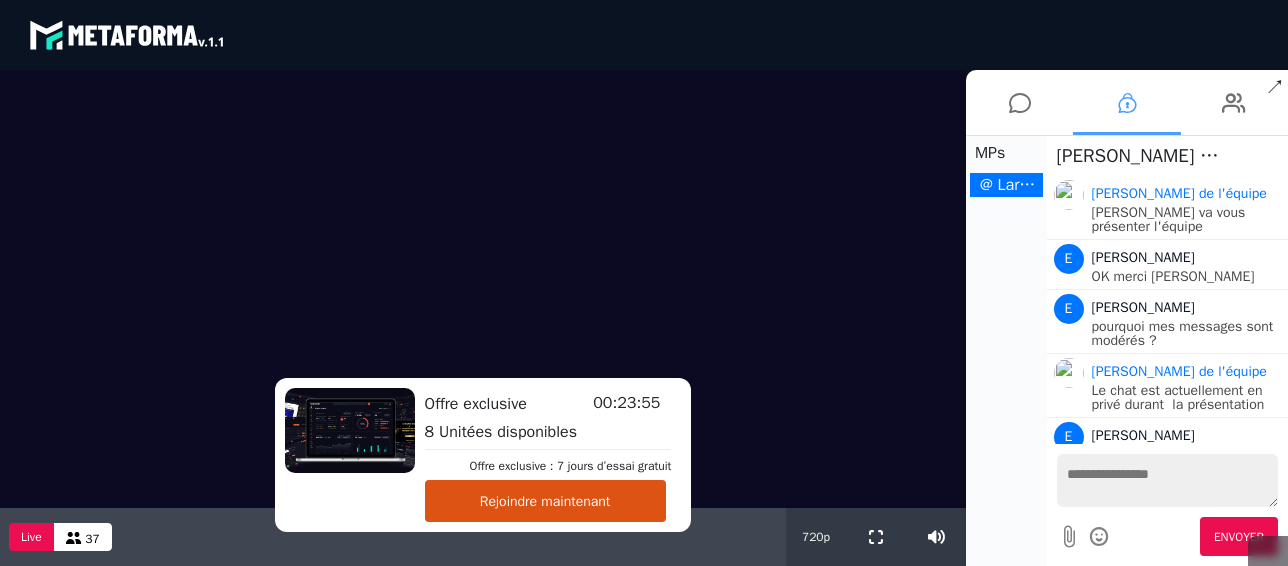 scroll, scrollTop: 853, scrollLeft: 0, axis: vertical 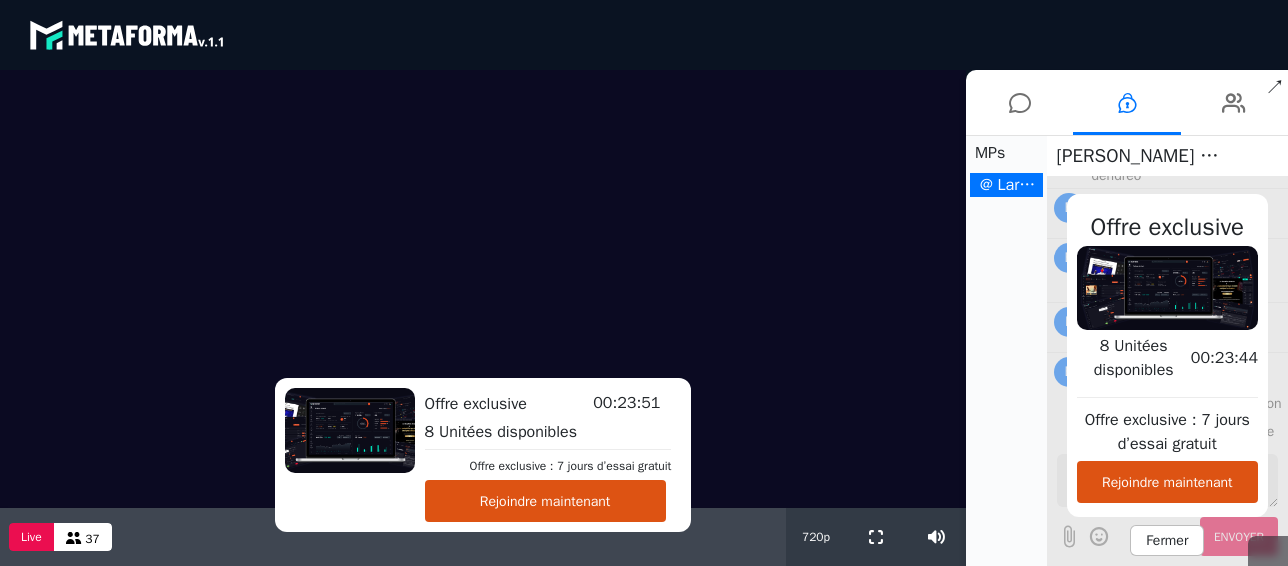 click on "Fermer" at bounding box center [1167, 540] 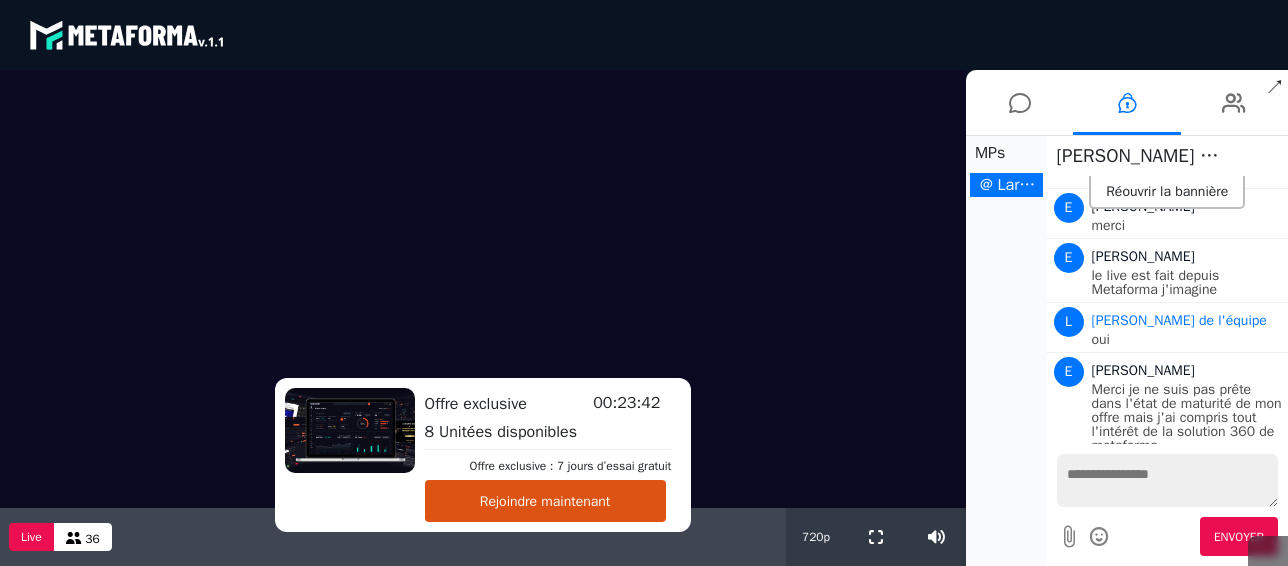 click at bounding box center [1168, 480] 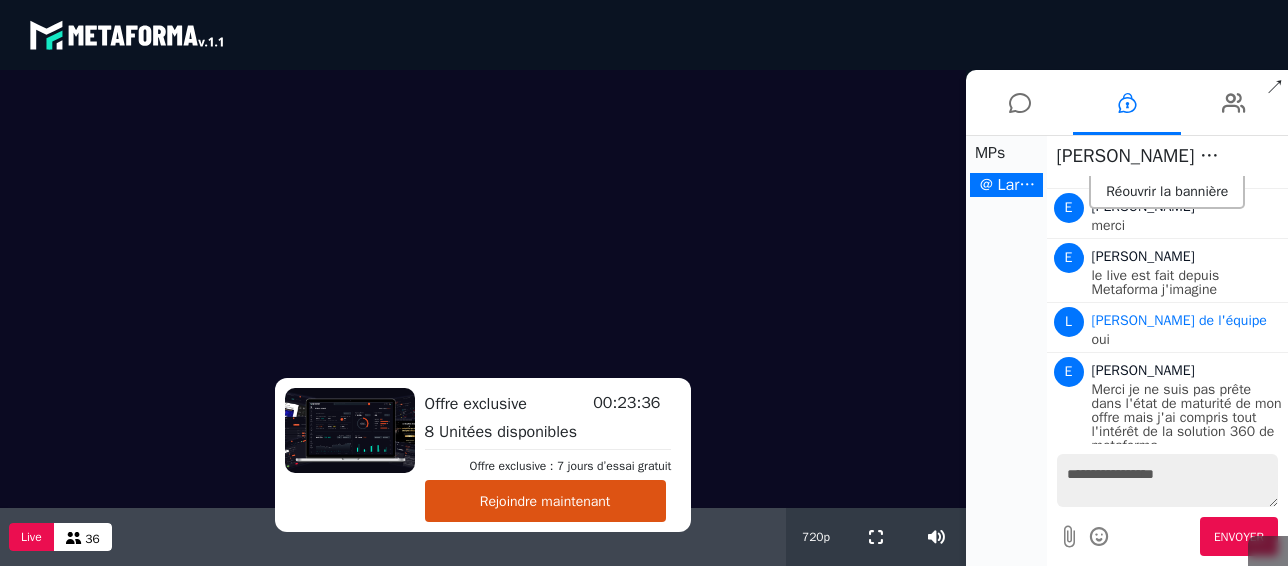type on "**********" 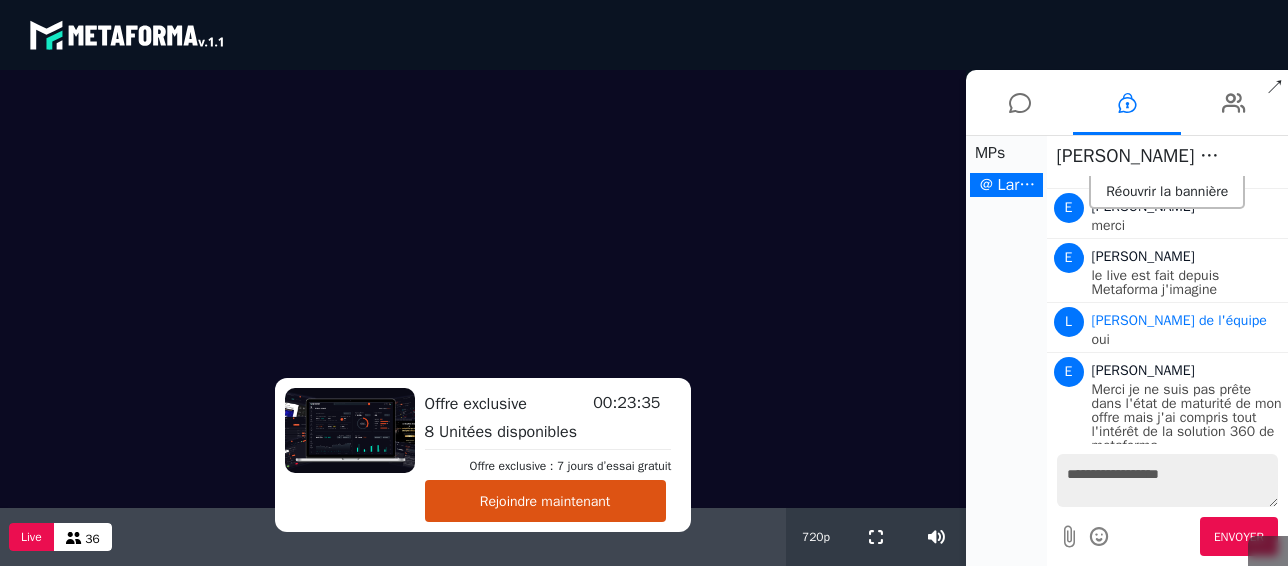 type 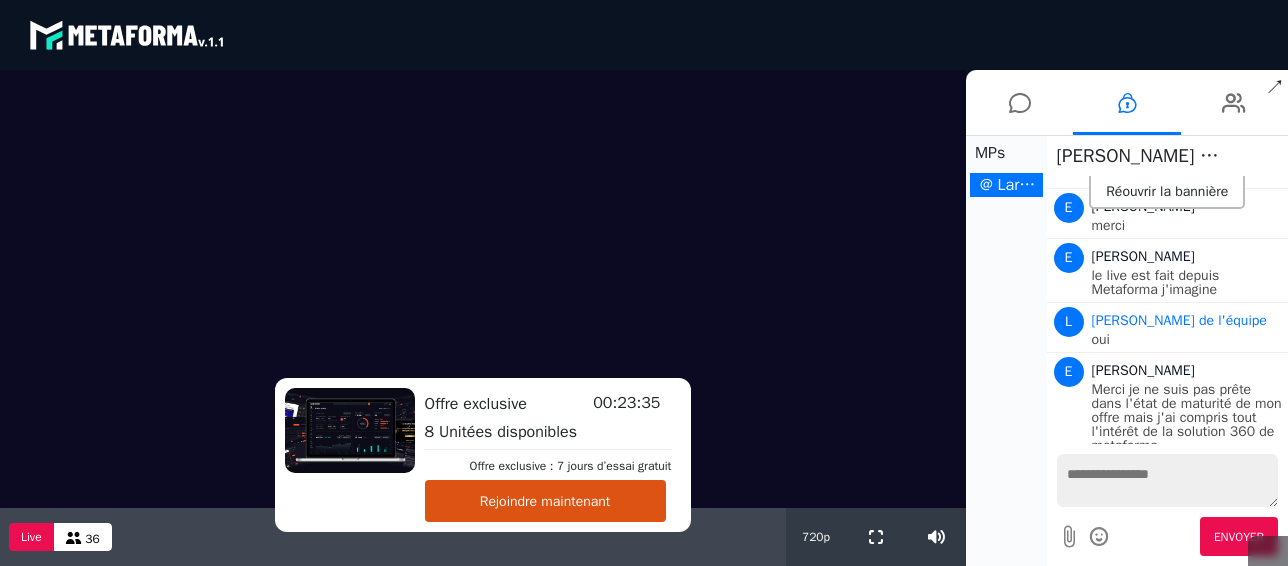 scroll, scrollTop: 903, scrollLeft: 0, axis: vertical 